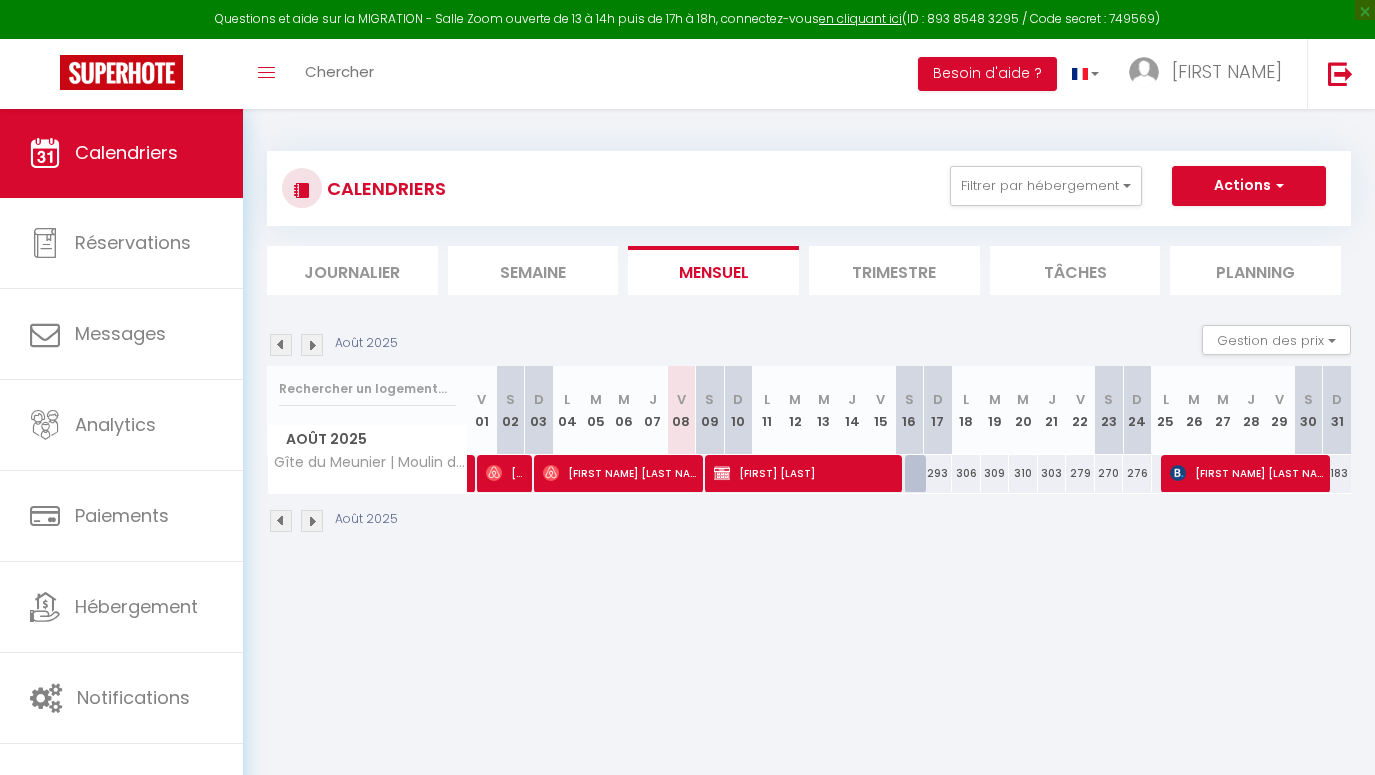 select 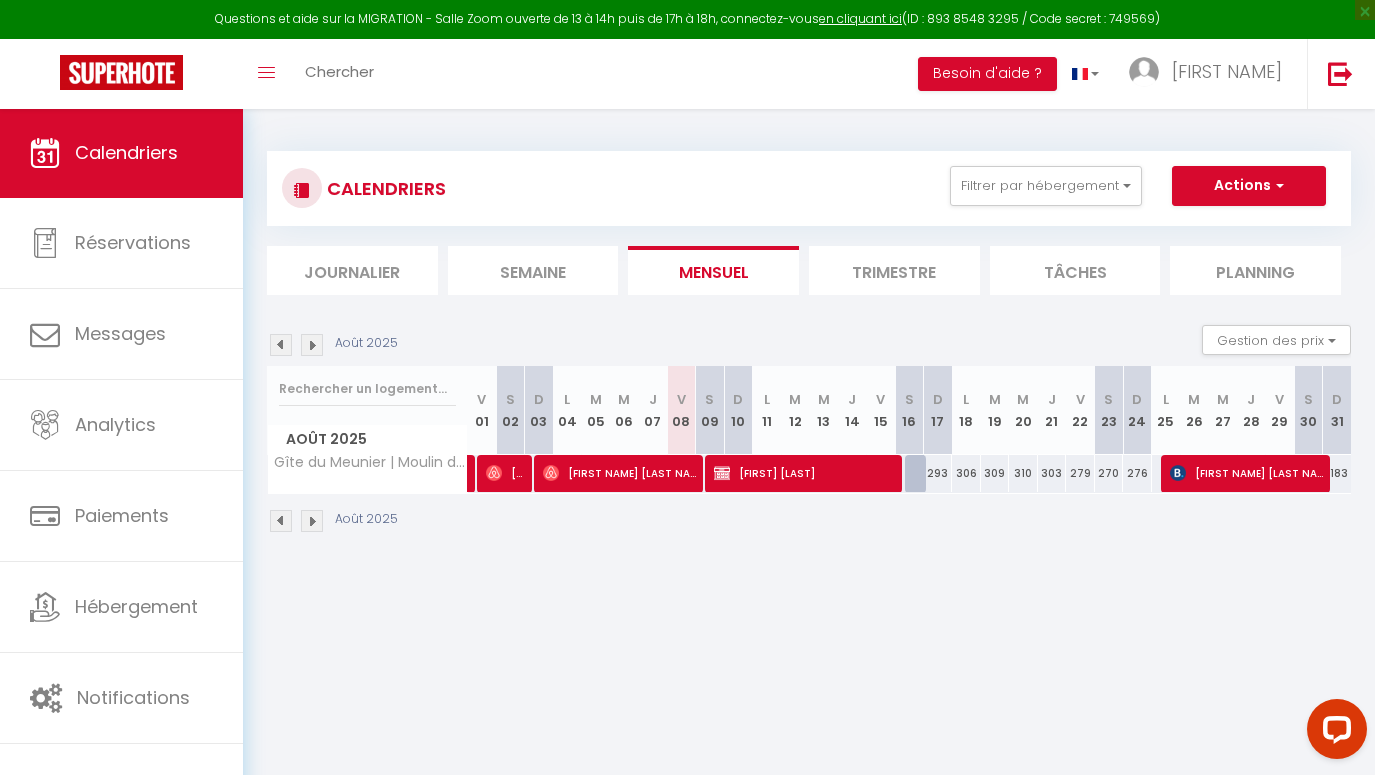 scroll, scrollTop: 0, scrollLeft: 0, axis: both 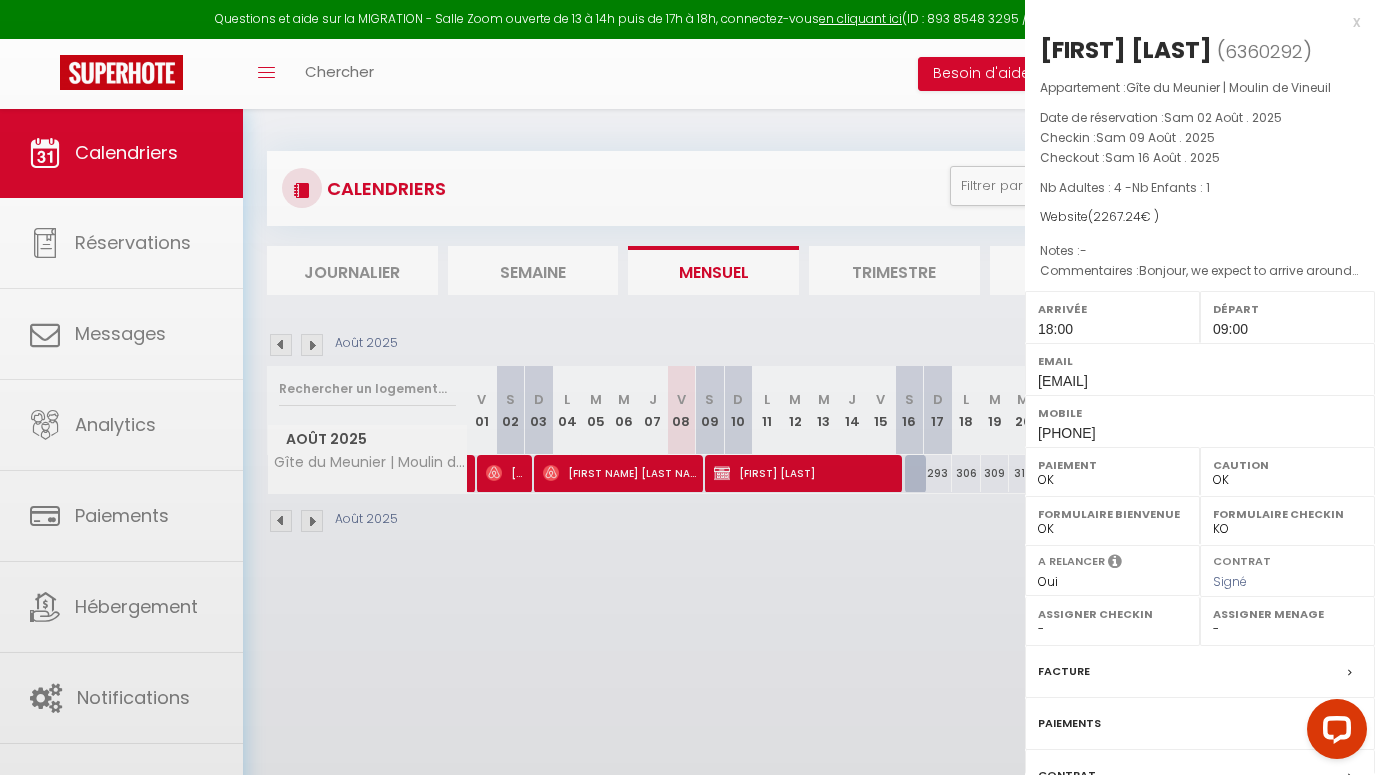 select on "[NUMBER]" 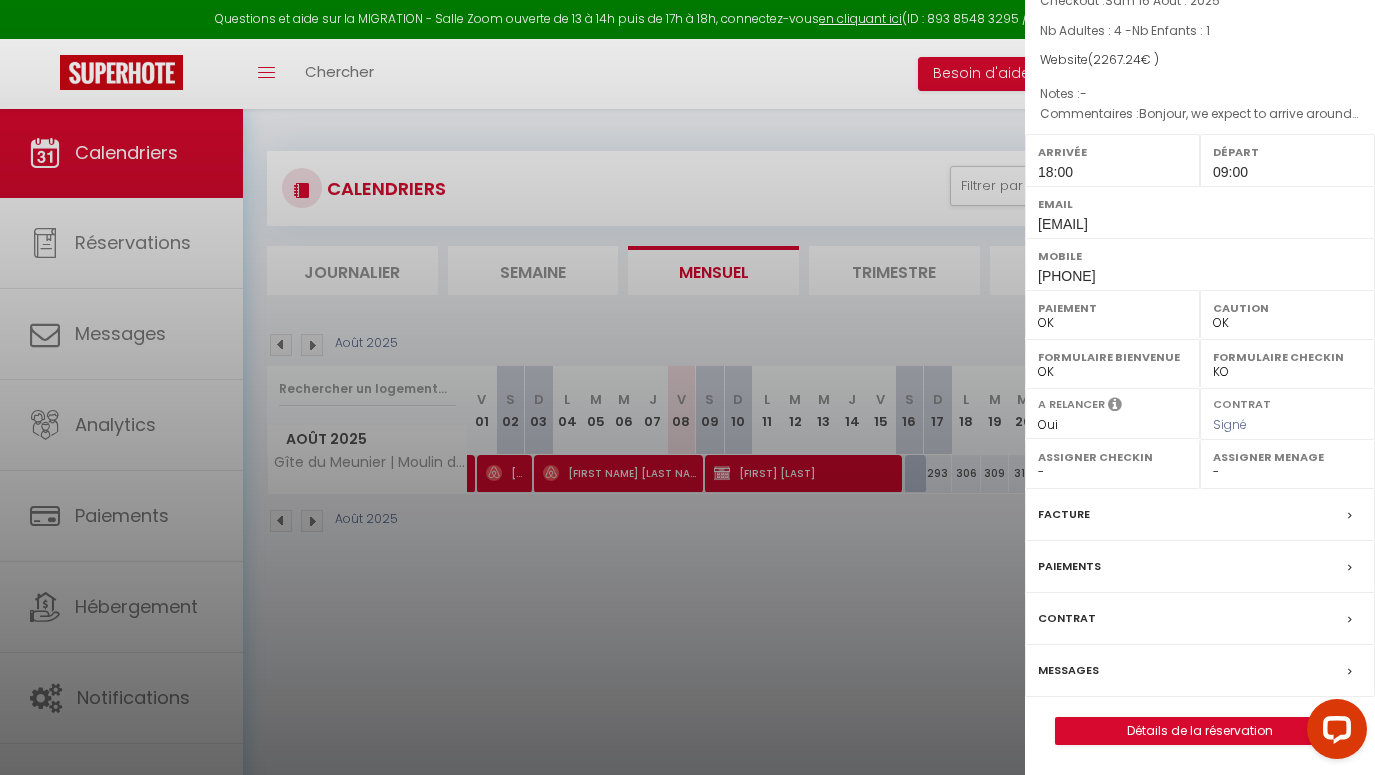 scroll, scrollTop: 183, scrollLeft: 0, axis: vertical 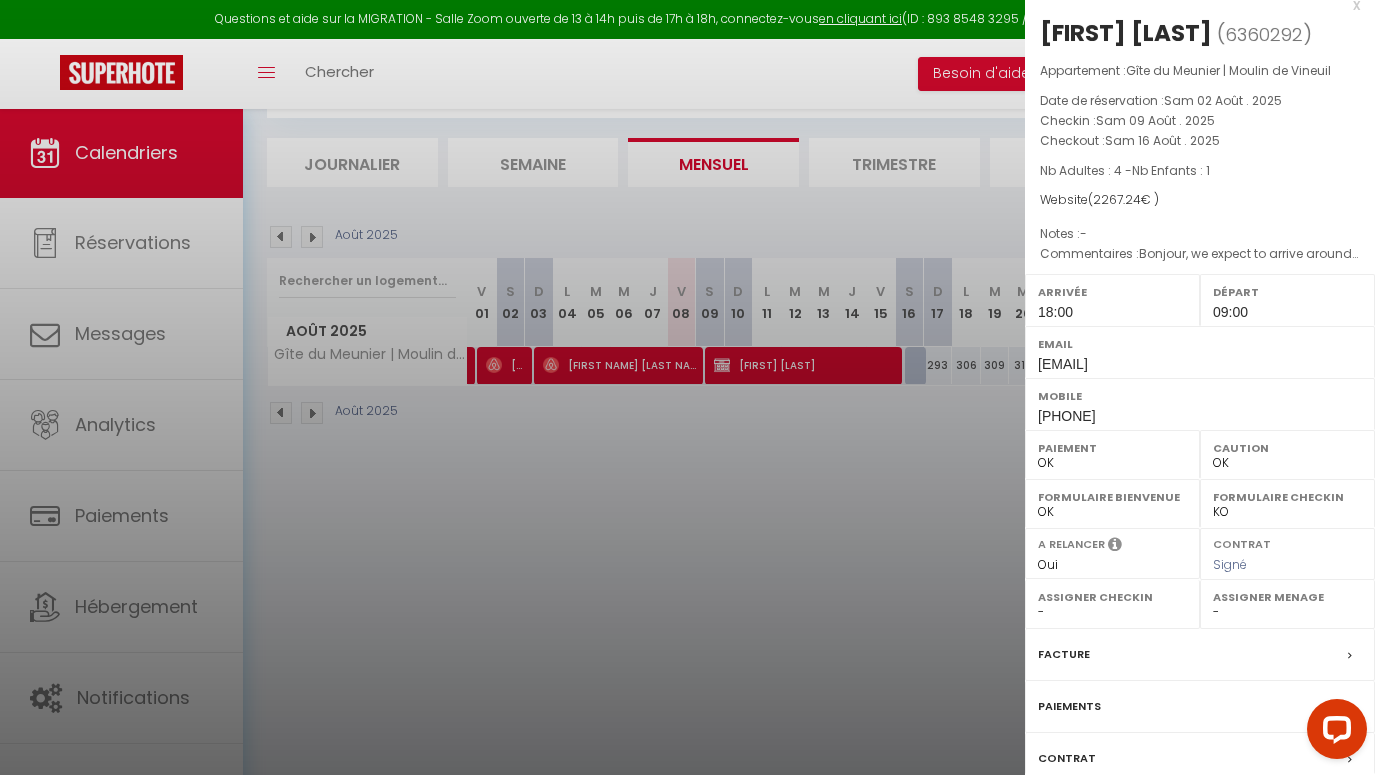click at bounding box center (687, 387) 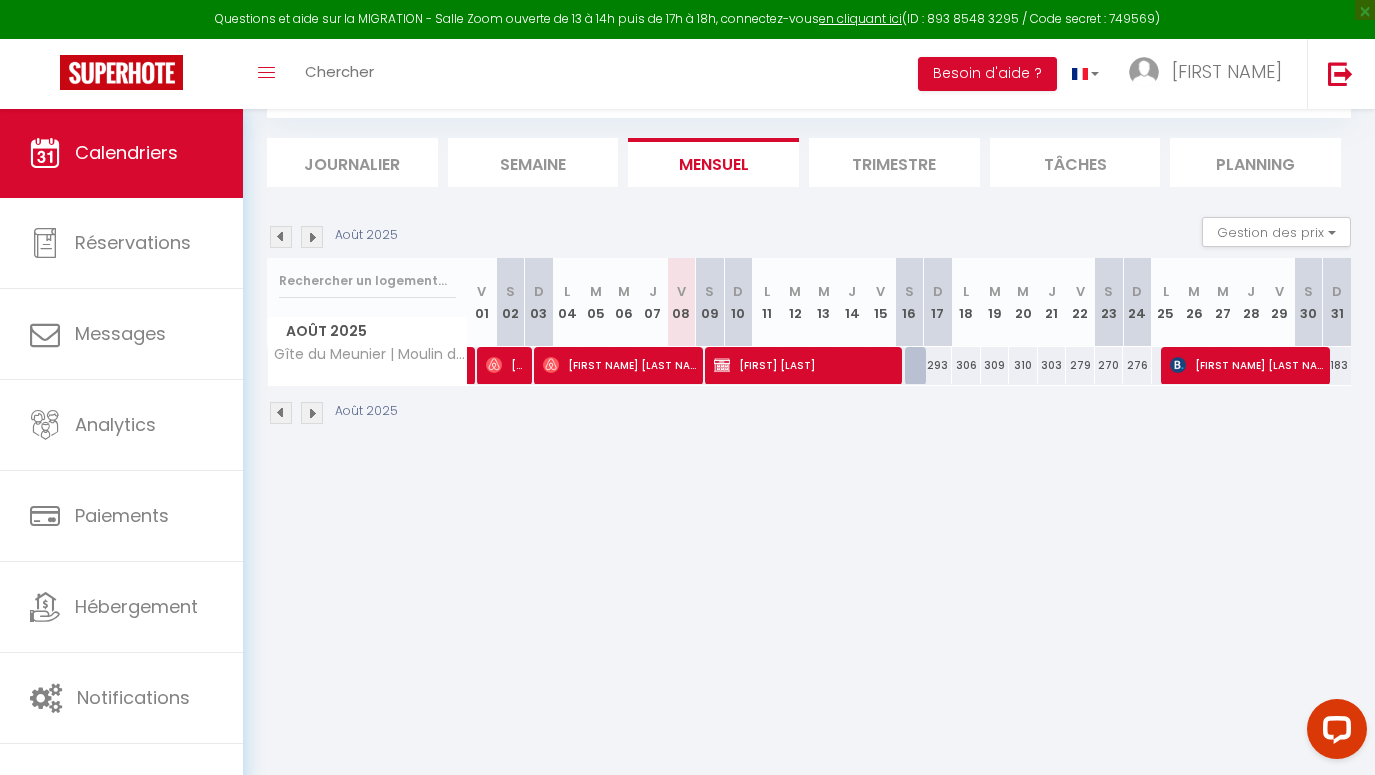 click on "[FIRST] [LAST]" at bounding box center [806, 365] 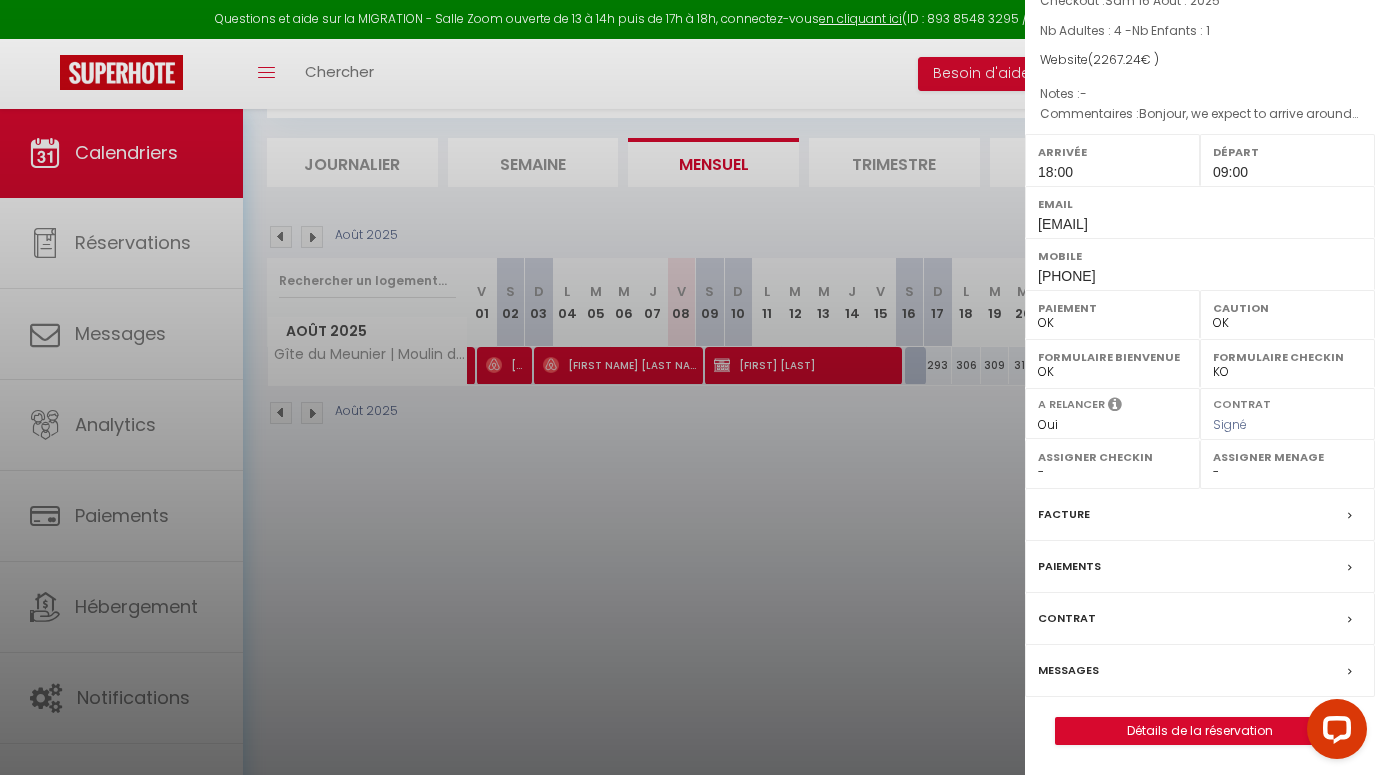 scroll, scrollTop: 183, scrollLeft: 0, axis: vertical 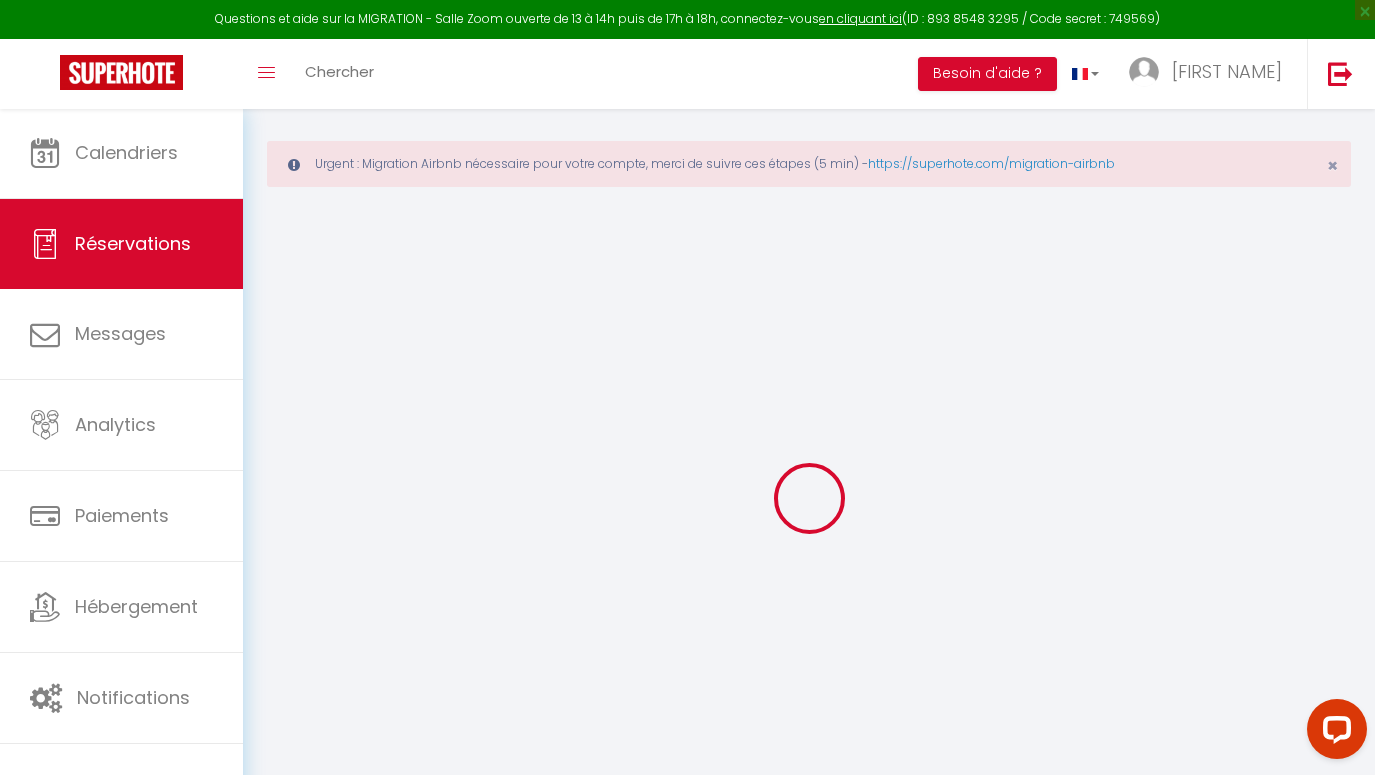 select 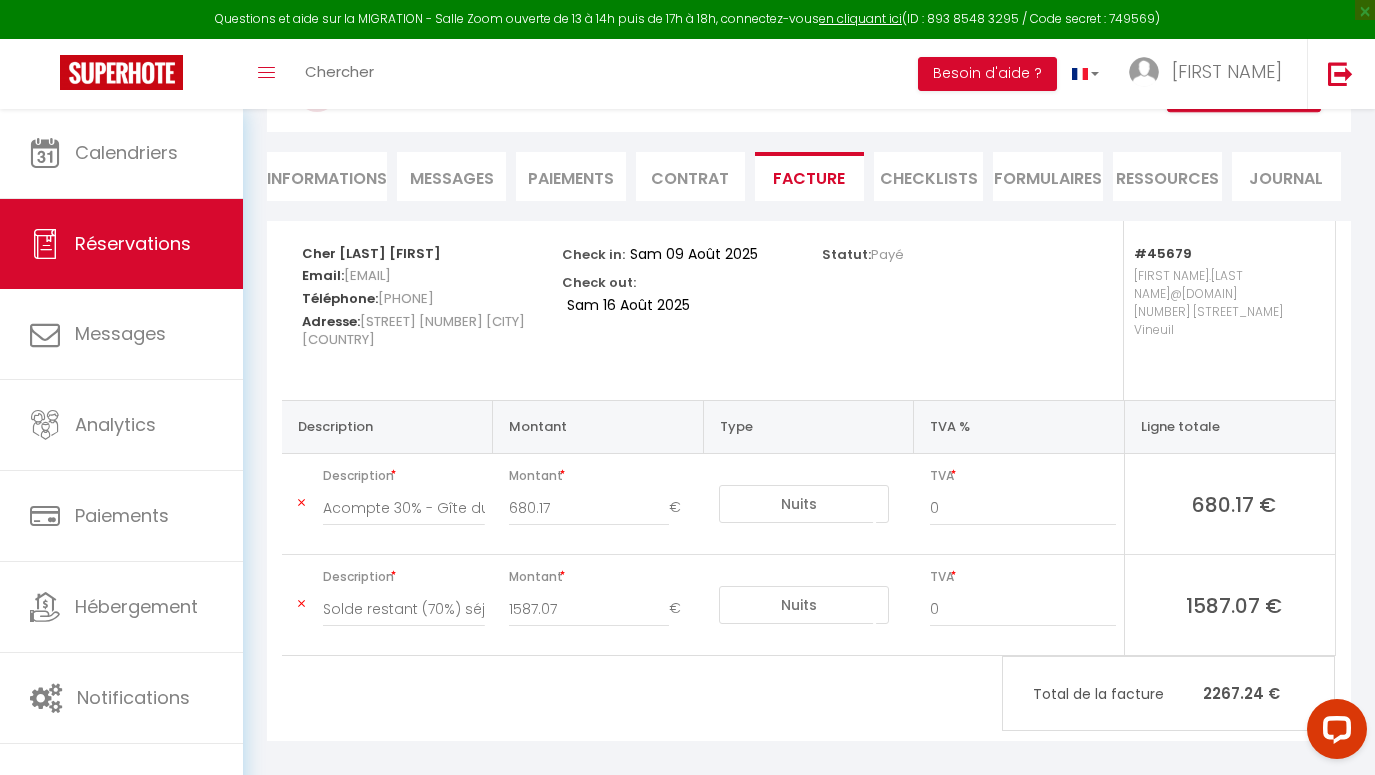 scroll, scrollTop: 231, scrollLeft: 0, axis: vertical 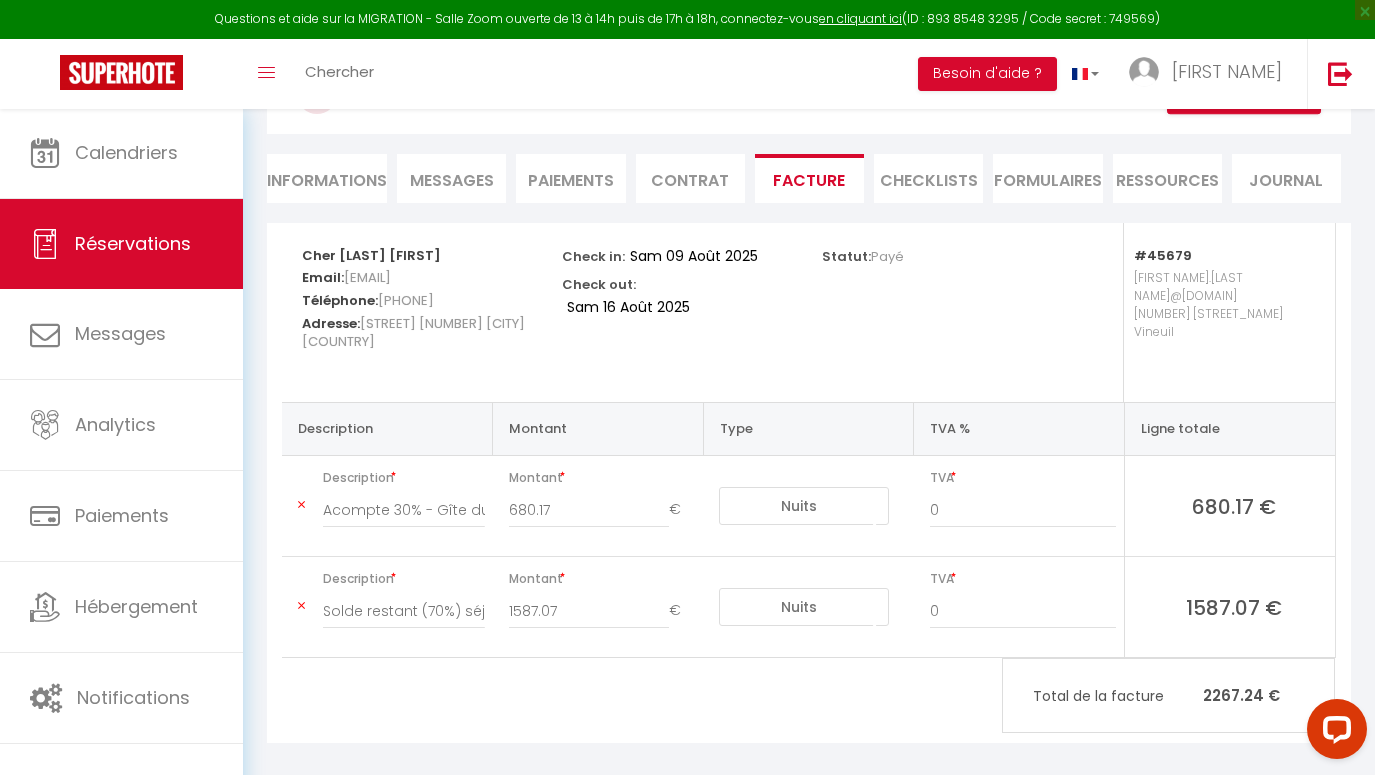 click on "Paiements" at bounding box center (570, 178) 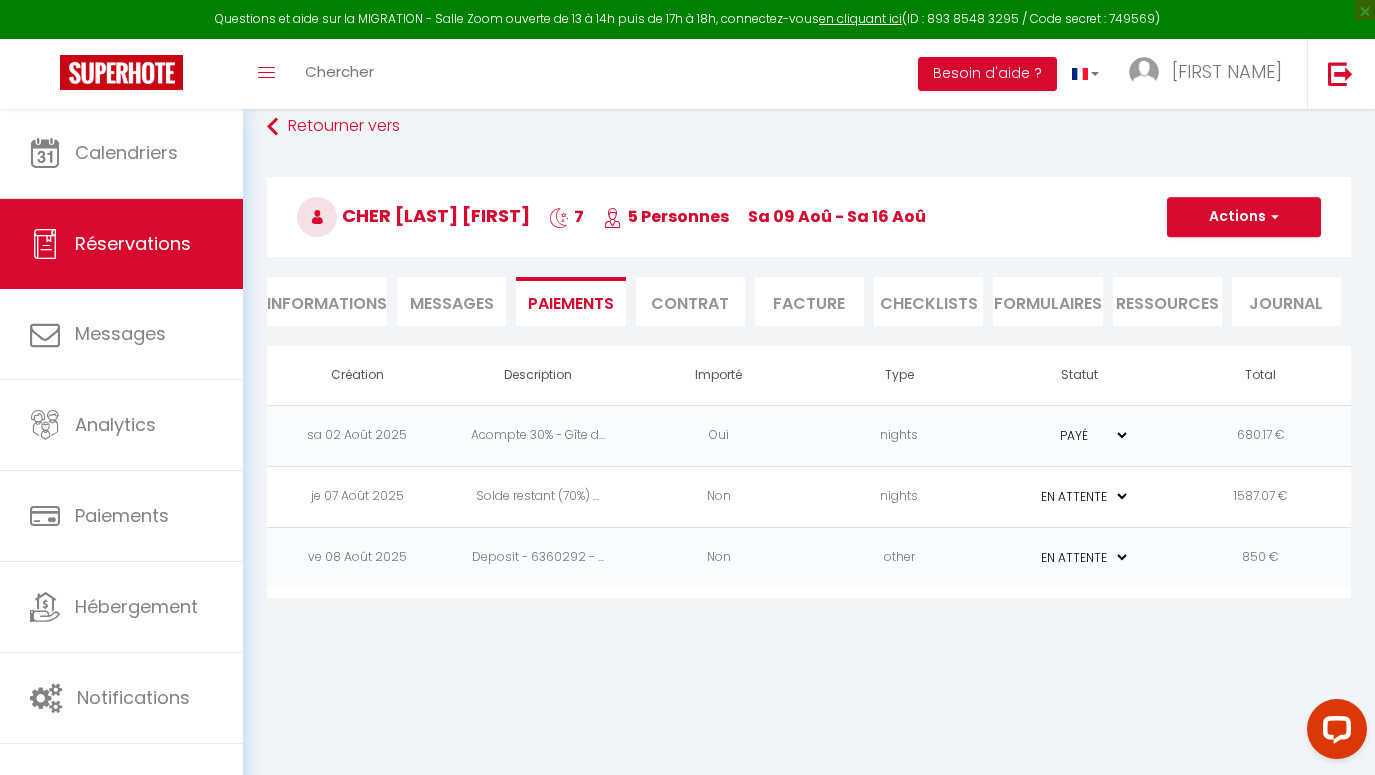 scroll, scrollTop: 108, scrollLeft: 0, axis: vertical 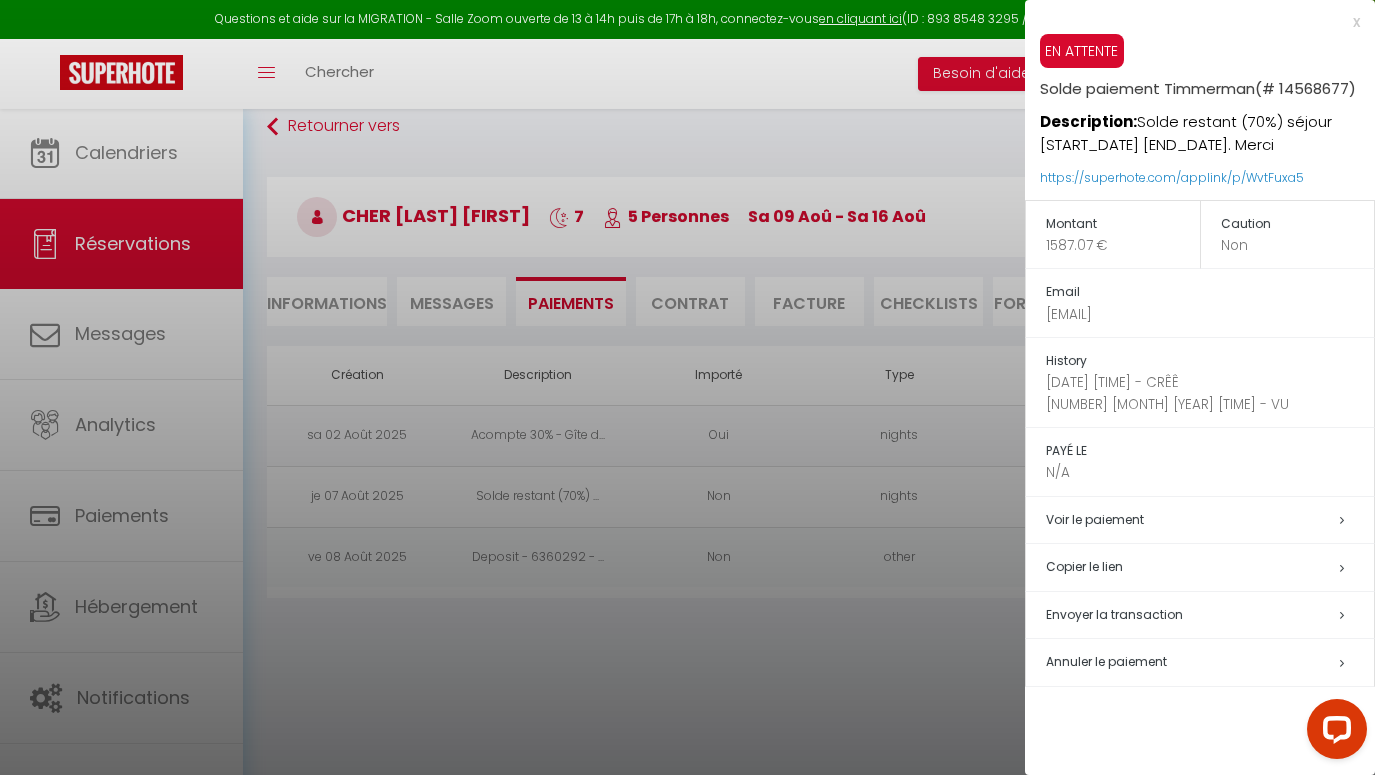 click on "Voir le paiement" at bounding box center [1210, 520] 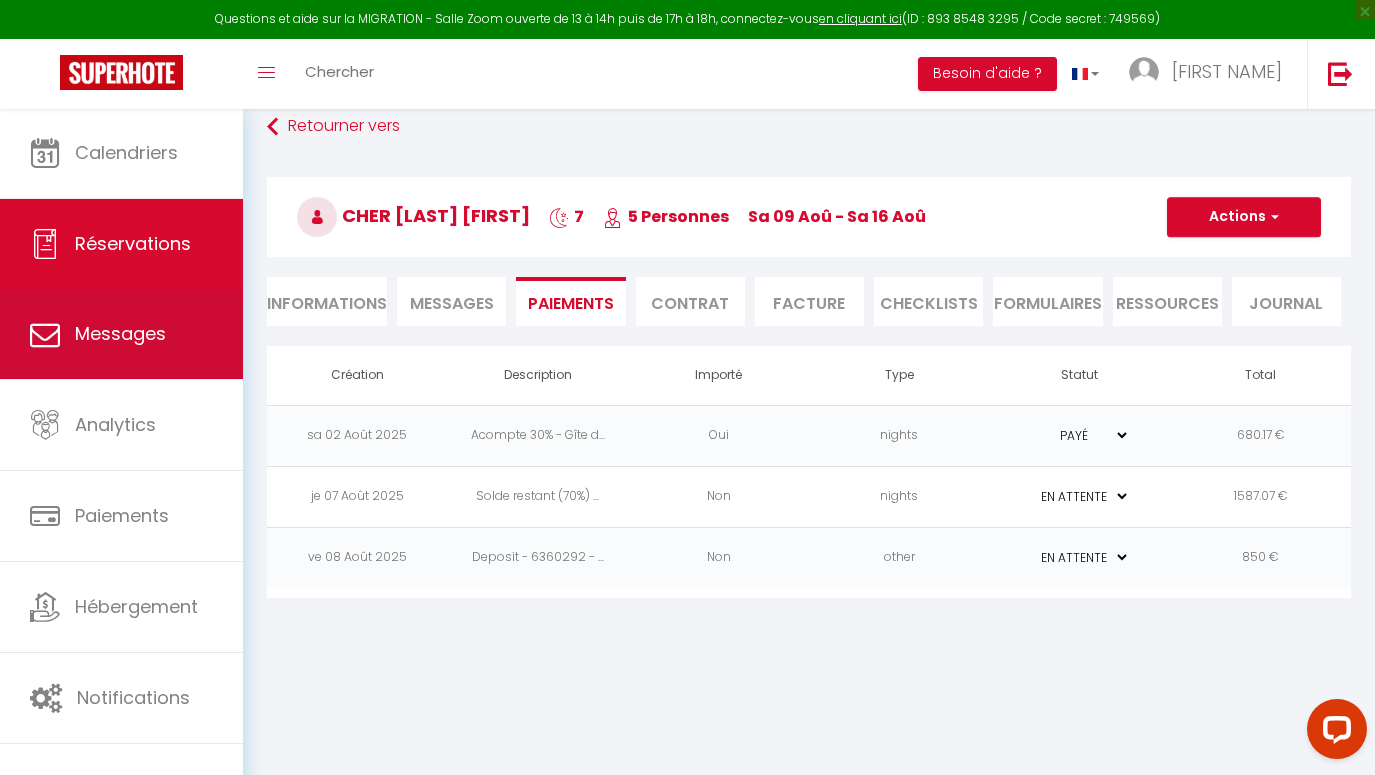 click on "Messages" at bounding box center [121, 334] 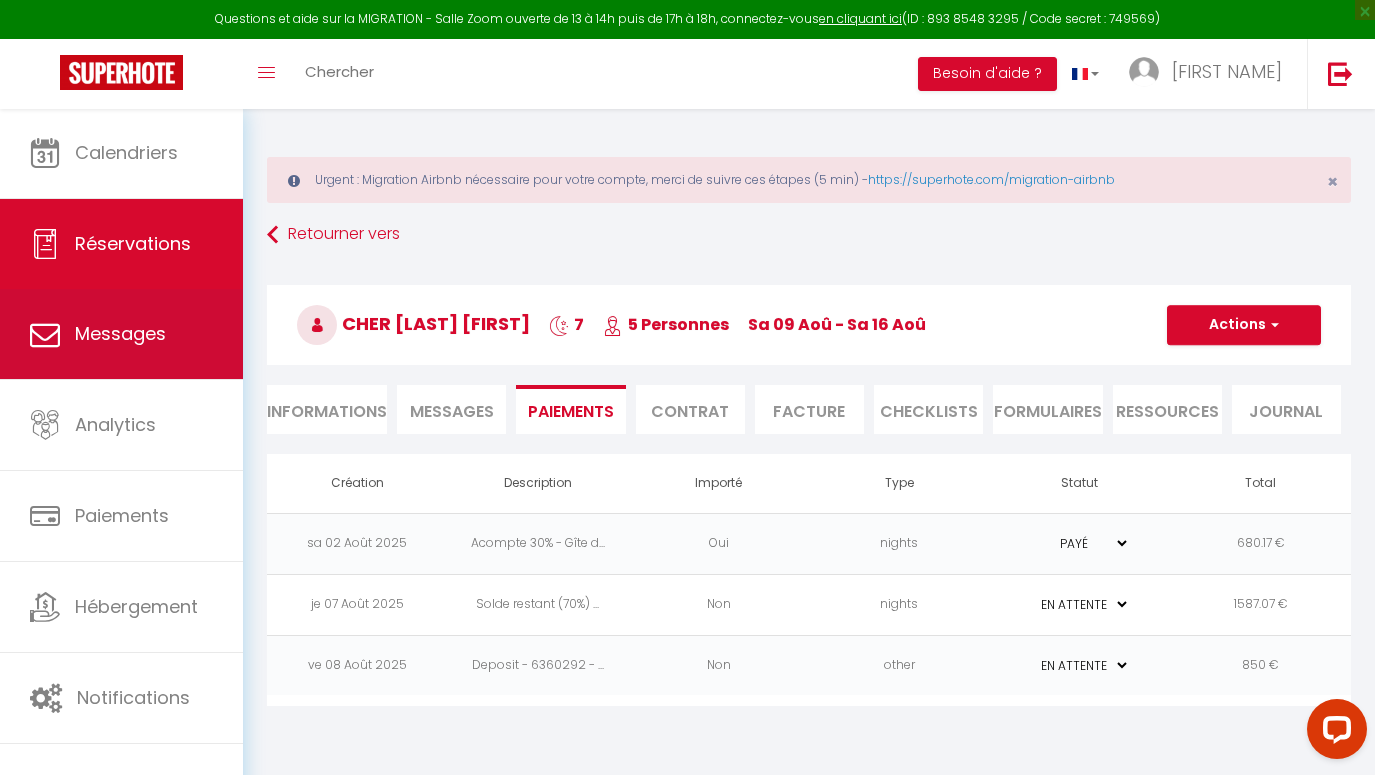 select on "message" 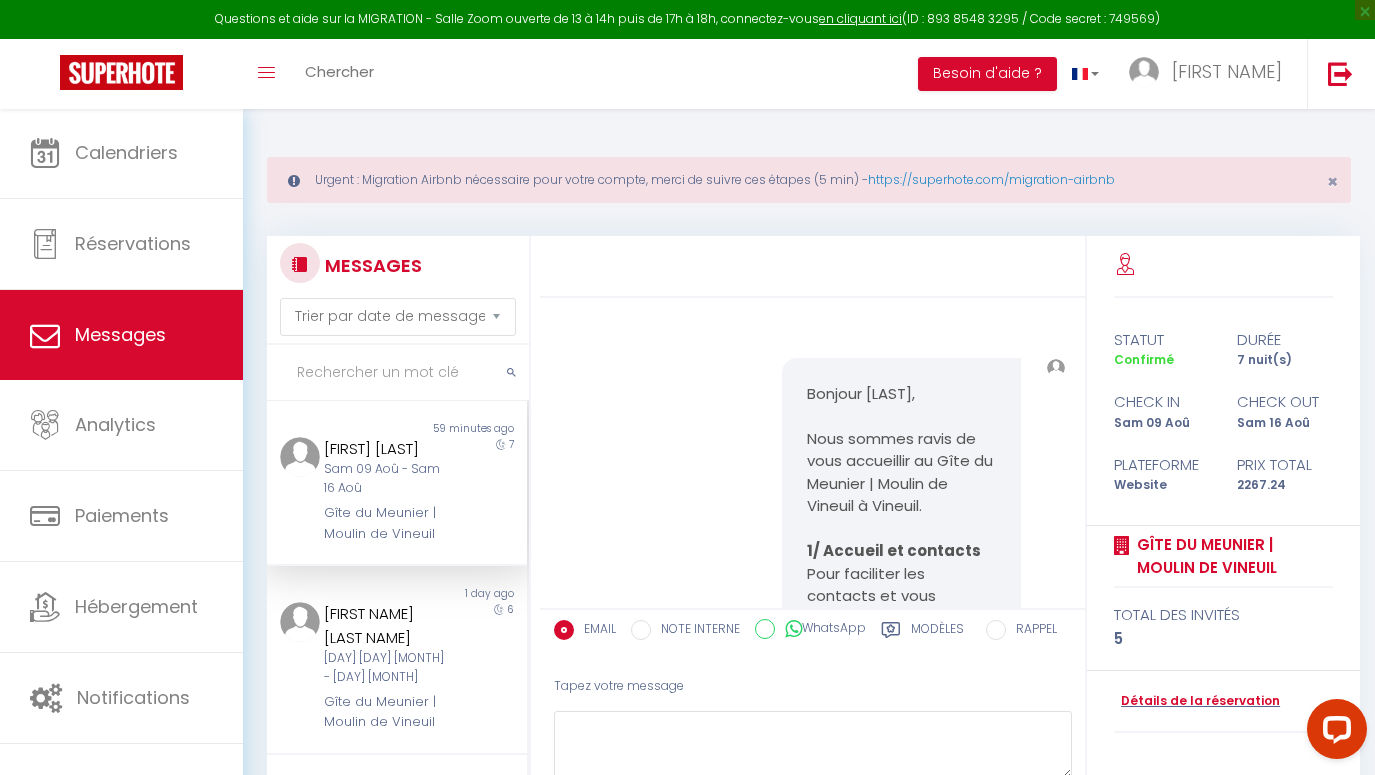 scroll, scrollTop: 5756, scrollLeft: 0, axis: vertical 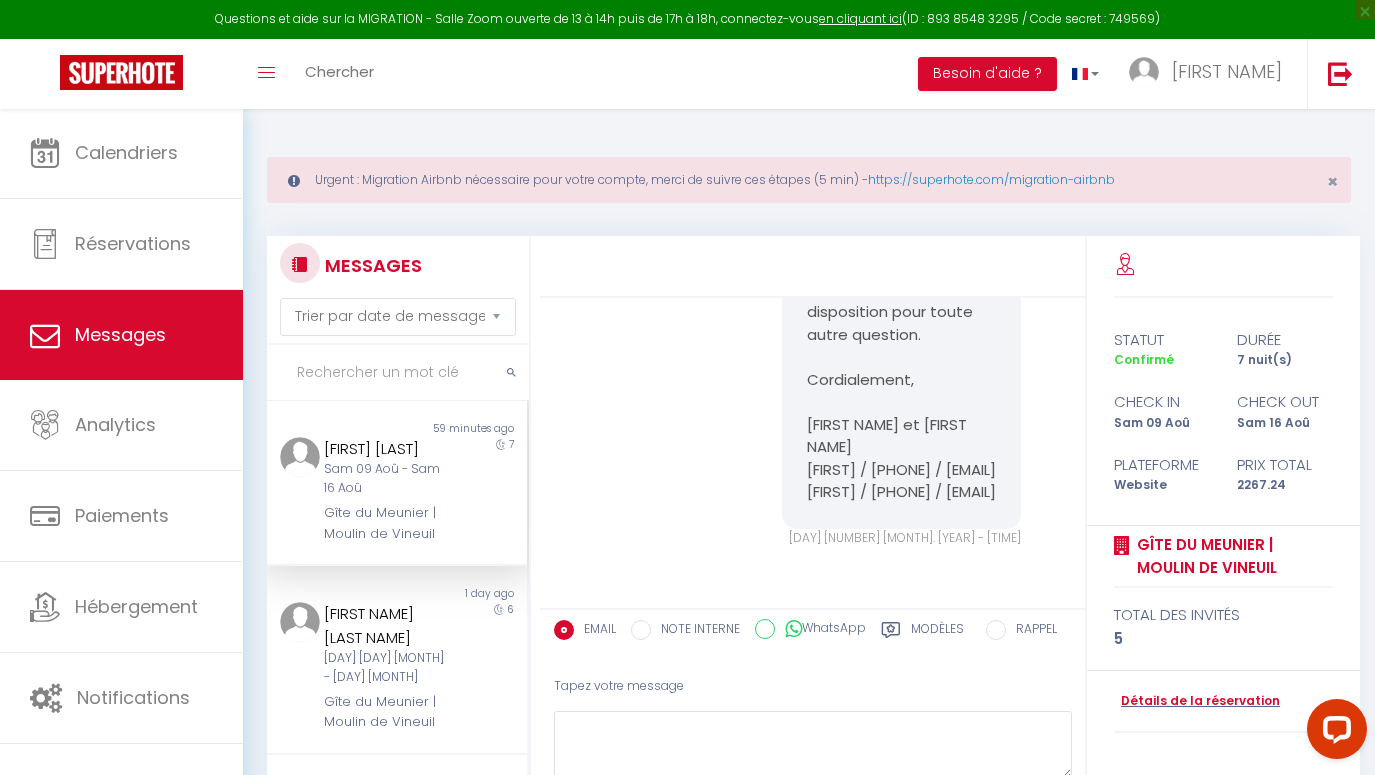 click on "[FIRST] [LAST]   [DAY] [MONTH] - [DAY] [MONTH]   Gîte du Meunier | Moulin de Vineuil" at bounding box center [386, 490] 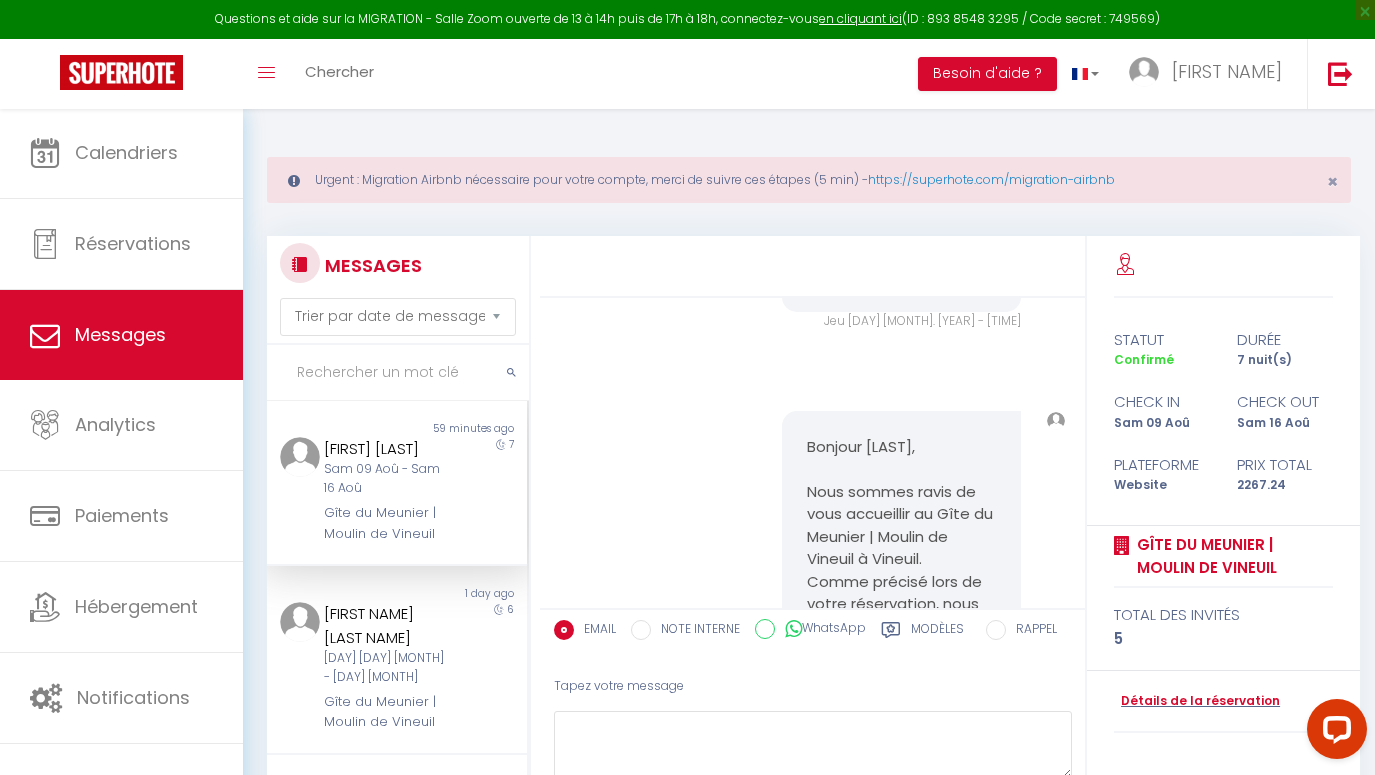 scroll, scrollTop: 4606, scrollLeft: 0, axis: vertical 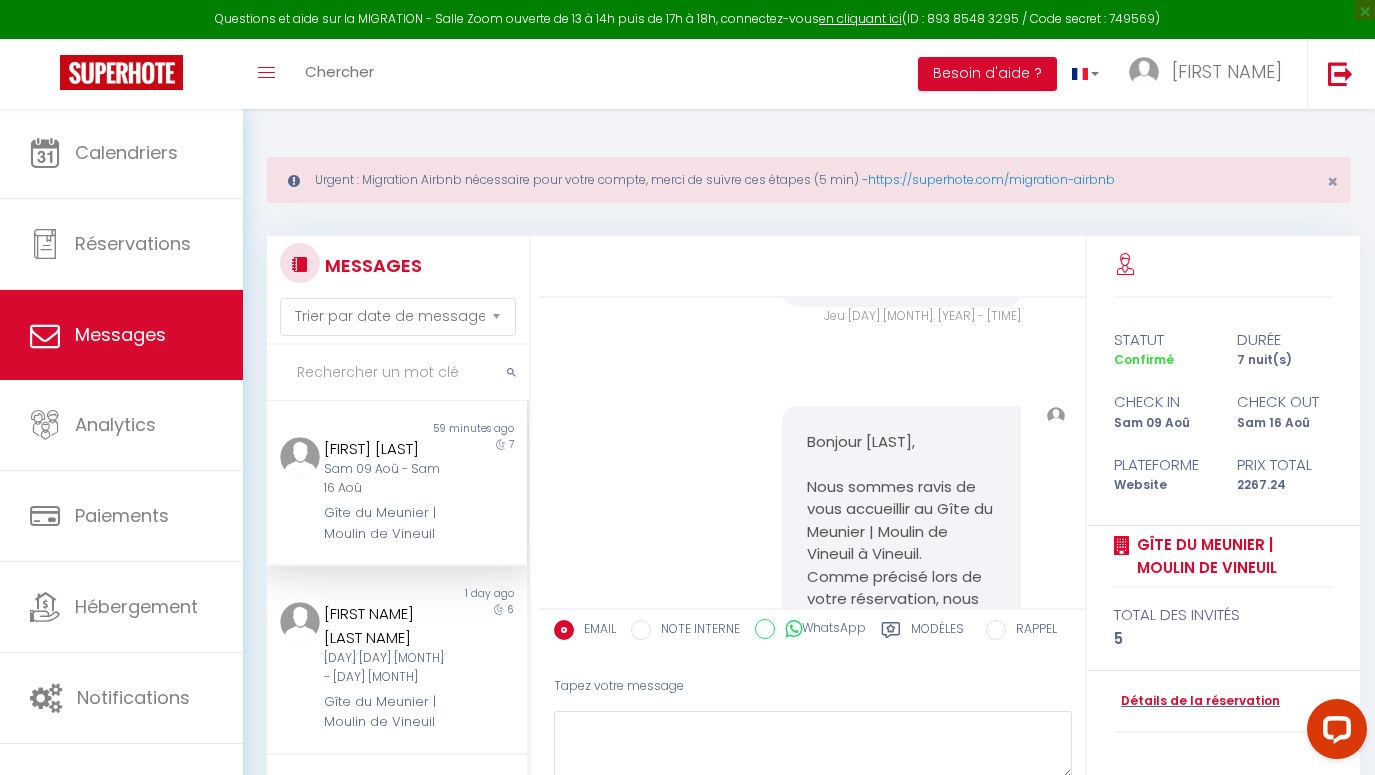 click on "WhatsApp" at bounding box center (765, 629) 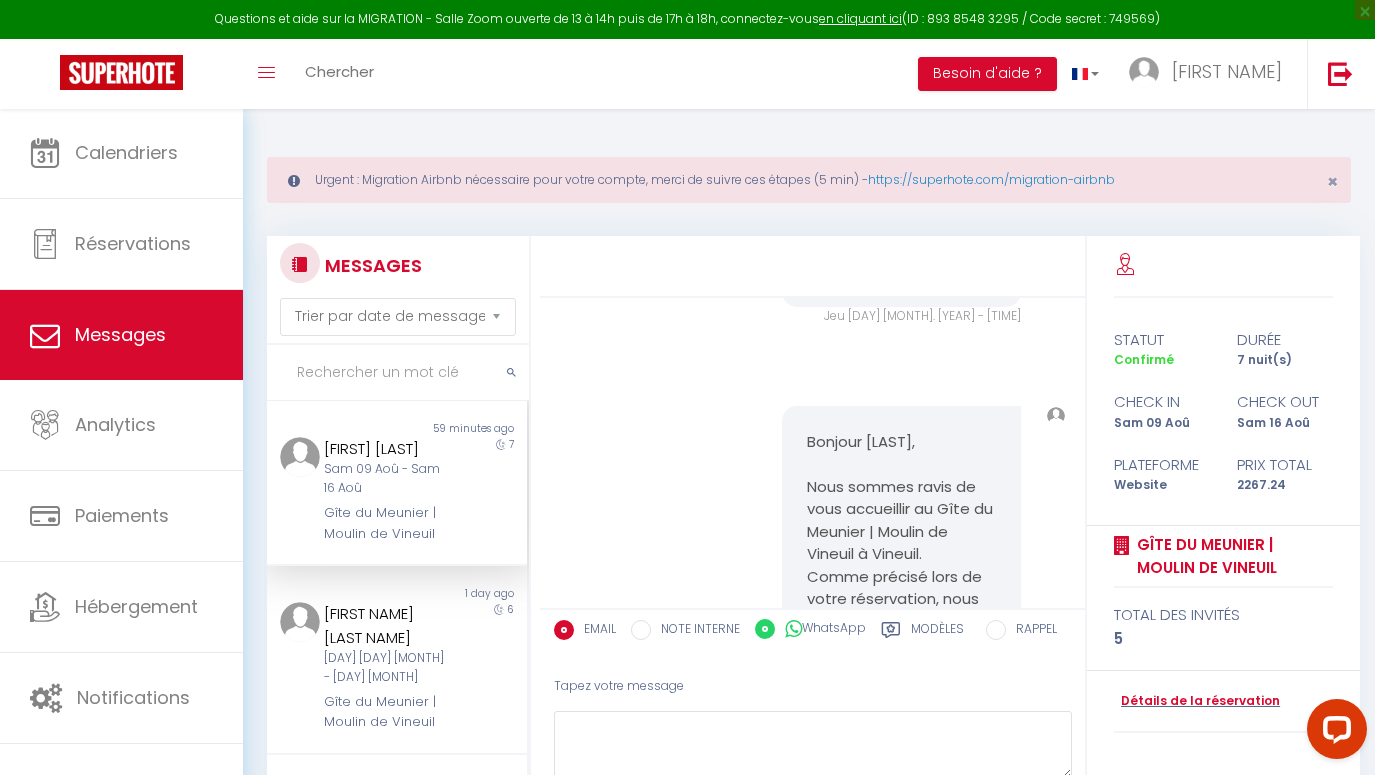 radio on "false" 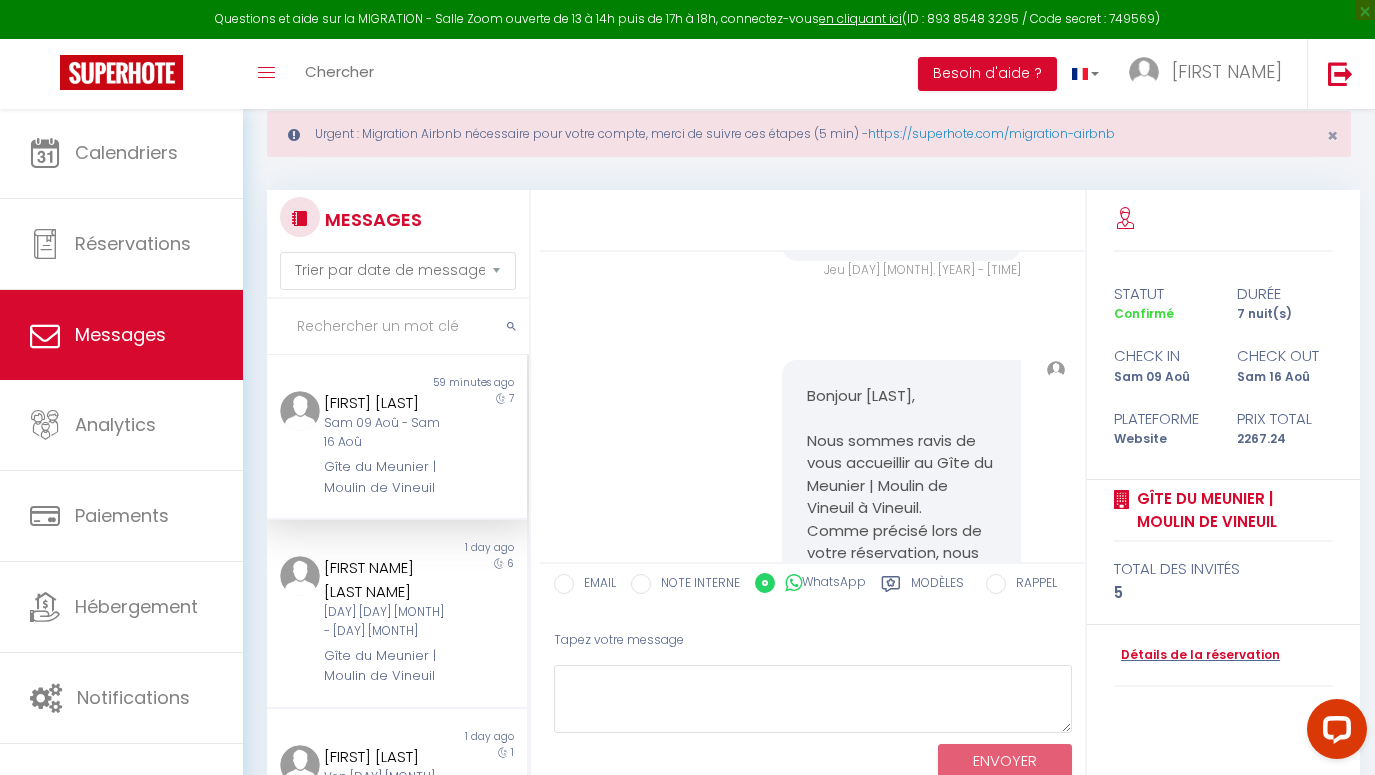 scroll, scrollTop: 47, scrollLeft: 0, axis: vertical 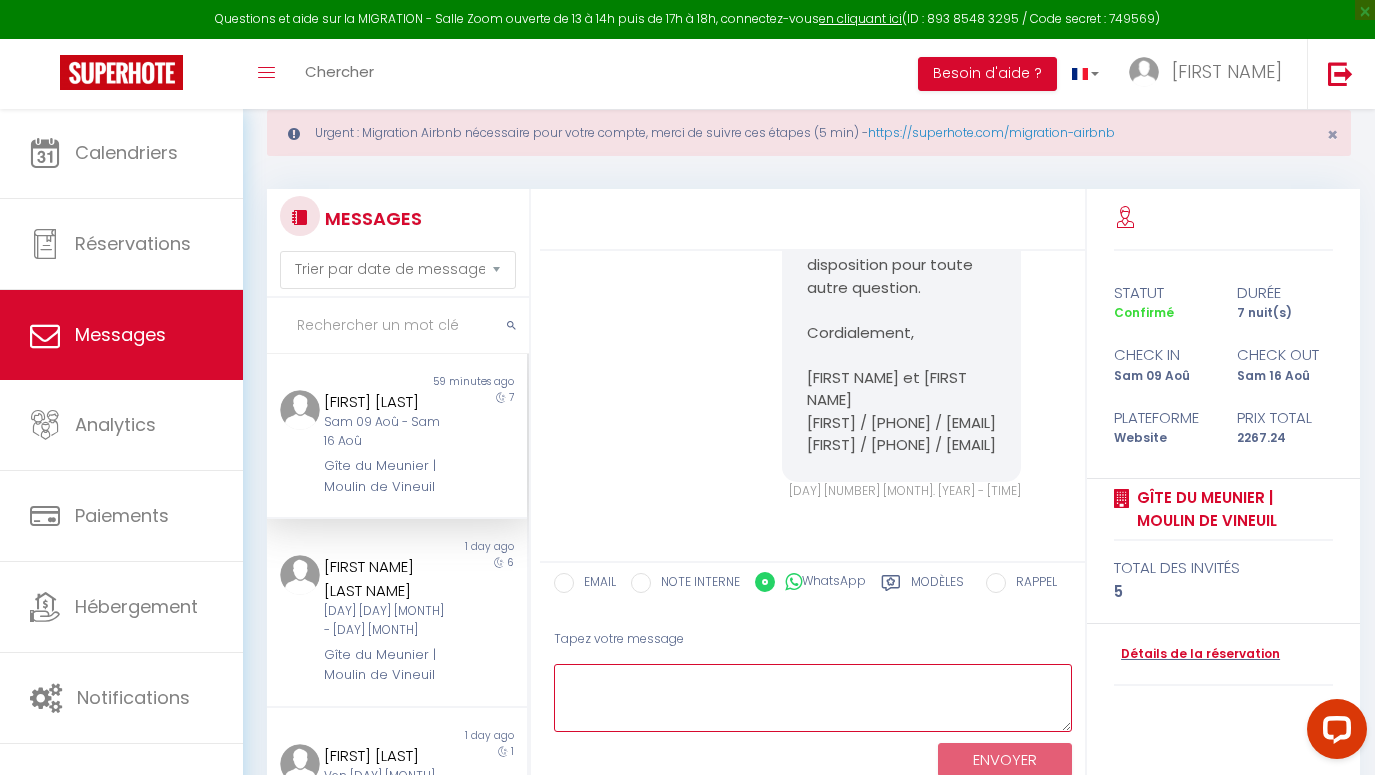 click at bounding box center [813, 698] 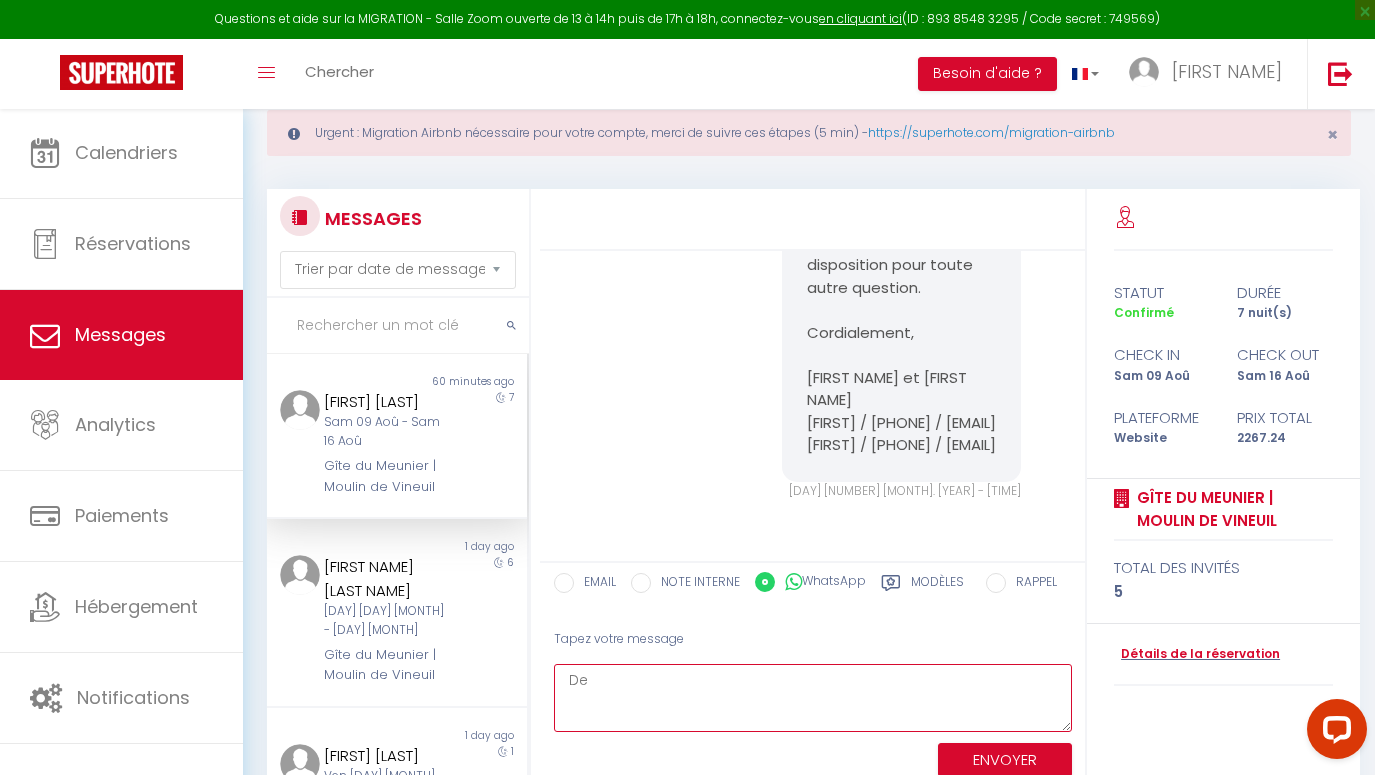 type on "D" 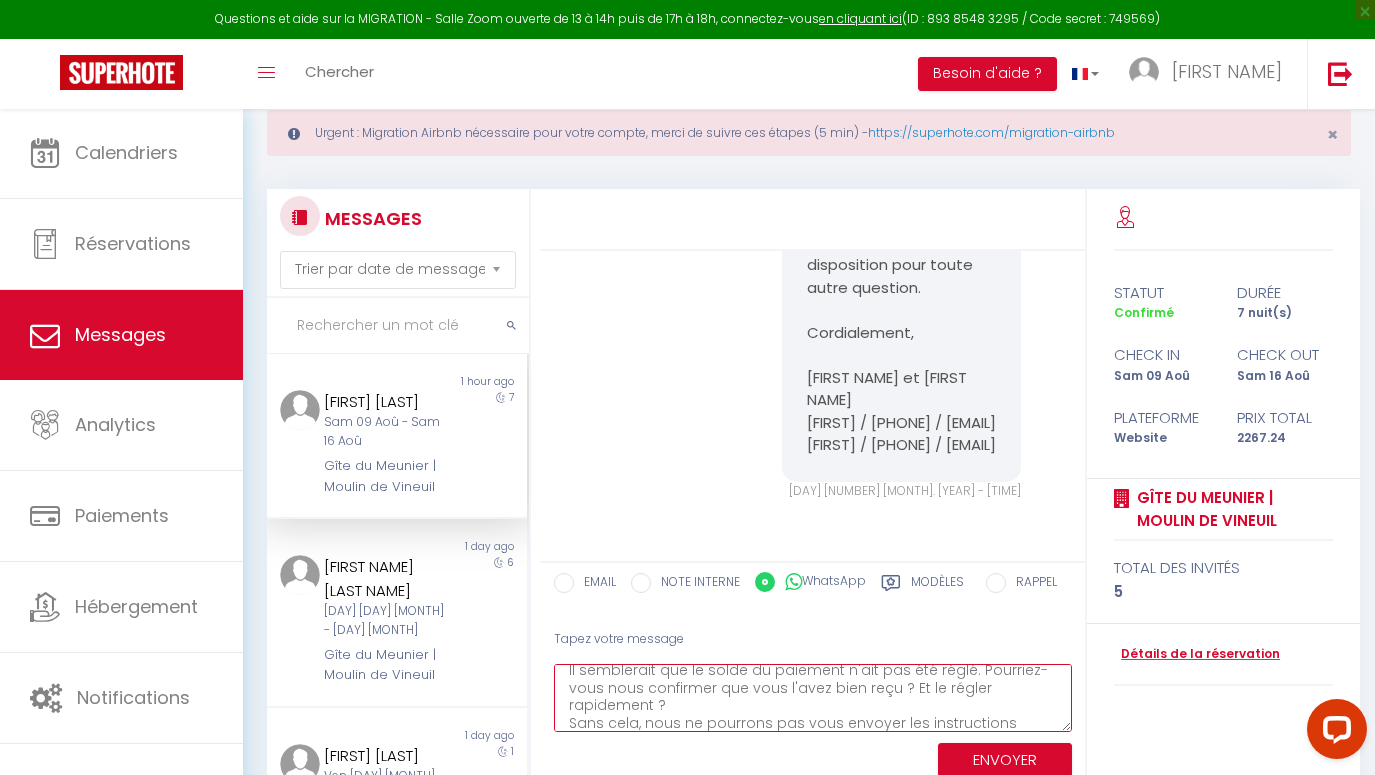 scroll, scrollTop: 44, scrollLeft: 0, axis: vertical 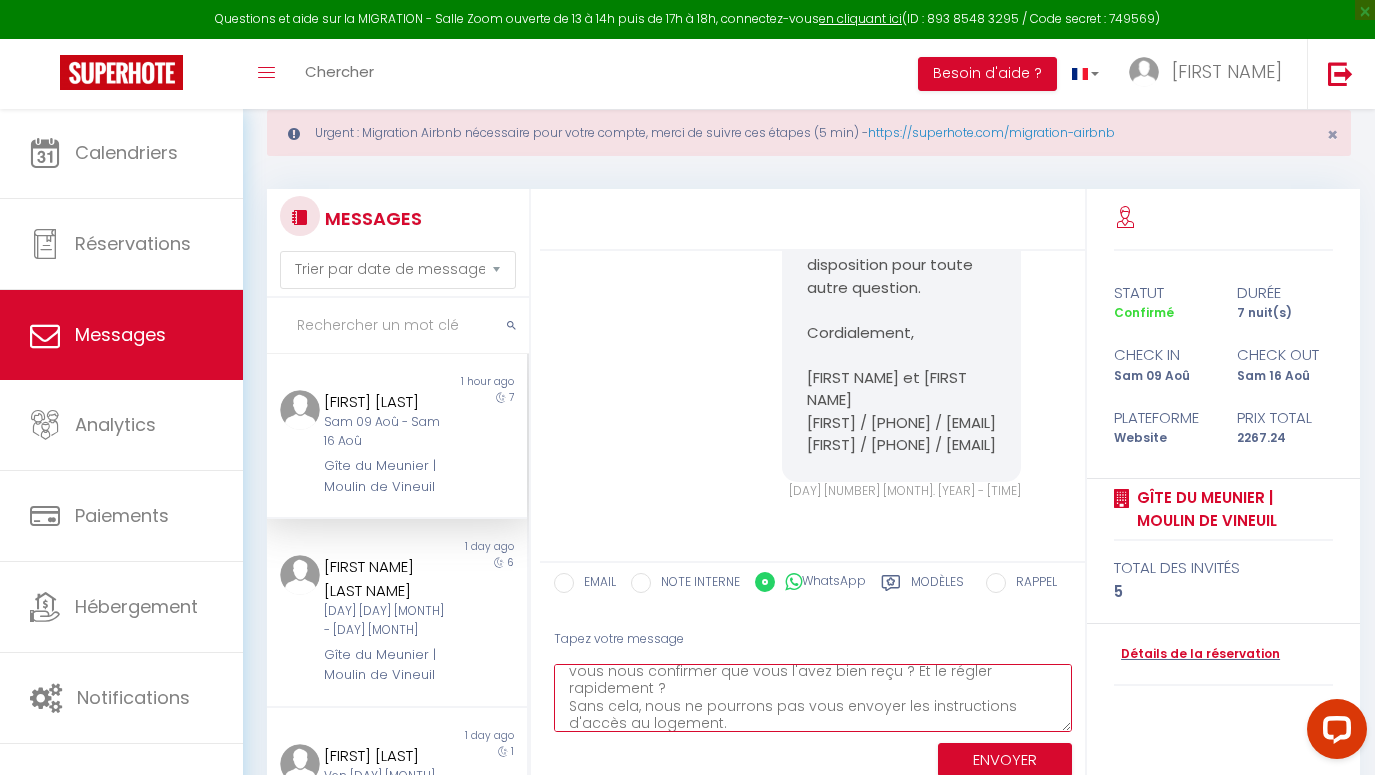 drag, startPoint x: 567, startPoint y: 704, endPoint x: 892, endPoint y: 699, distance: 325.03845 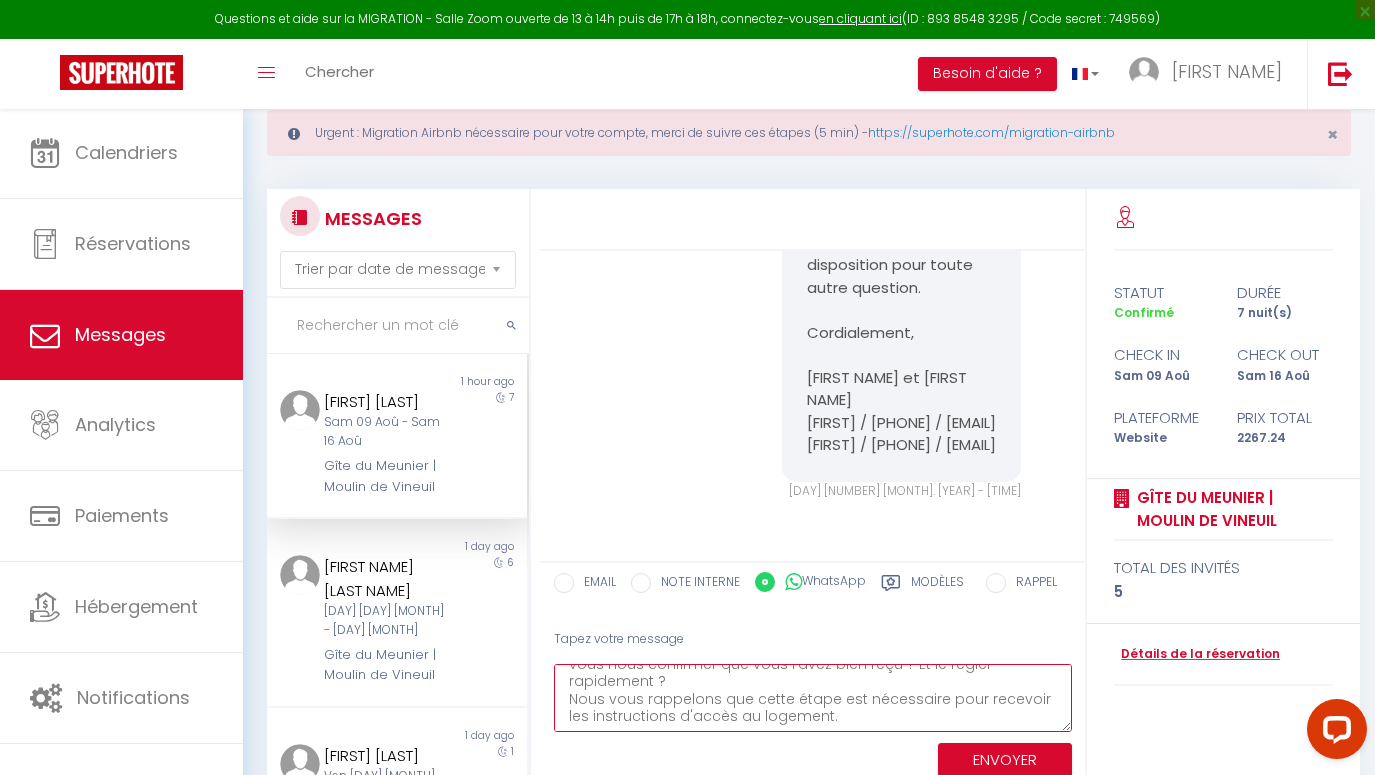 scroll, scrollTop: 49, scrollLeft: 0, axis: vertical 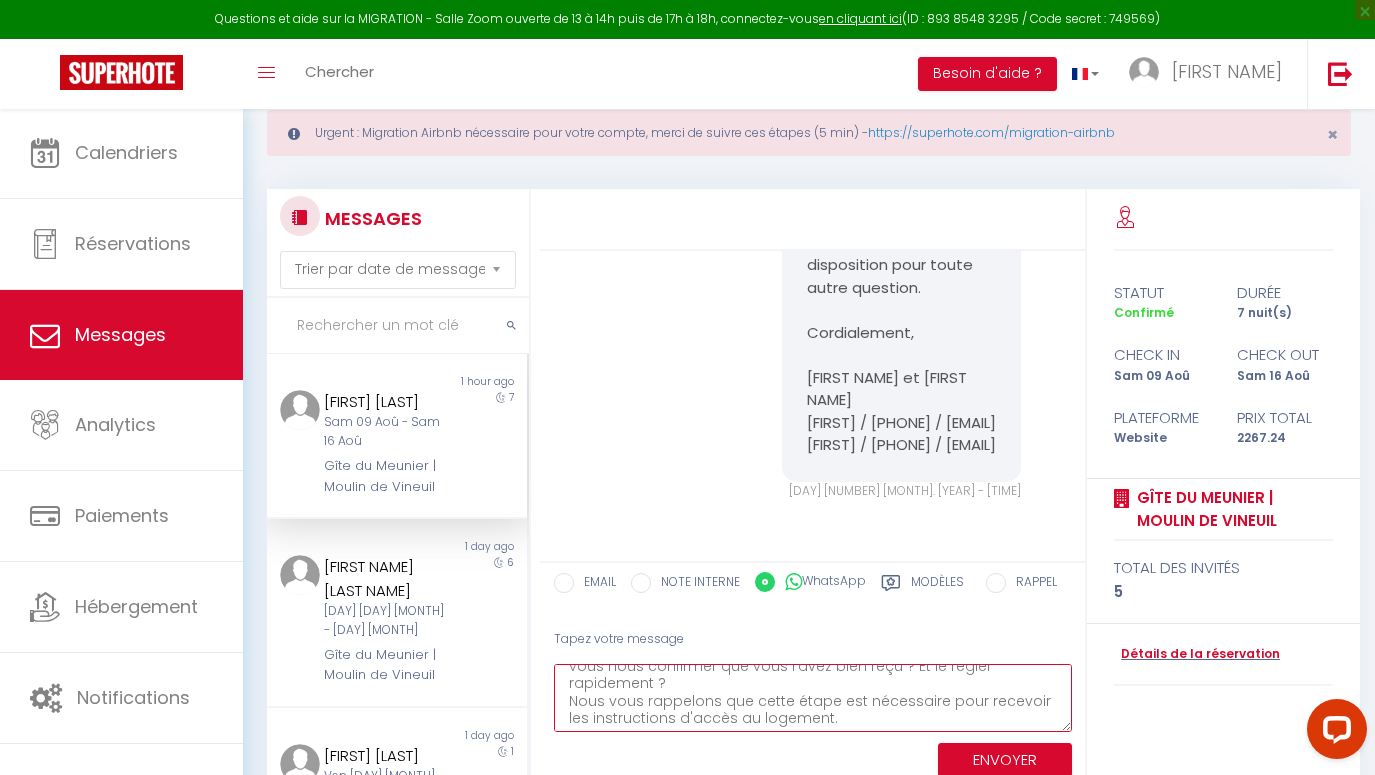 click on "Cher [LAST],
Il semblerait que le solde du paiement n'ait pas été réglé. Pourriez-vous nous confirmer que vous l'avez bien reçu ? Et le régler rapidement ?
Nous vous rappelons que cette étape est nécessaire pour recevoir les instructions d'accès au logement." at bounding box center [813, 698] 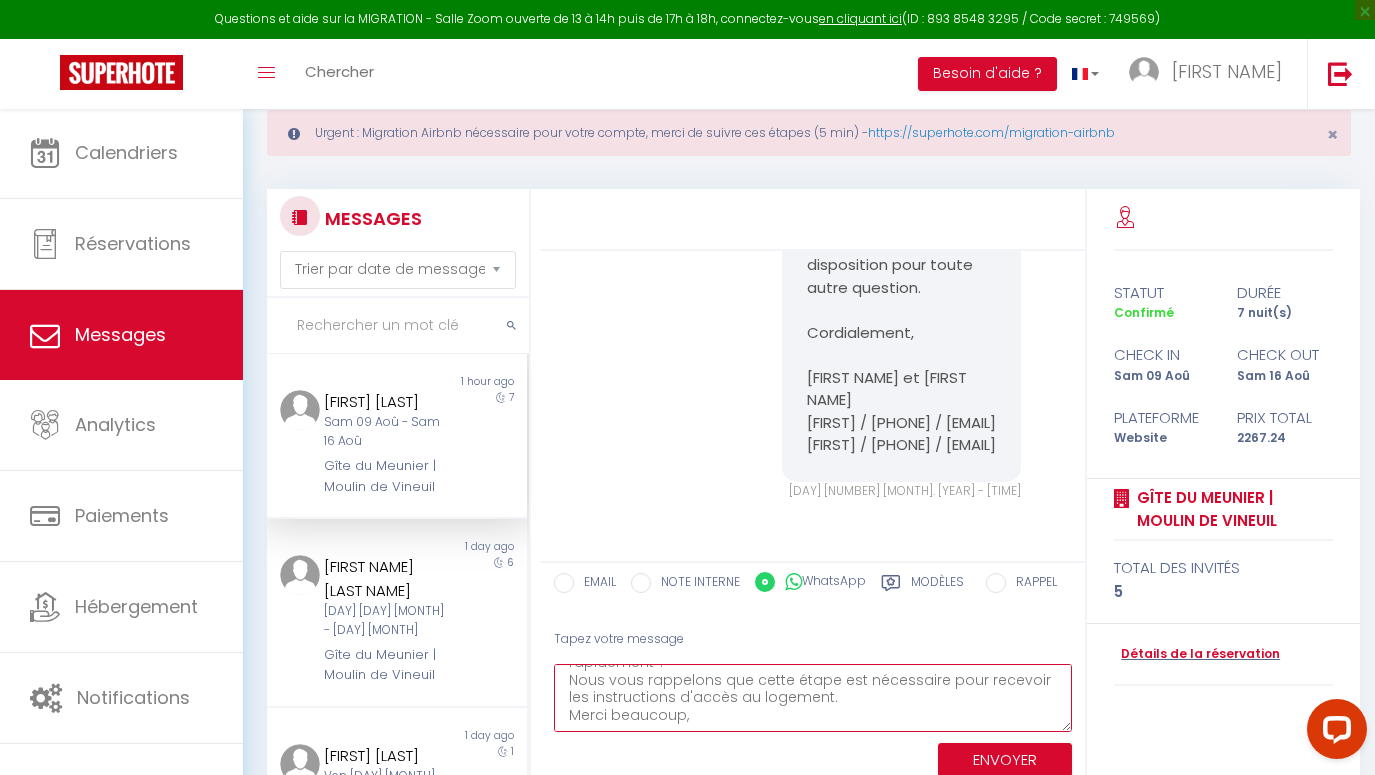 scroll, scrollTop: 78, scrollLeft: 0, axis: vertical 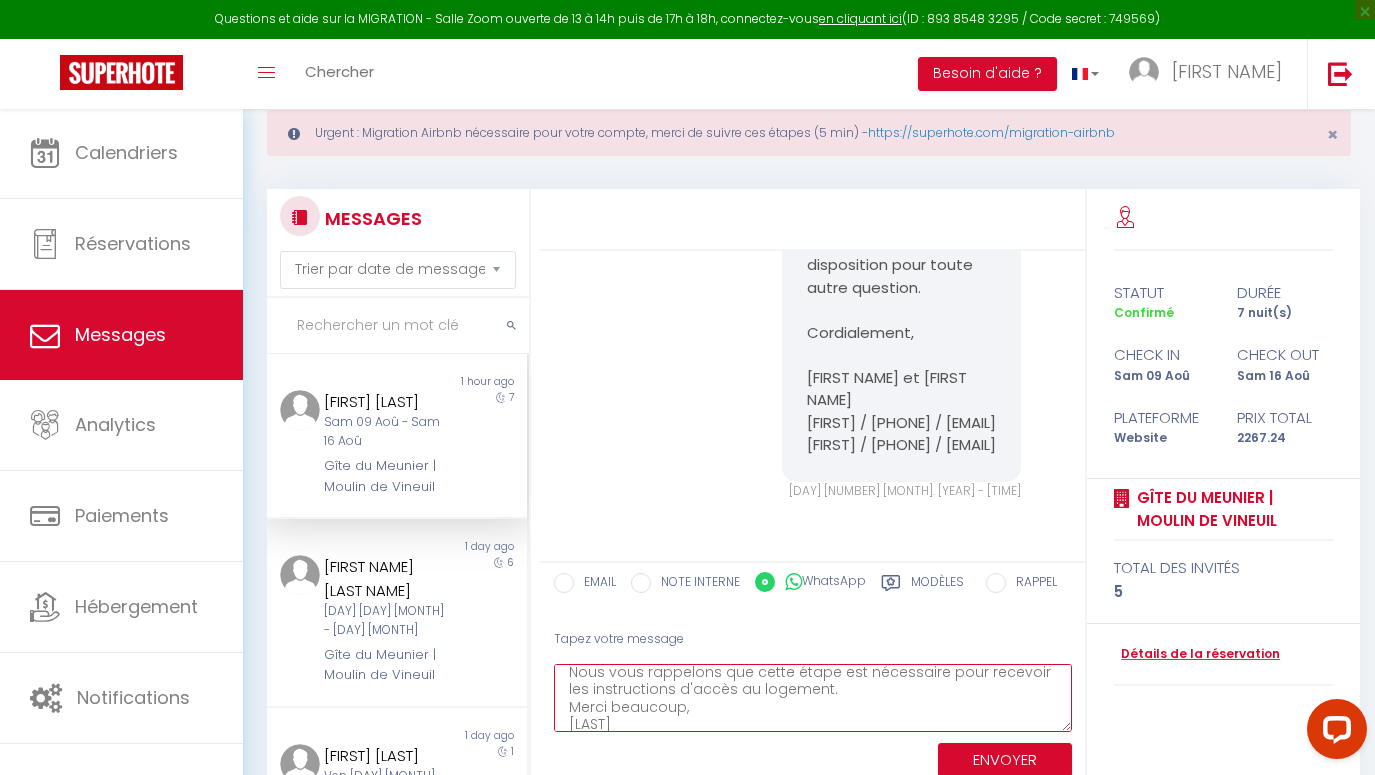 click on "Cher [FIRST] [LAST],
Il semblerait que le solde du paiement n'ait pas été réglé. Pourriez-vous nous confirmer que vous l'avez bien reçu ? Et le régler rapidement ?
Nous vous rappelons que cette étape est nécessaire pour recevoir les instructions d'accès au logement.
Merci beaucoup,
[LAST]" at bounding box center (813, 698) 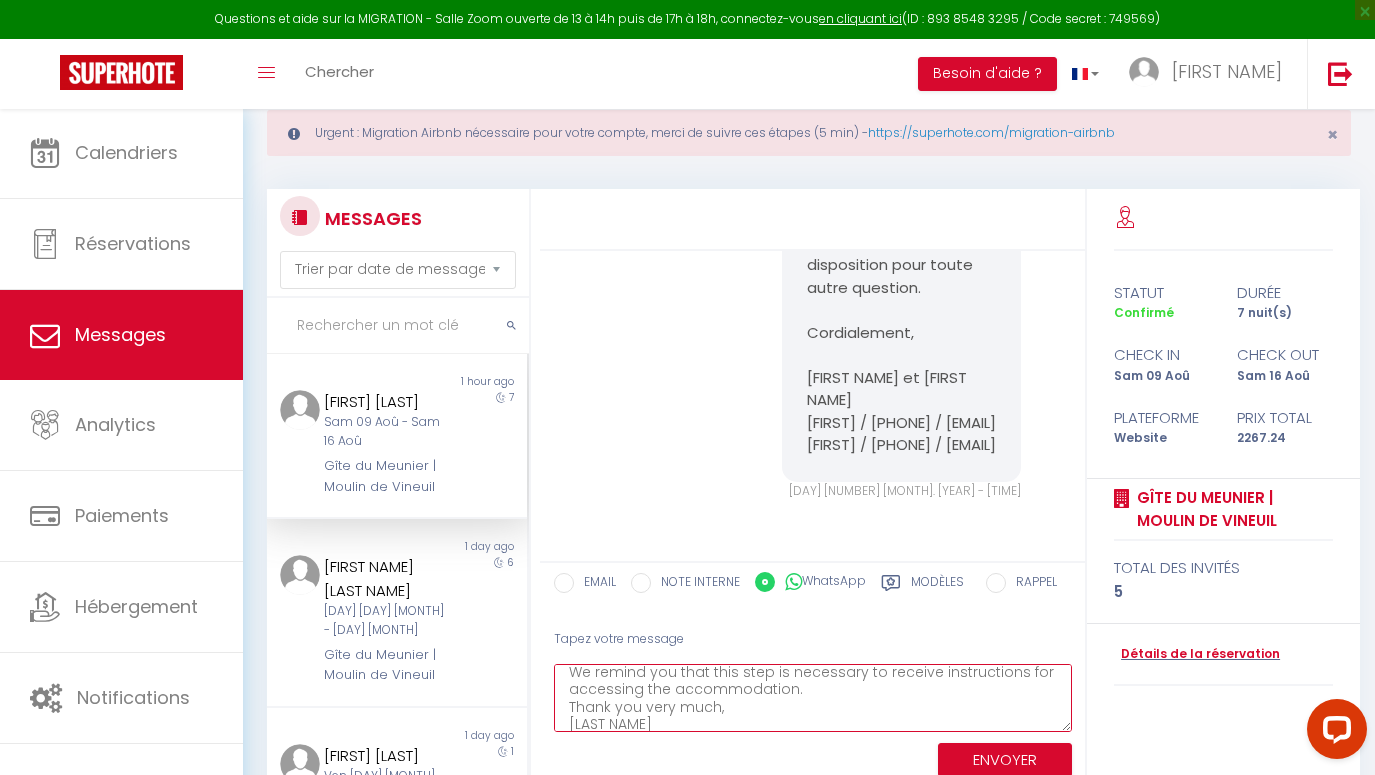 scroll, scrollTop: 83, scrollLeft: 0, axis: vertical 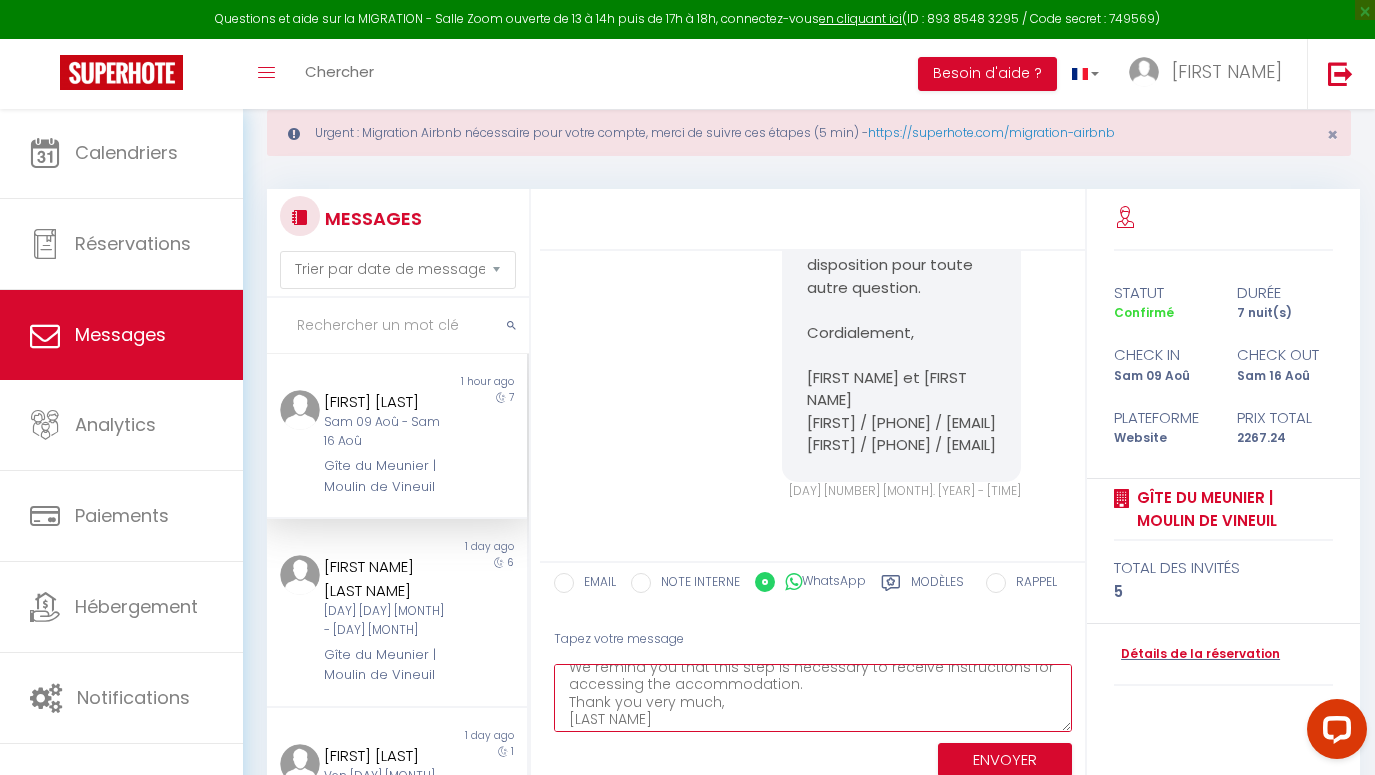 type on "Dear [LAST NAME],
It appears that the balance of the payment has not been settled. Could you please confirm that you have received it? And pay it promptly?
We remind you that this step is necessary to receive instructions for accessing the accommodation.
Thank you very much,
[LAST NAME]" 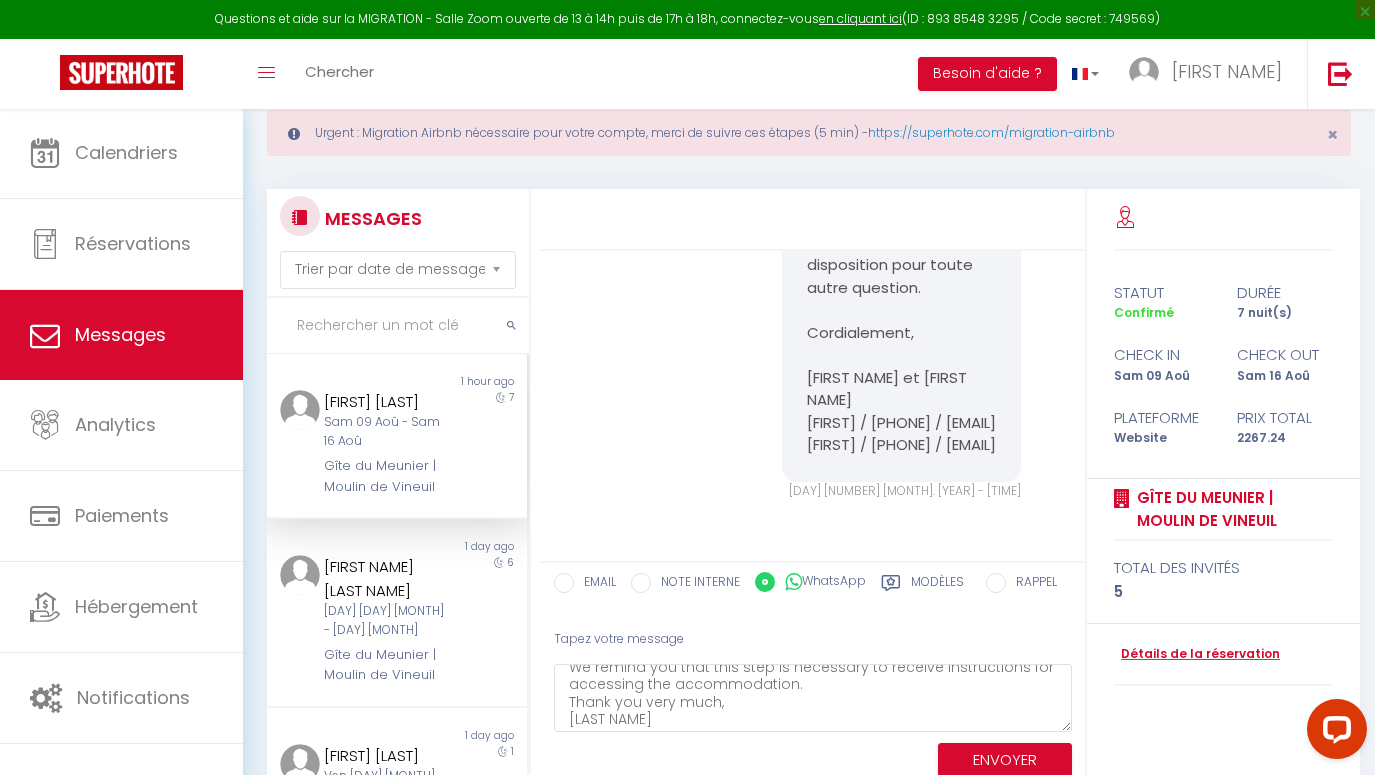 click on "ENVOYER" at bounding box center (1005, 760) 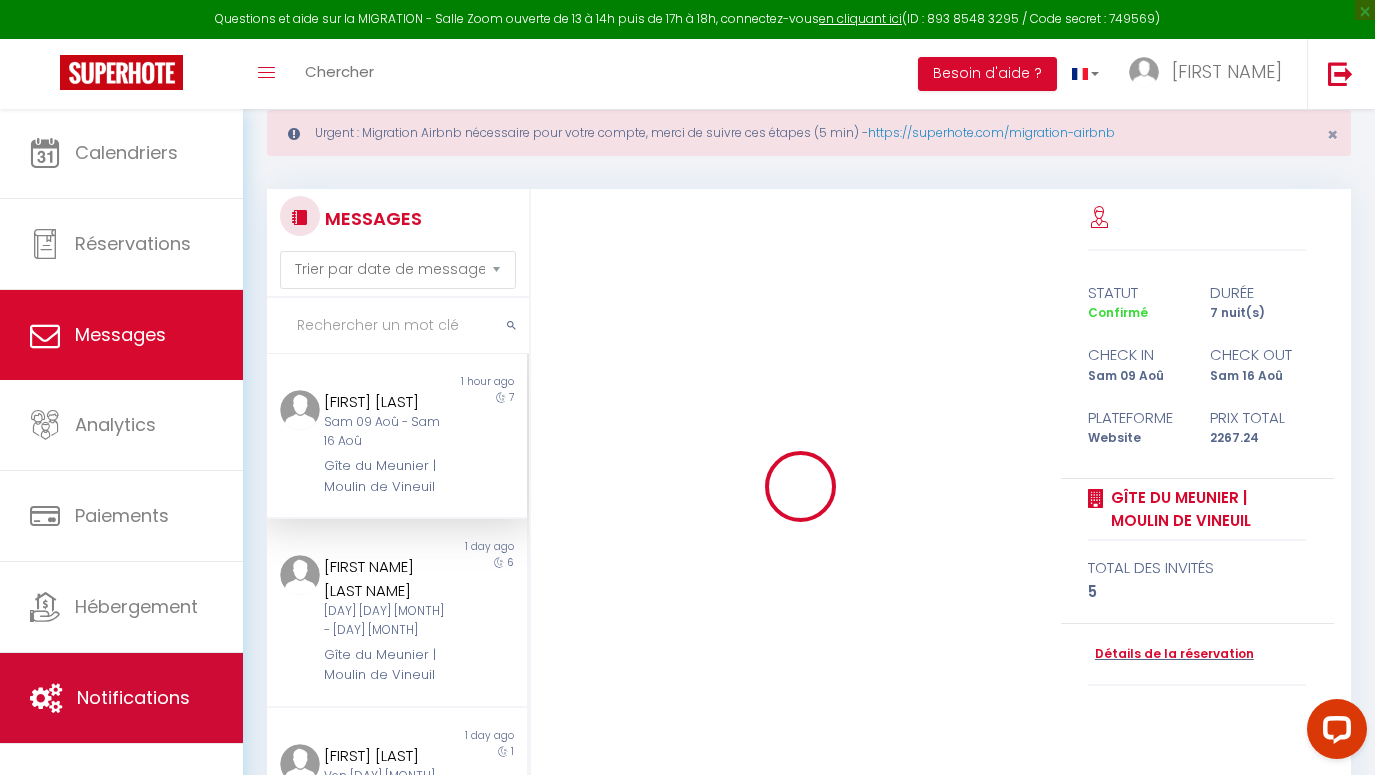 click at bounding box center (46, 698) 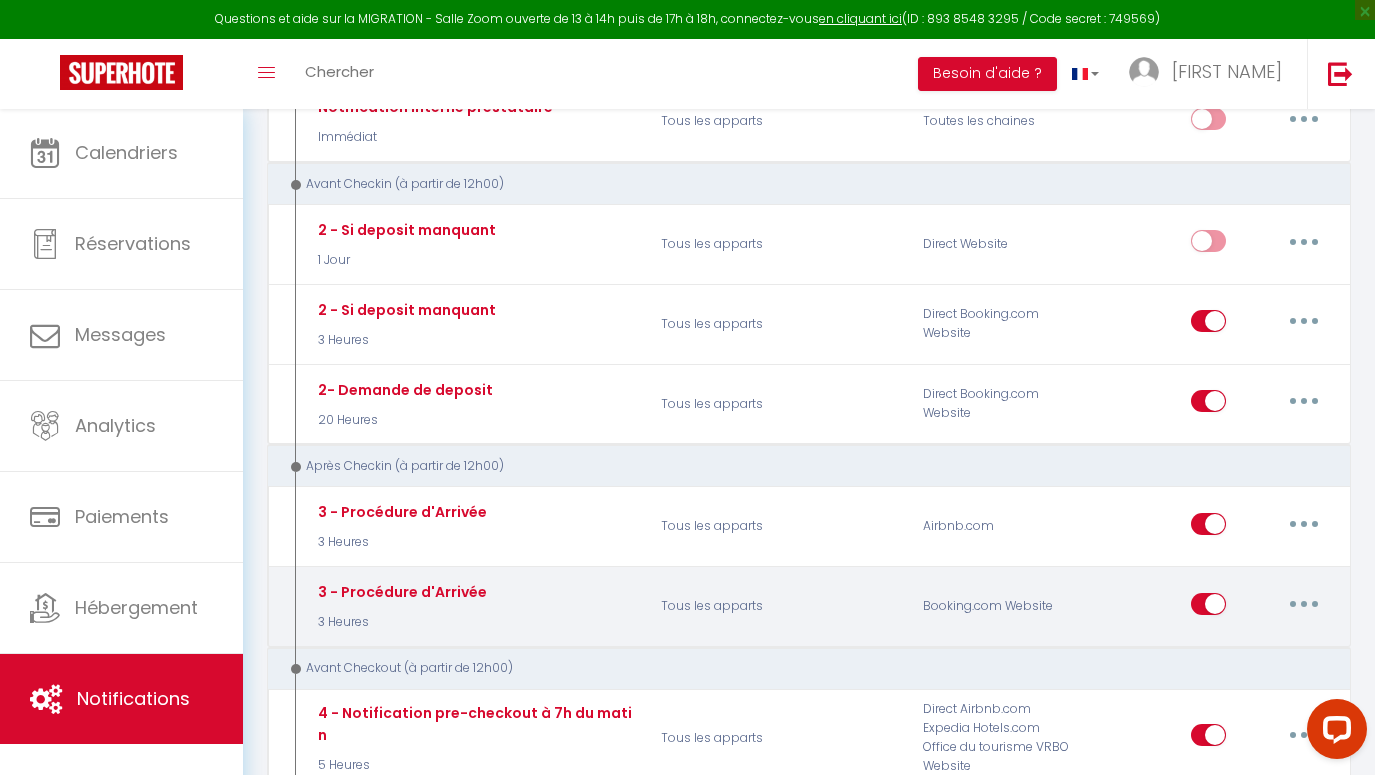 scroll, scrollTop: 640, scrollLeft: 0, axis: vertical 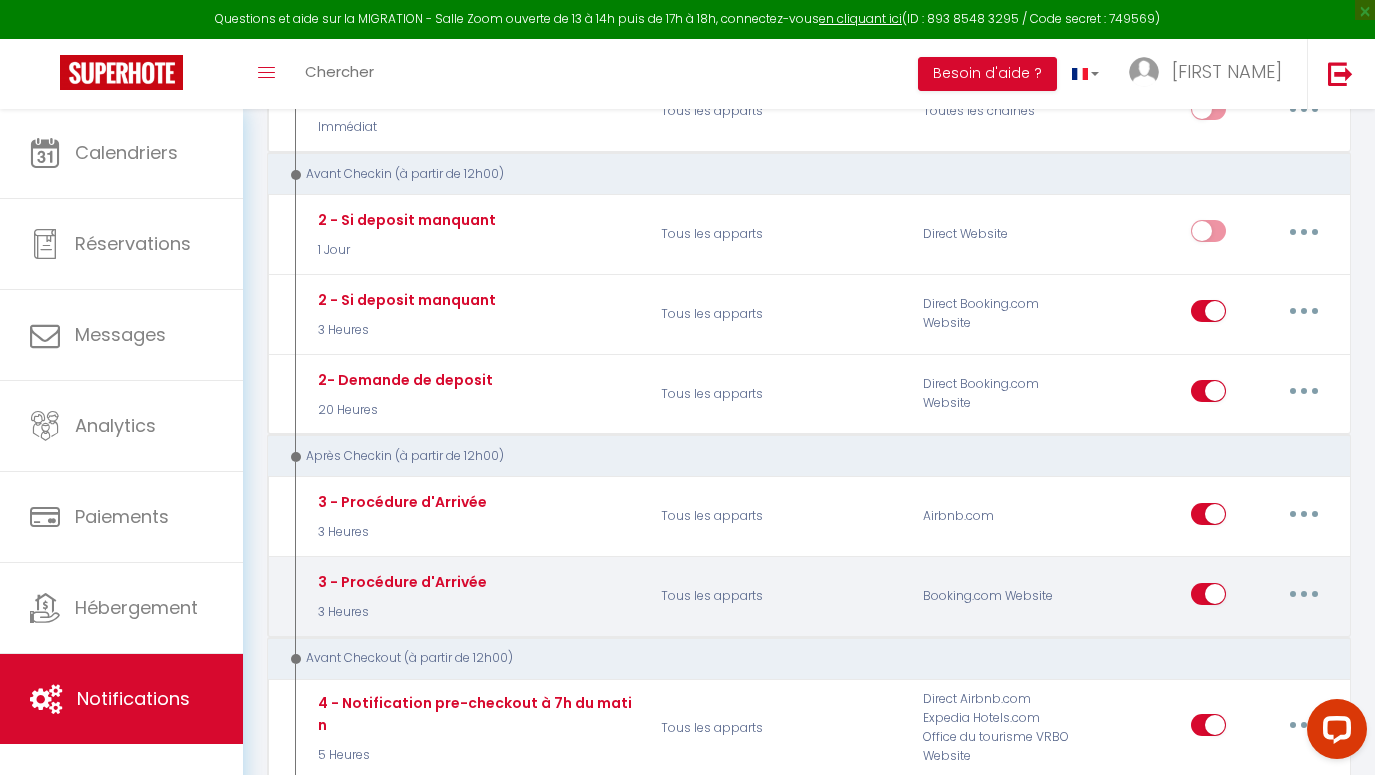 click at bounding box center (1304, 594) 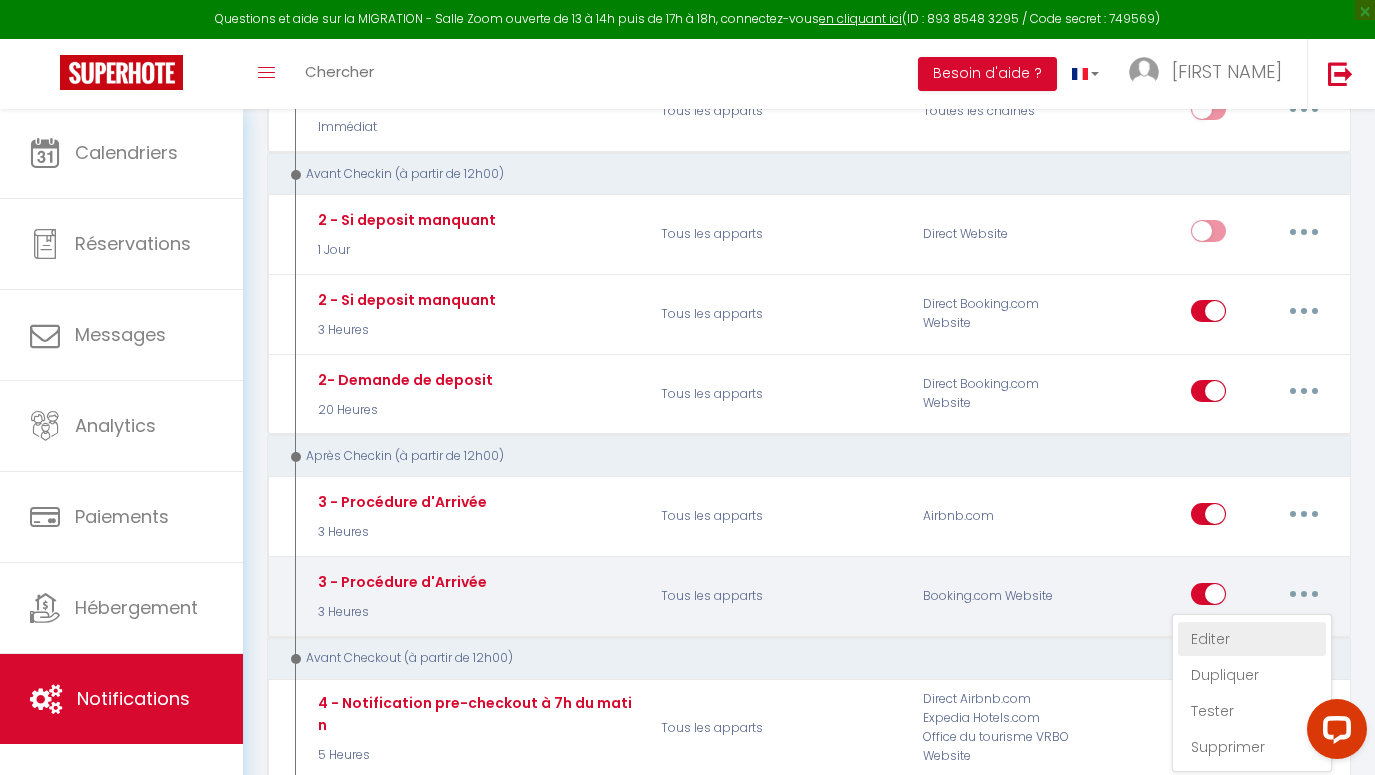 click on "Editer" at bounding box center [1252, 639] 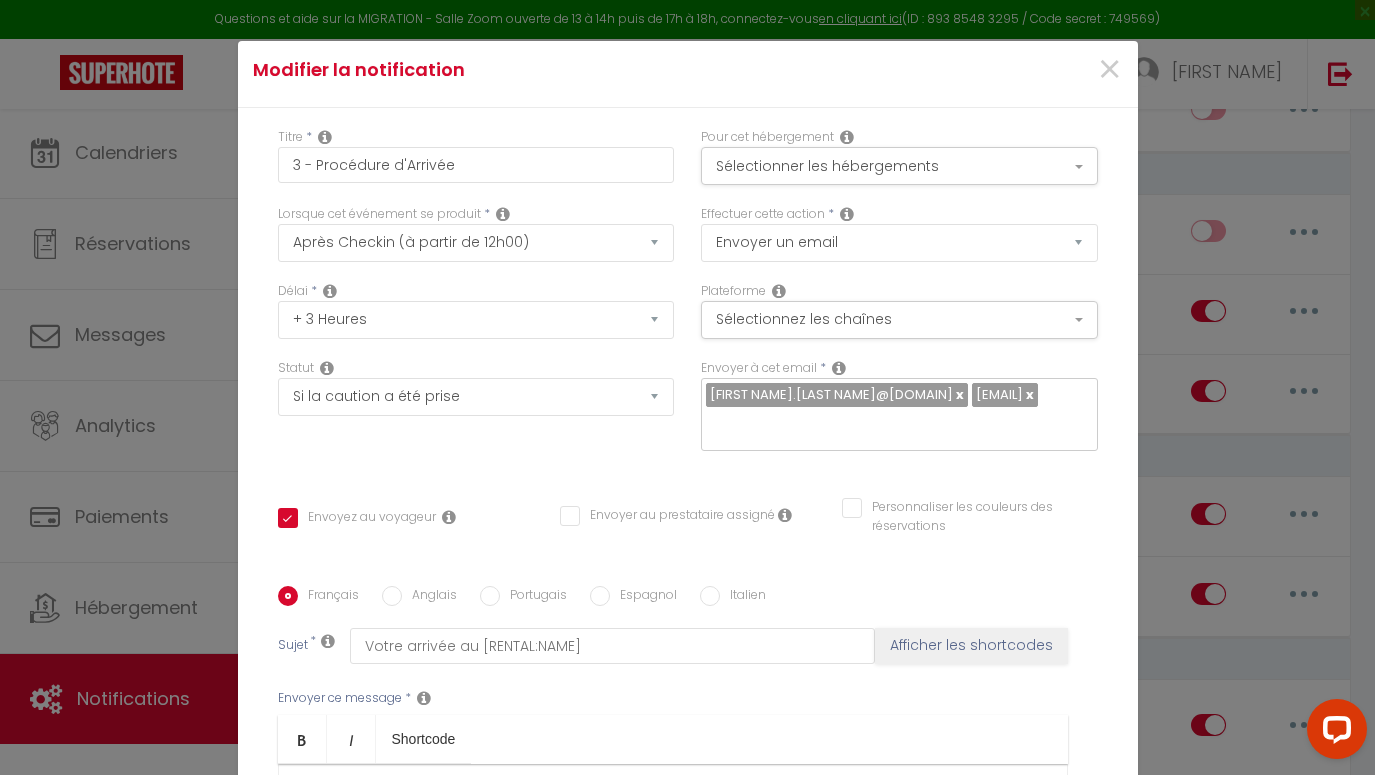 scroll, scrollTop: 11, scrollLeft: 0, axis: vertical 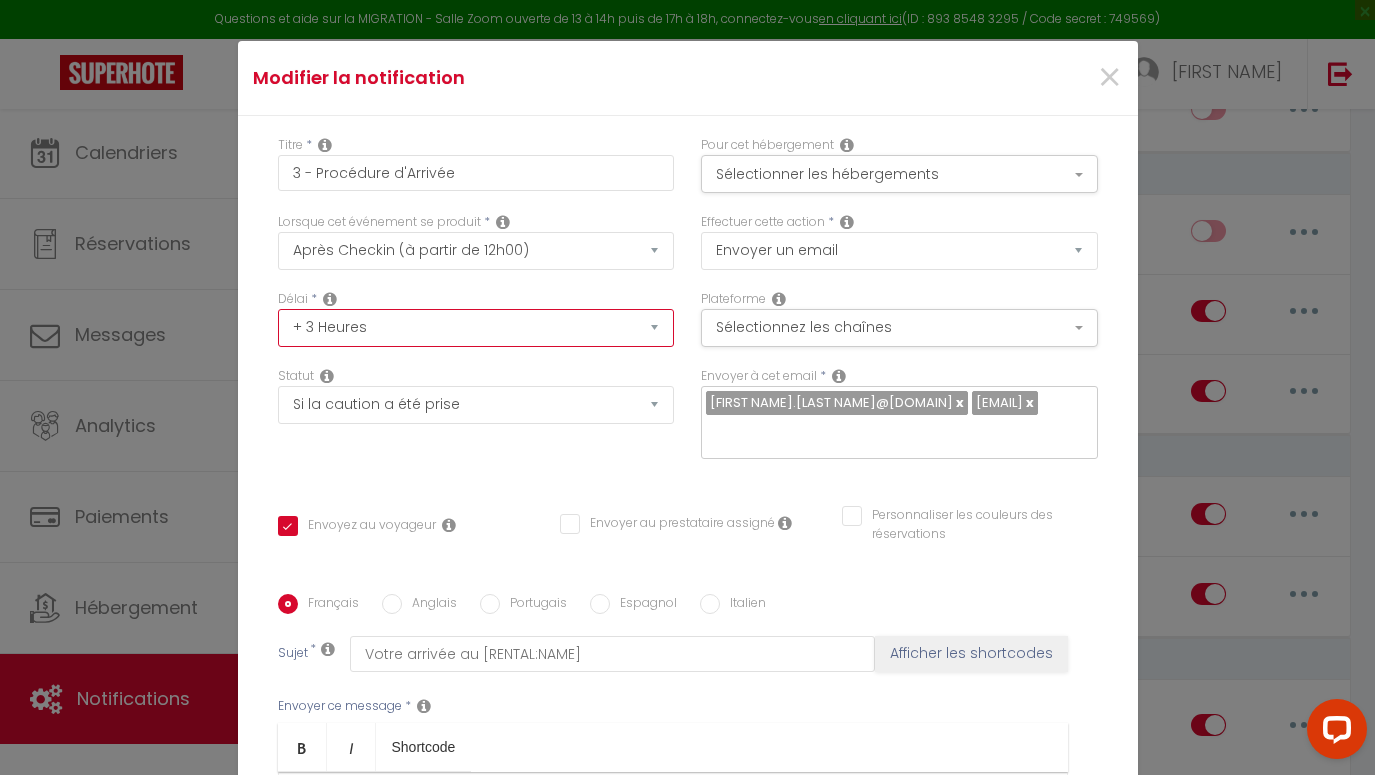 select on "4 Heures" 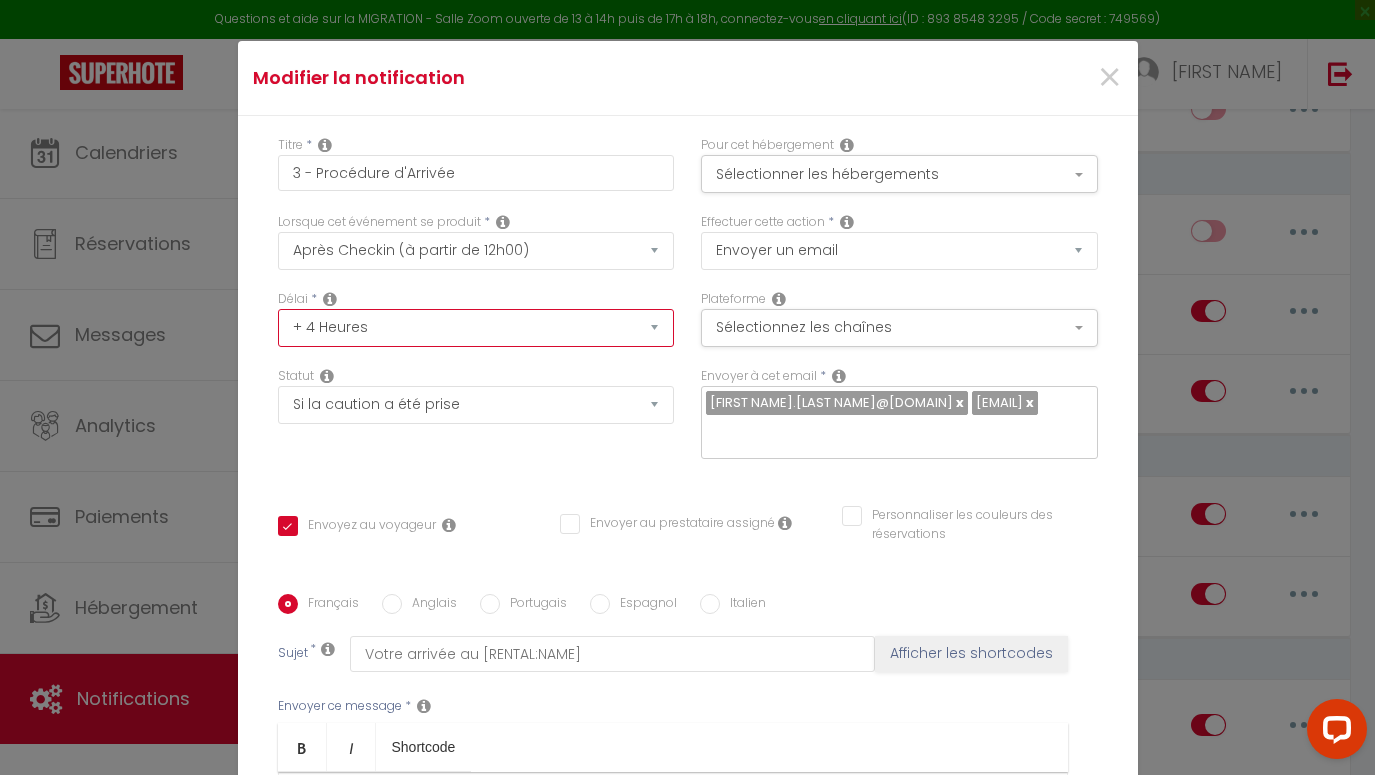 checkbox on "true" 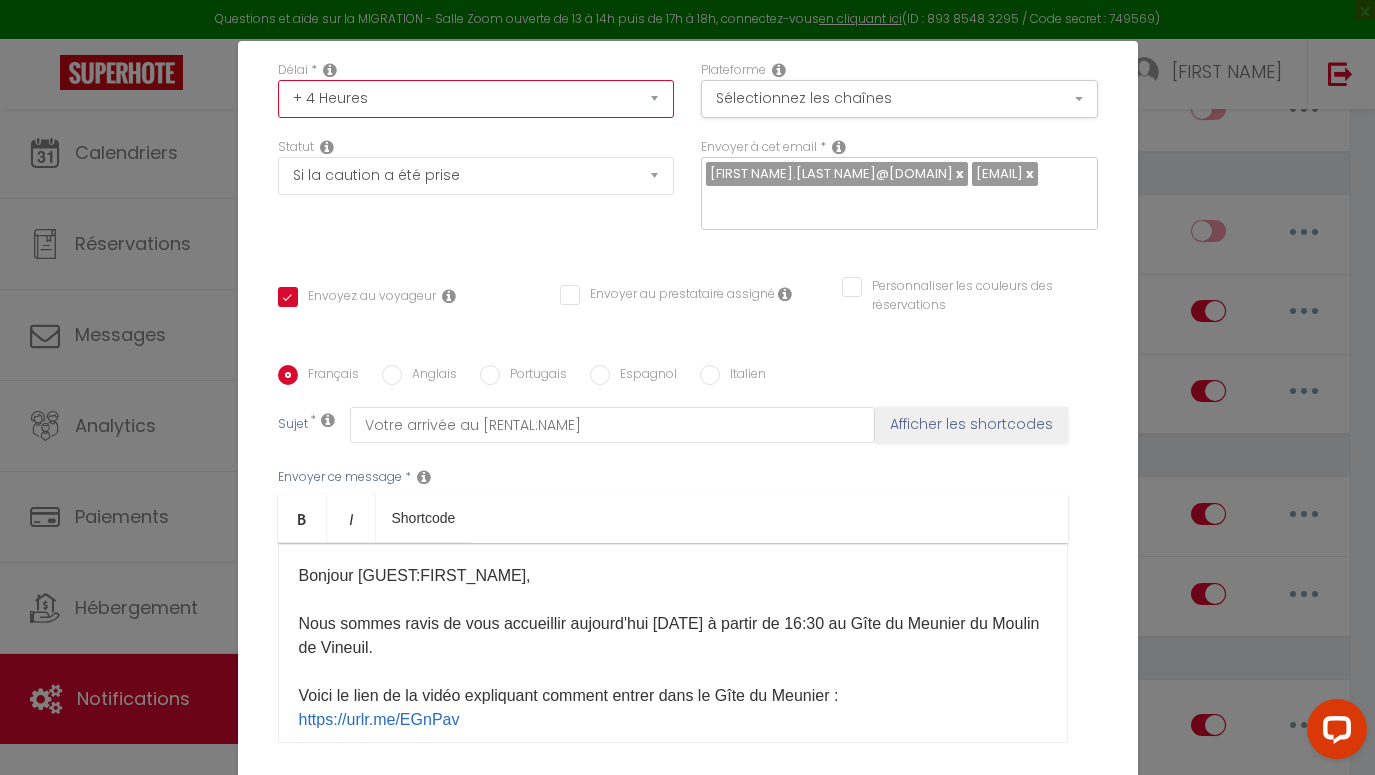 scroll, scrollTop: 368, scrollLeft: 0, axis: vertical 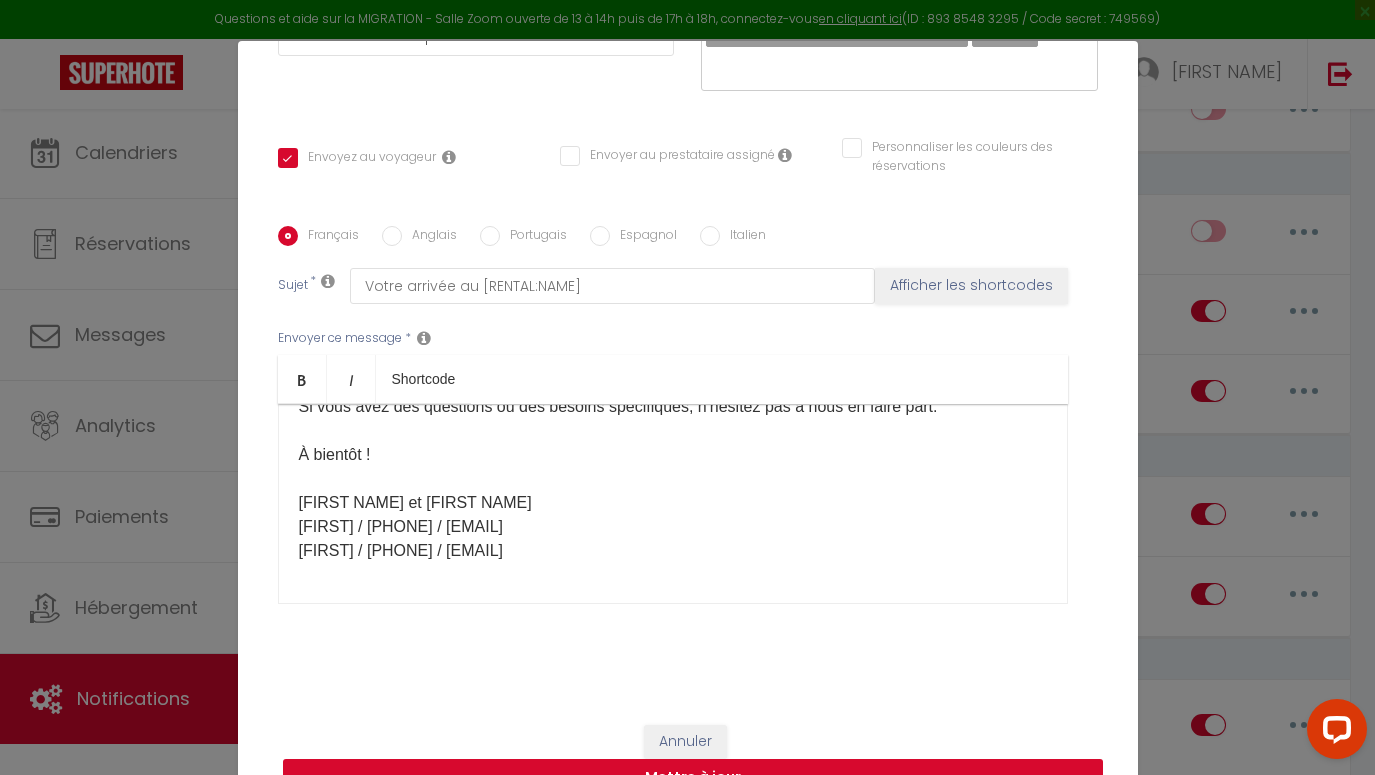click on "Mettre à jour" at bounding box center [693, 778] 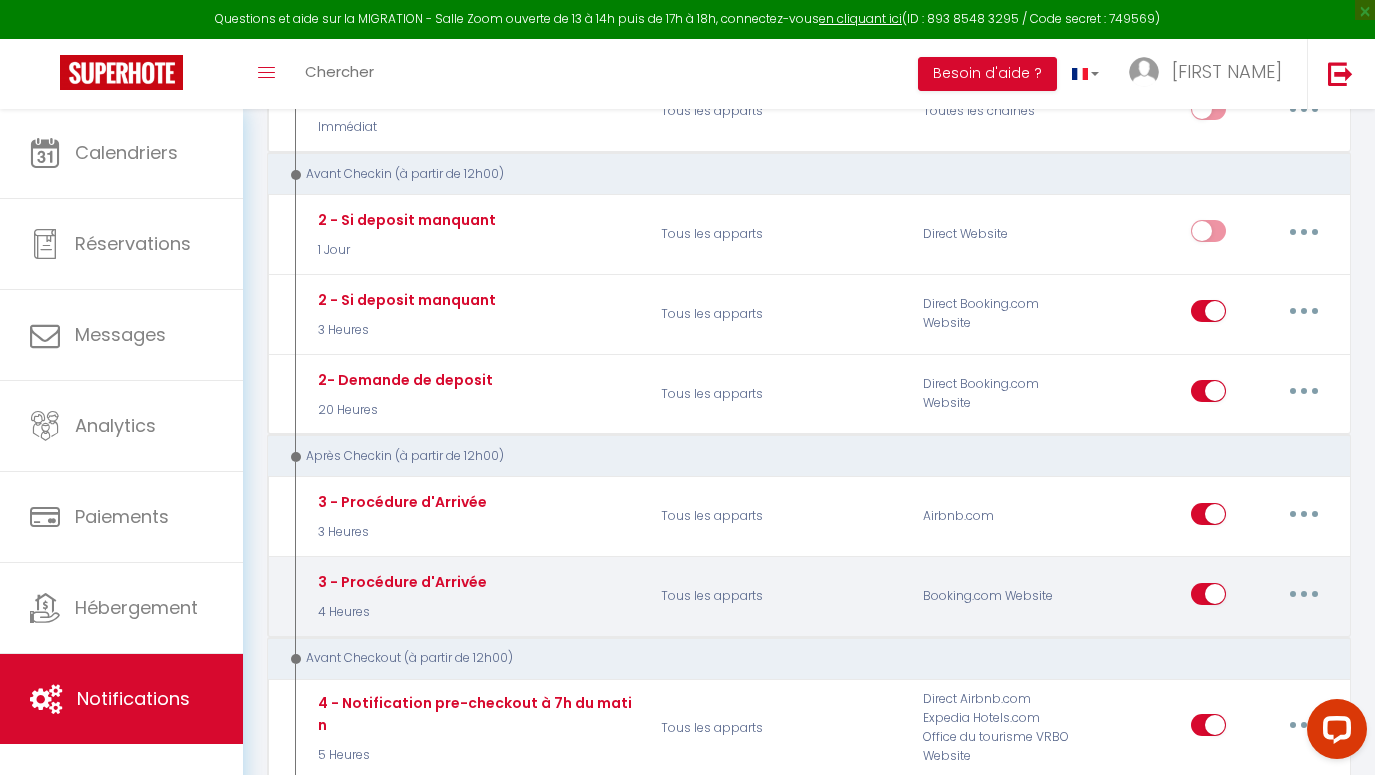 click at bounding box center (1304, 594) 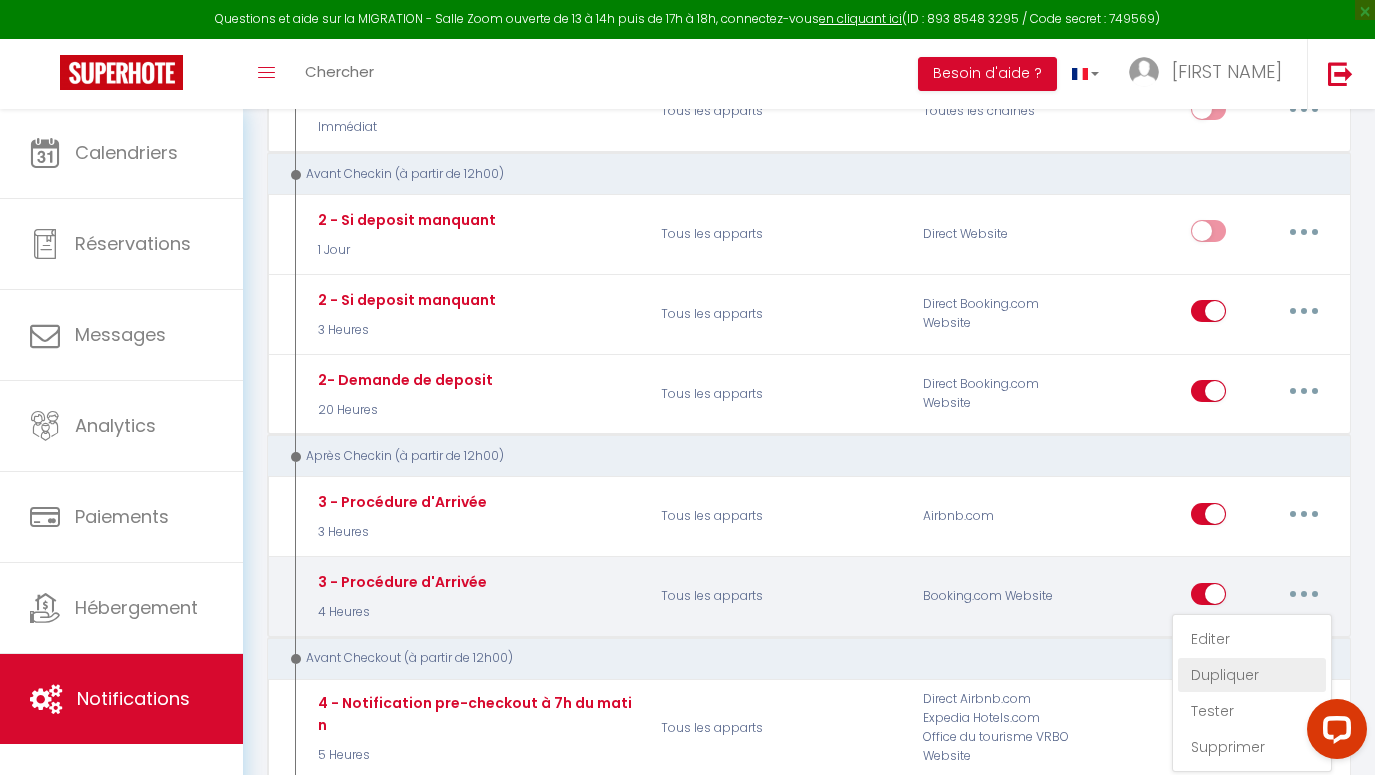 click on "Dupliquer" at bounding box center (1252, 675) 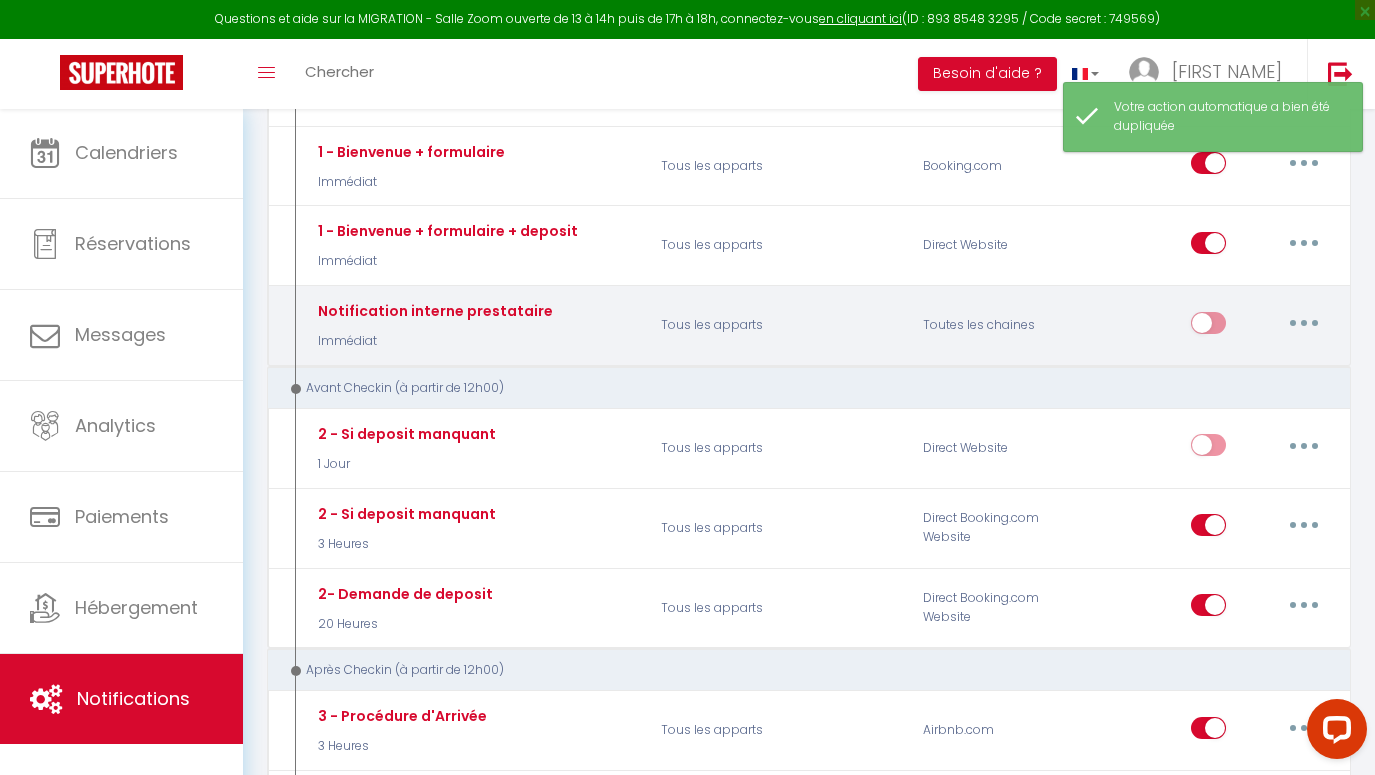 scroll, scrollTop: 427, scrollLeft: 0, axis: vertical 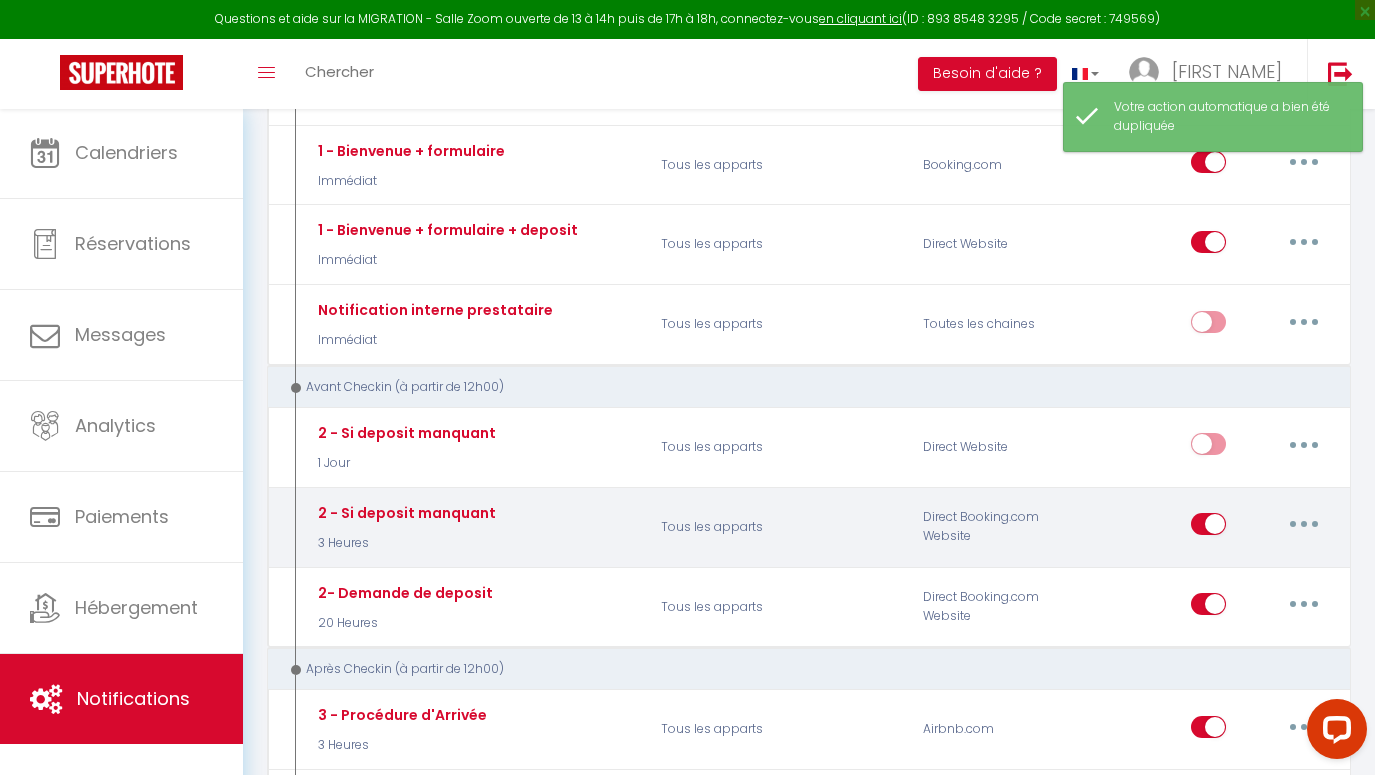 click at bounding box center [1304, 524] 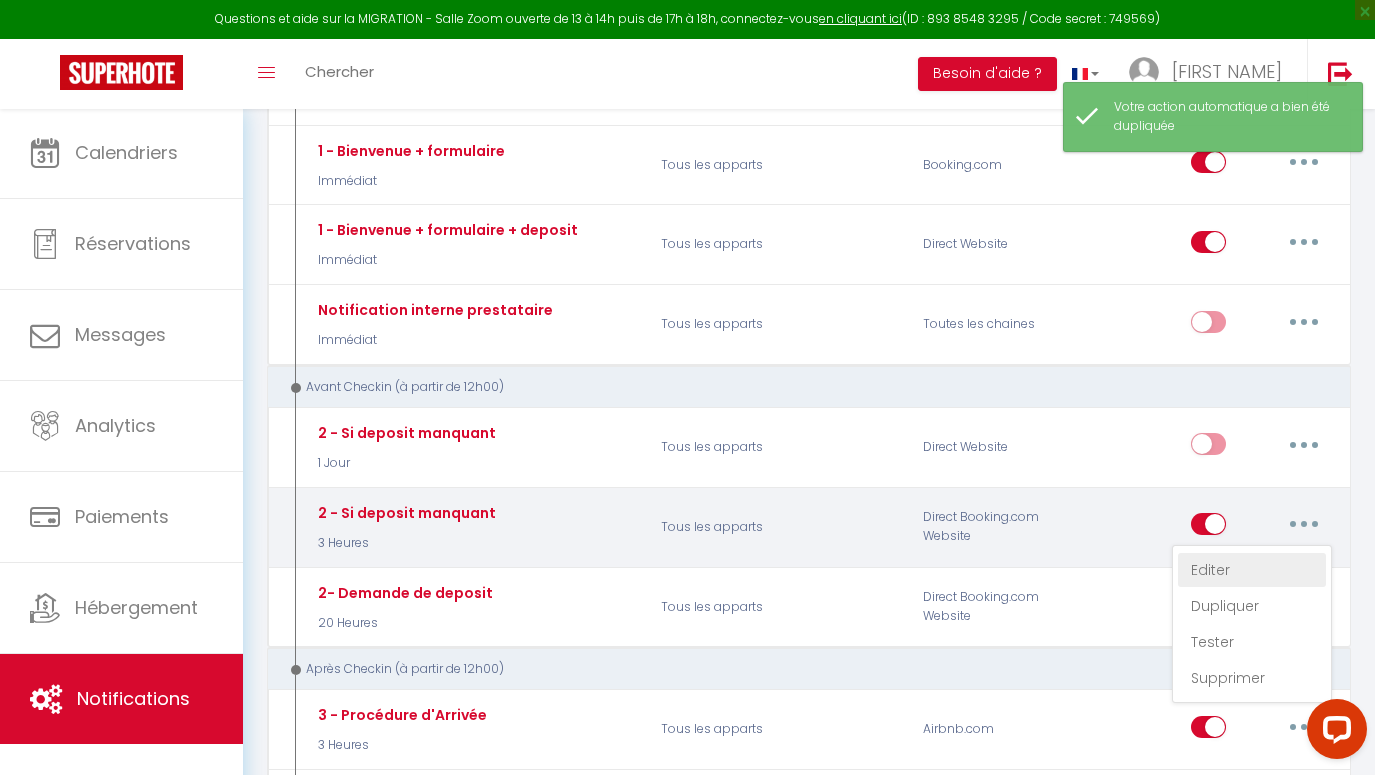 click on "Editer" at bounding box center [1252, 570] 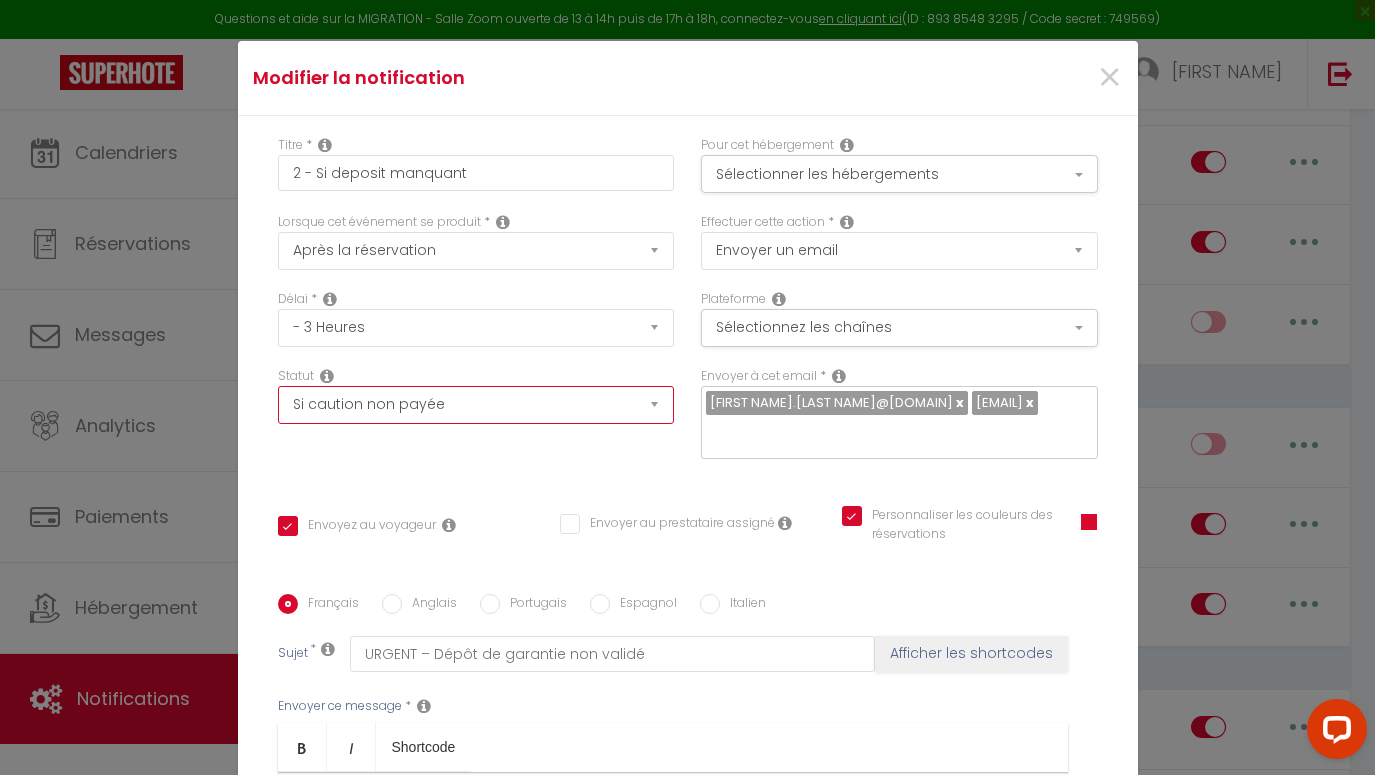 scroll, scrollTop: 3, scrollLeft: 0, axis: vertical 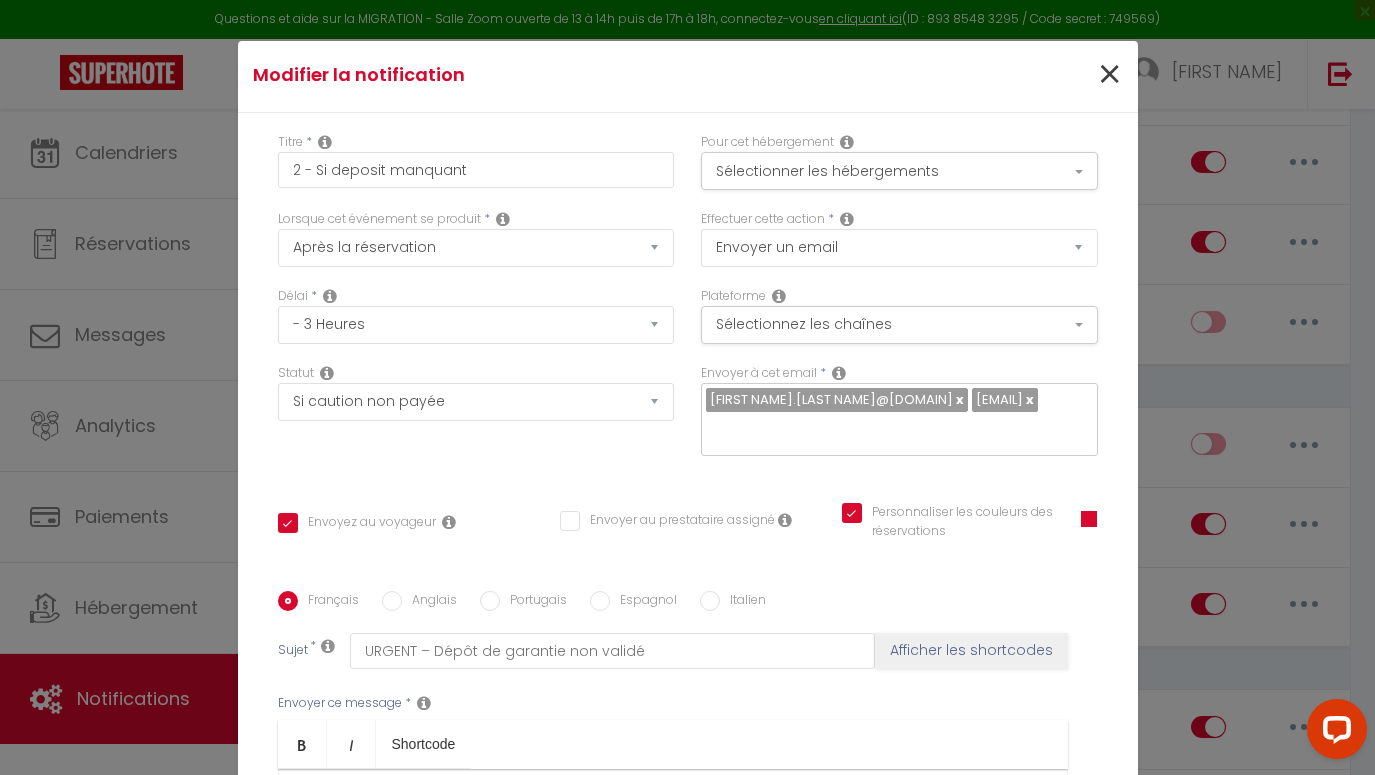 click on "×" at bounding box center (1109, 75) 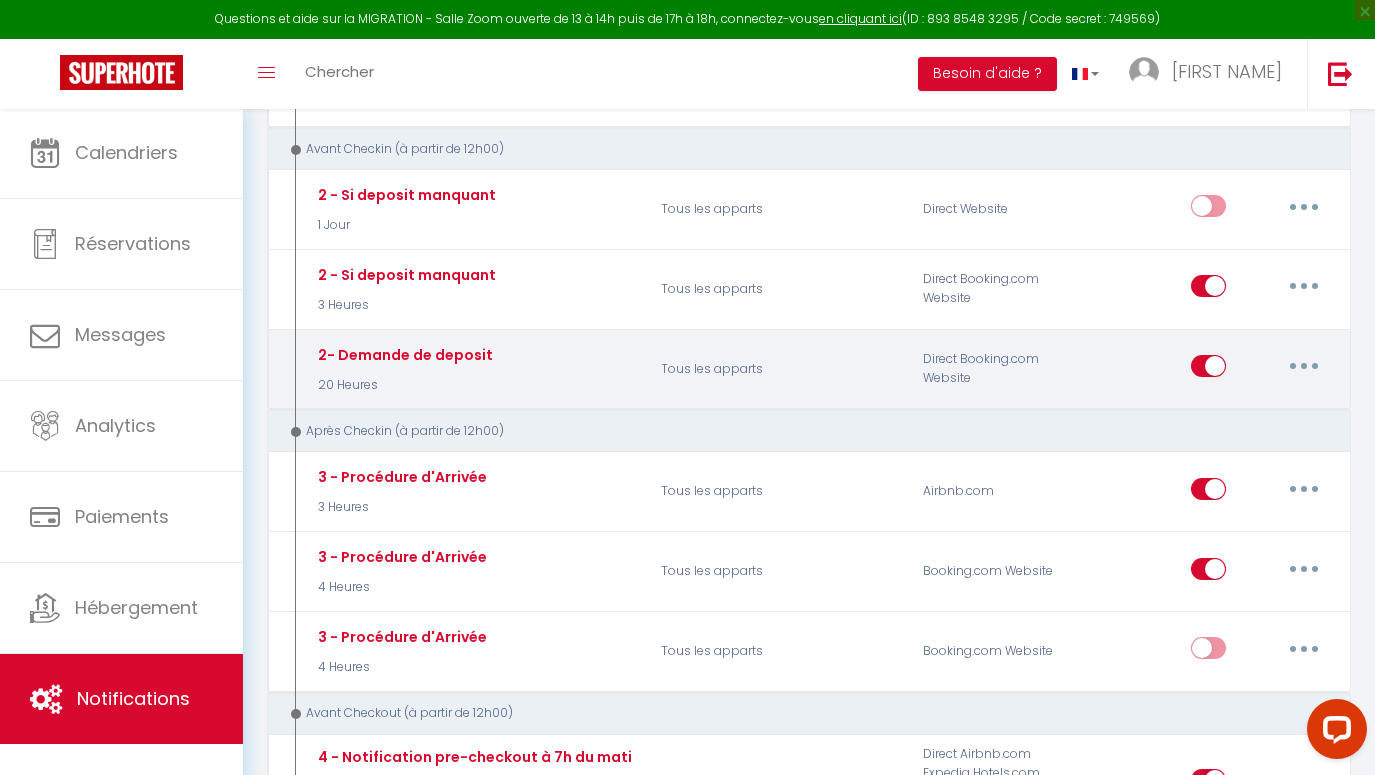 scroll, scrollTop: 673, scrollLeft: 0, axis: vertical 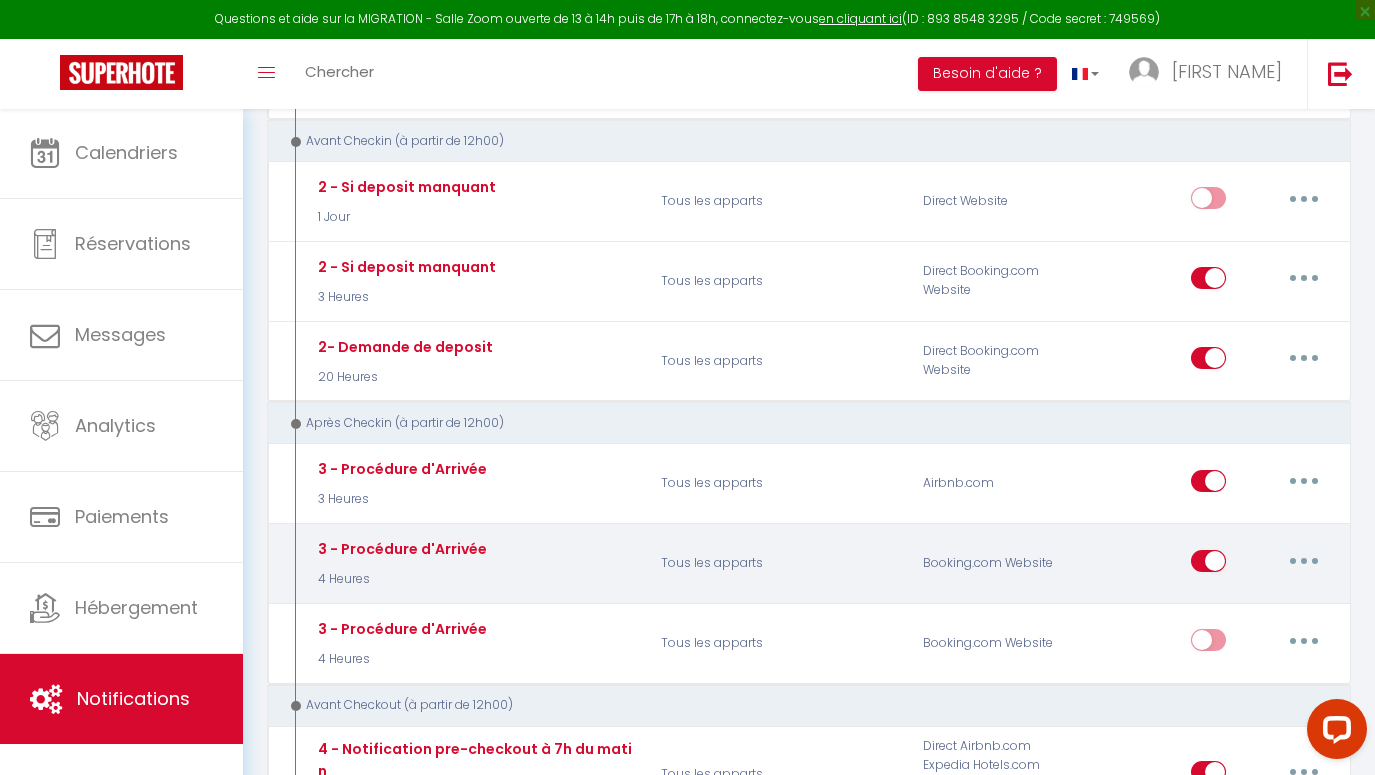 click at bounding box center (1304, 561) 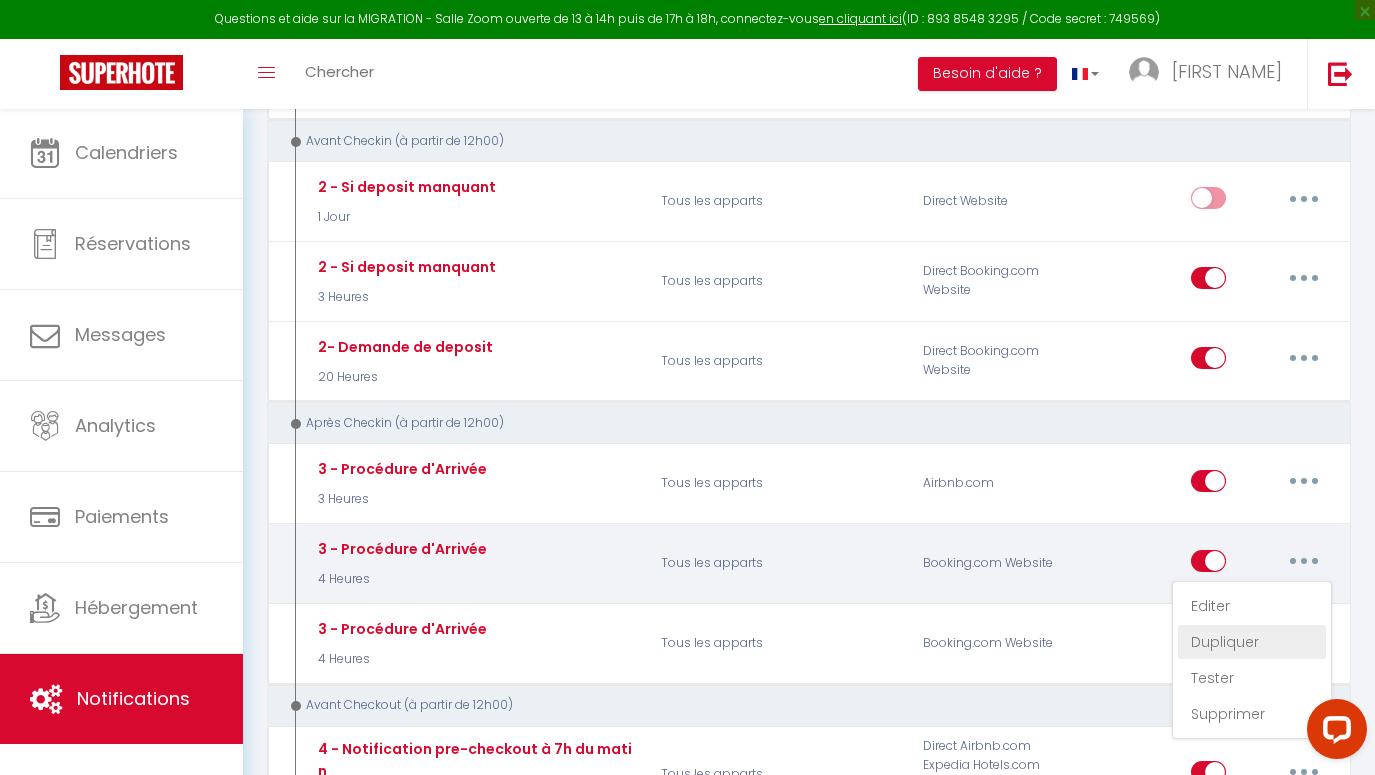 click on "Dupliquer" at bounding box center (1252, 642) 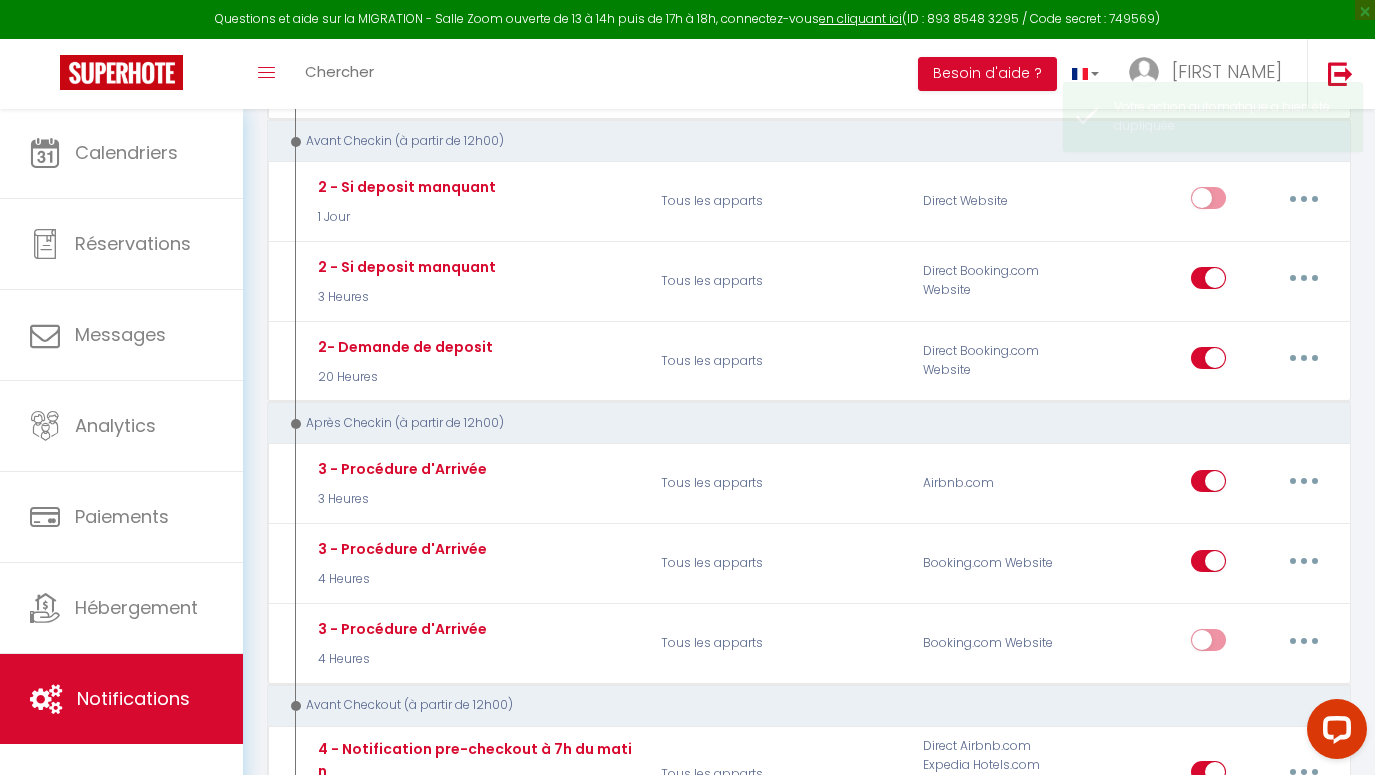 type 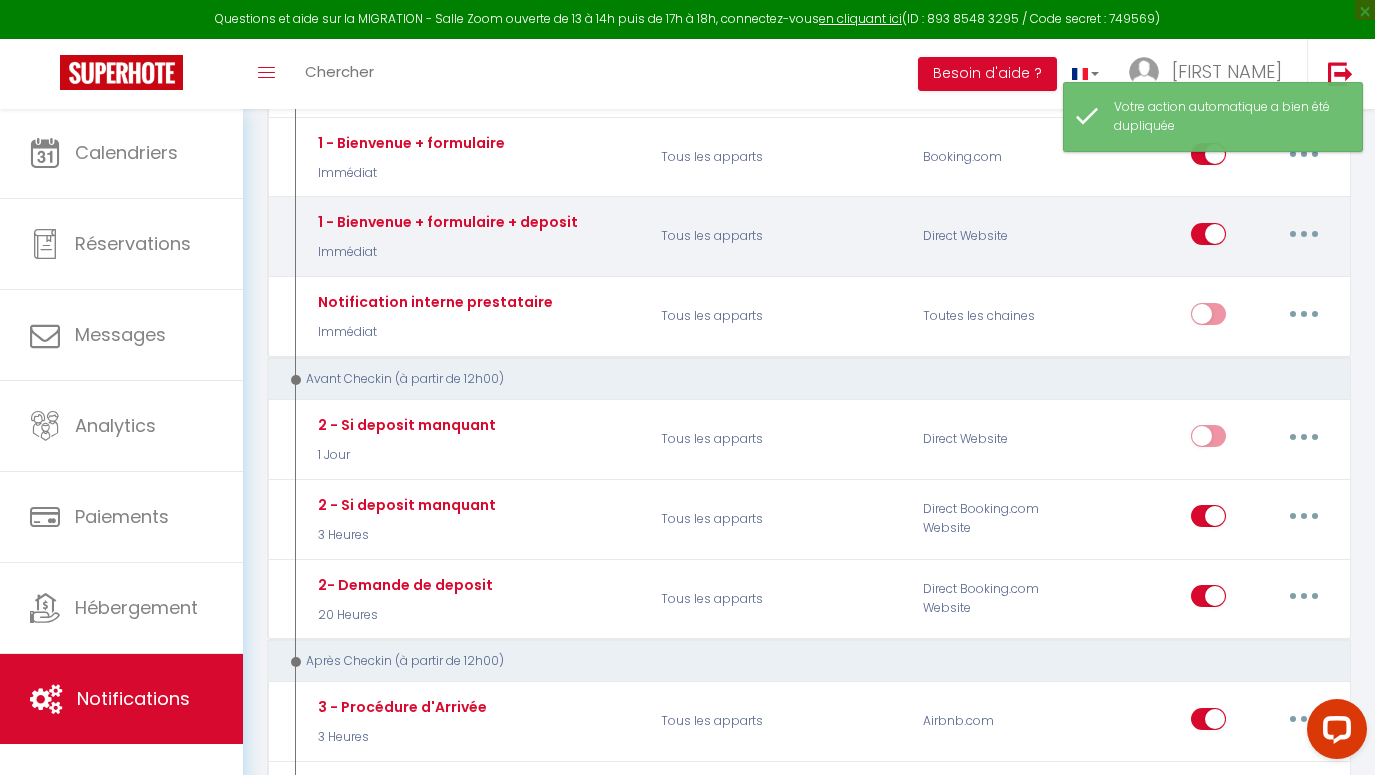 scroll, scrollTop: 598, scrollLeft: 0, axis: vertical 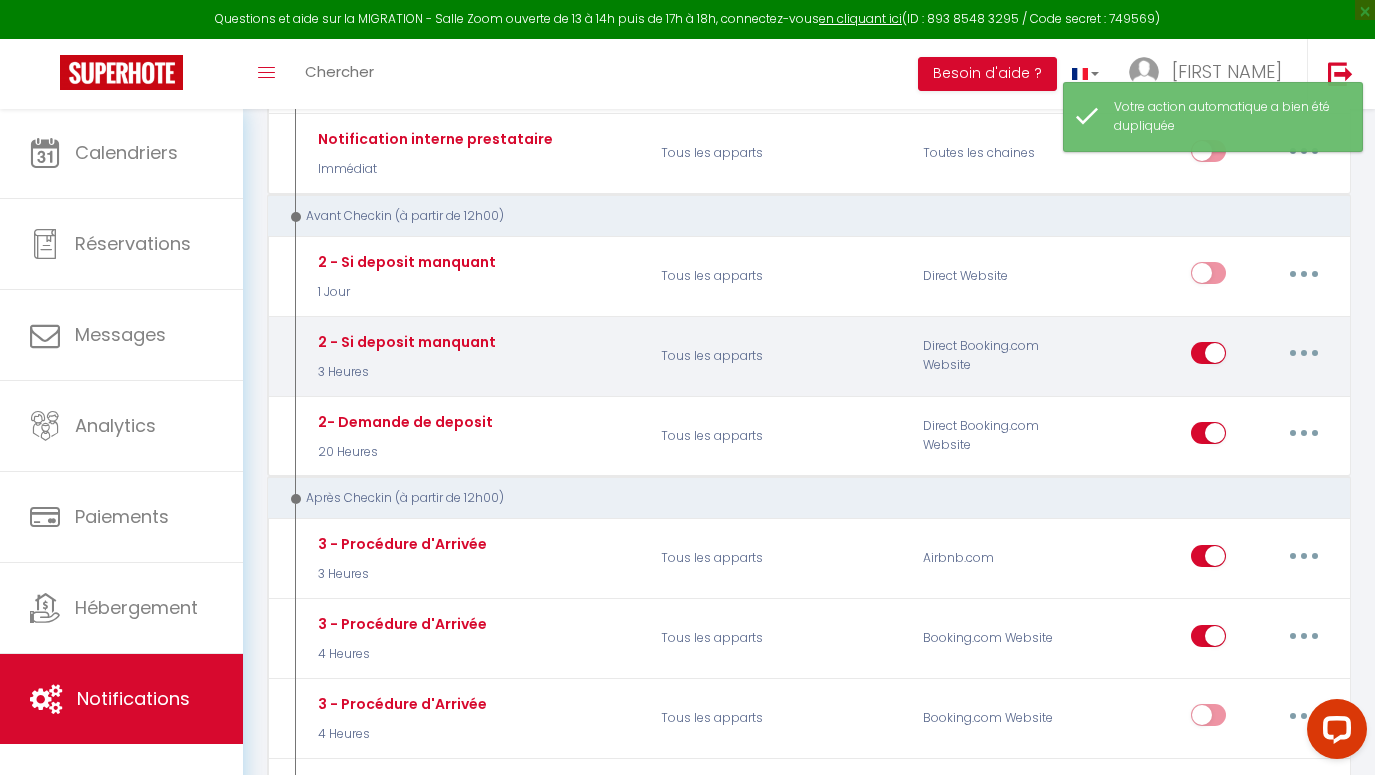 click at bounding box center (1304, 353) 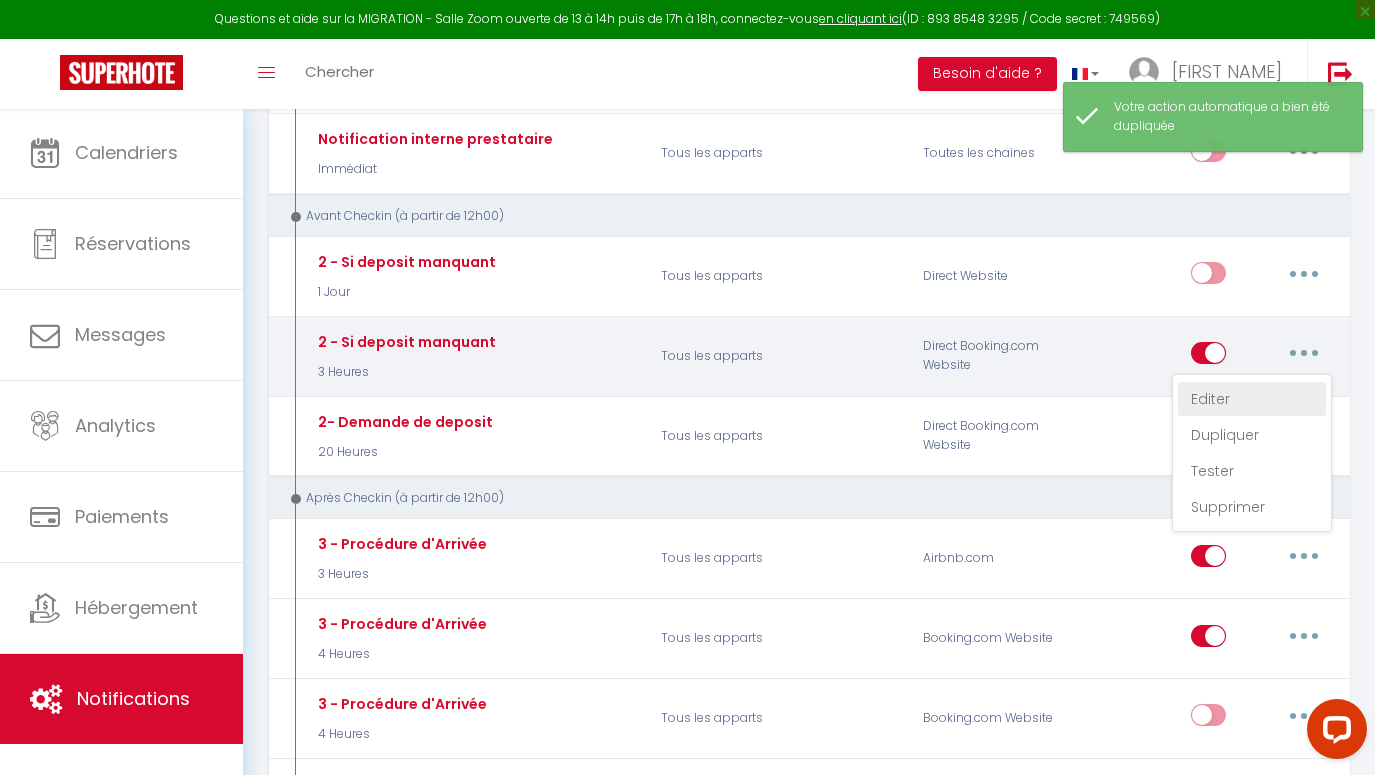 click on "Editer" at bounding box center (1252, 399) 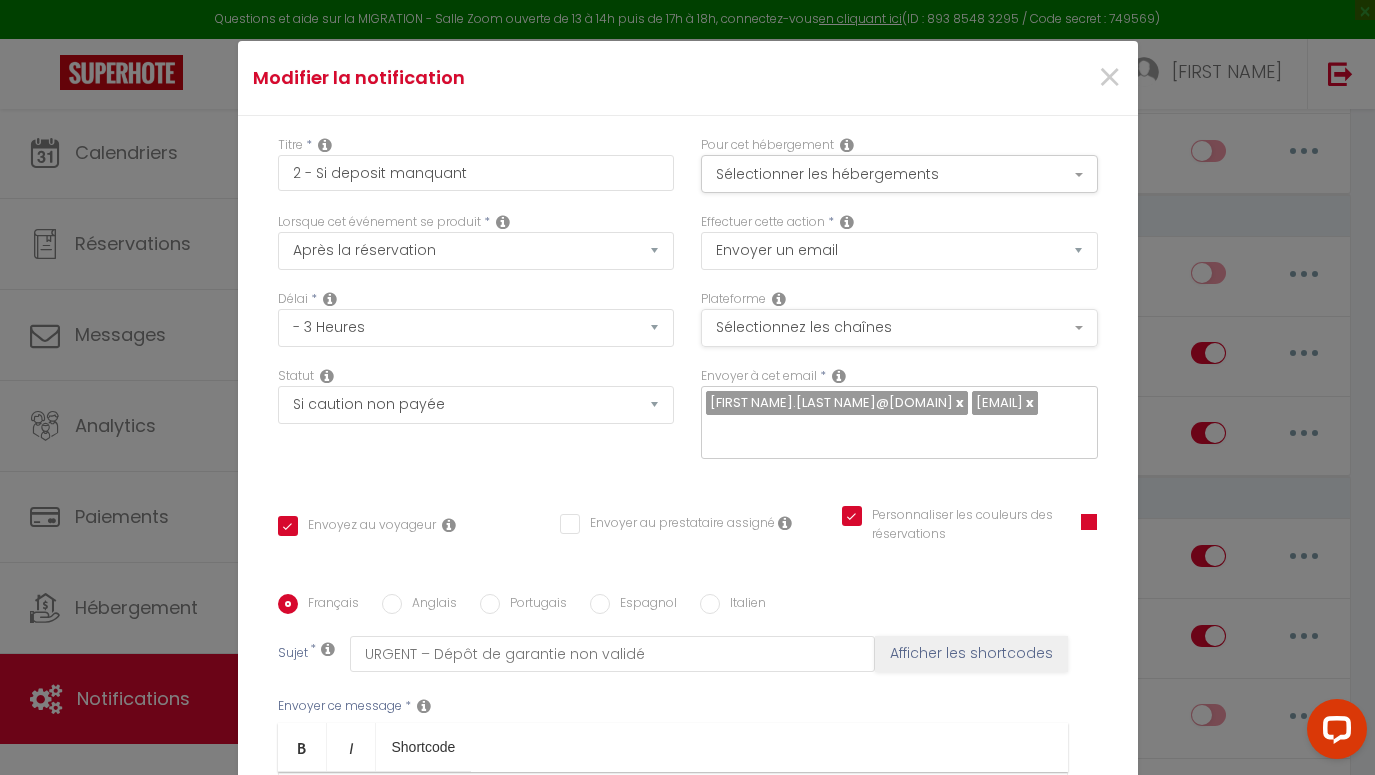 click on "Sélectionnez les chaînes" at bounding box center (899, 328) 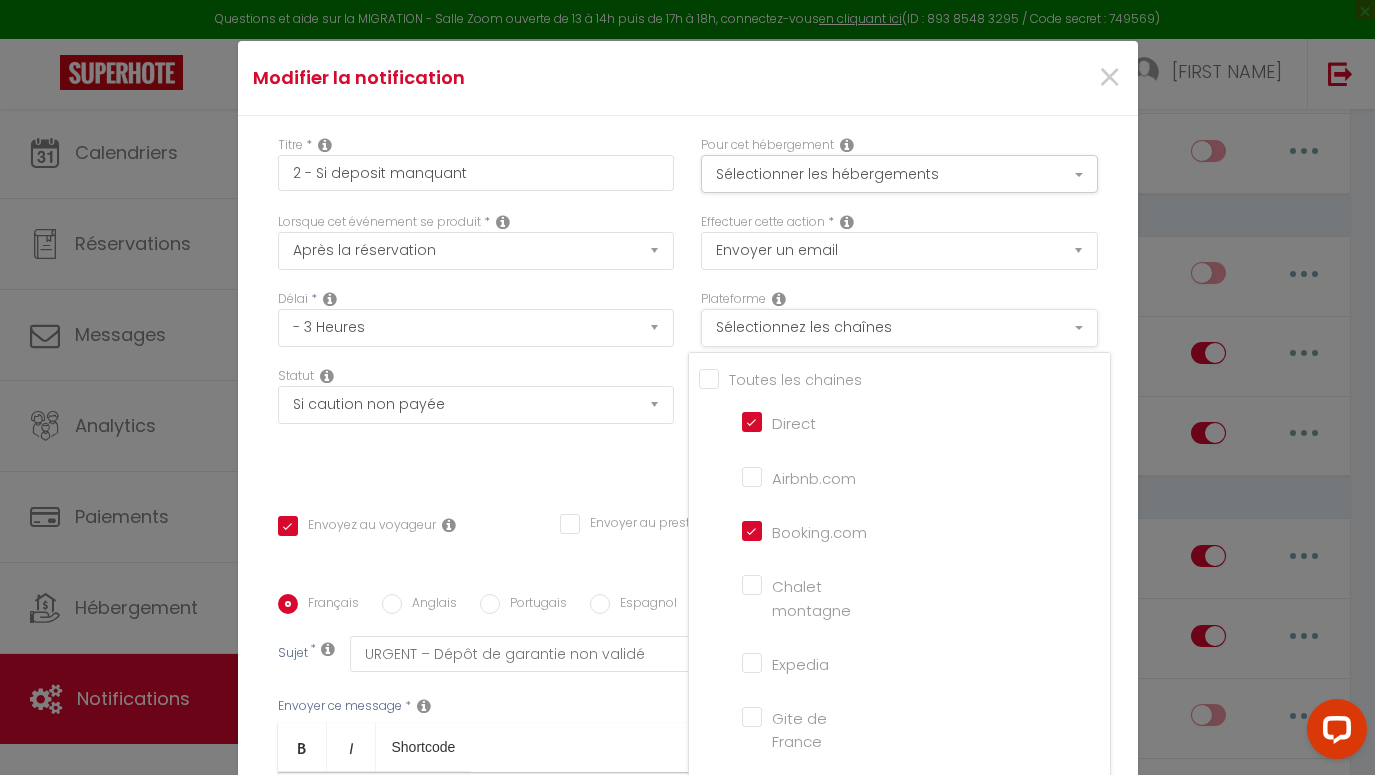 click on "Sélectionnez les chaînes" at bounding box center [899, 328] 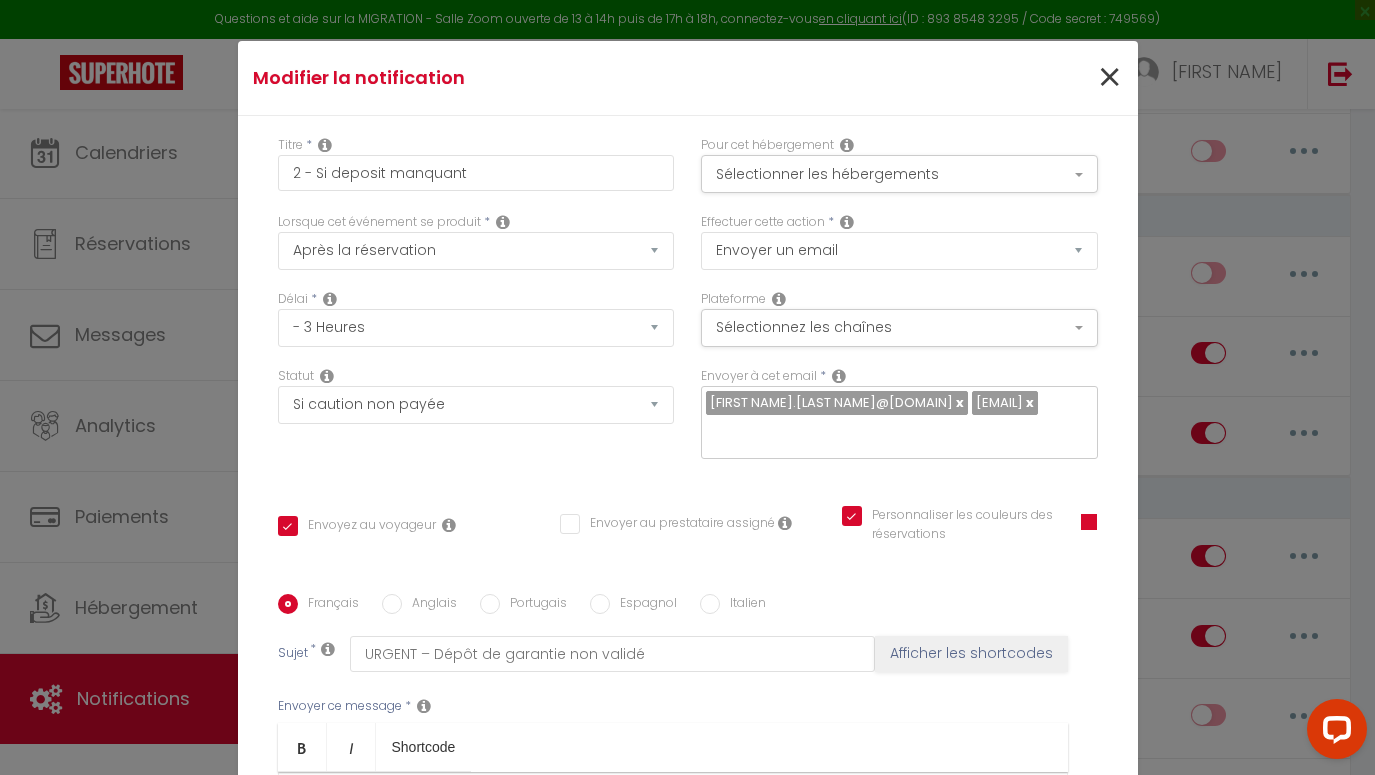 click on "×" at bounding box center [1109, 78] 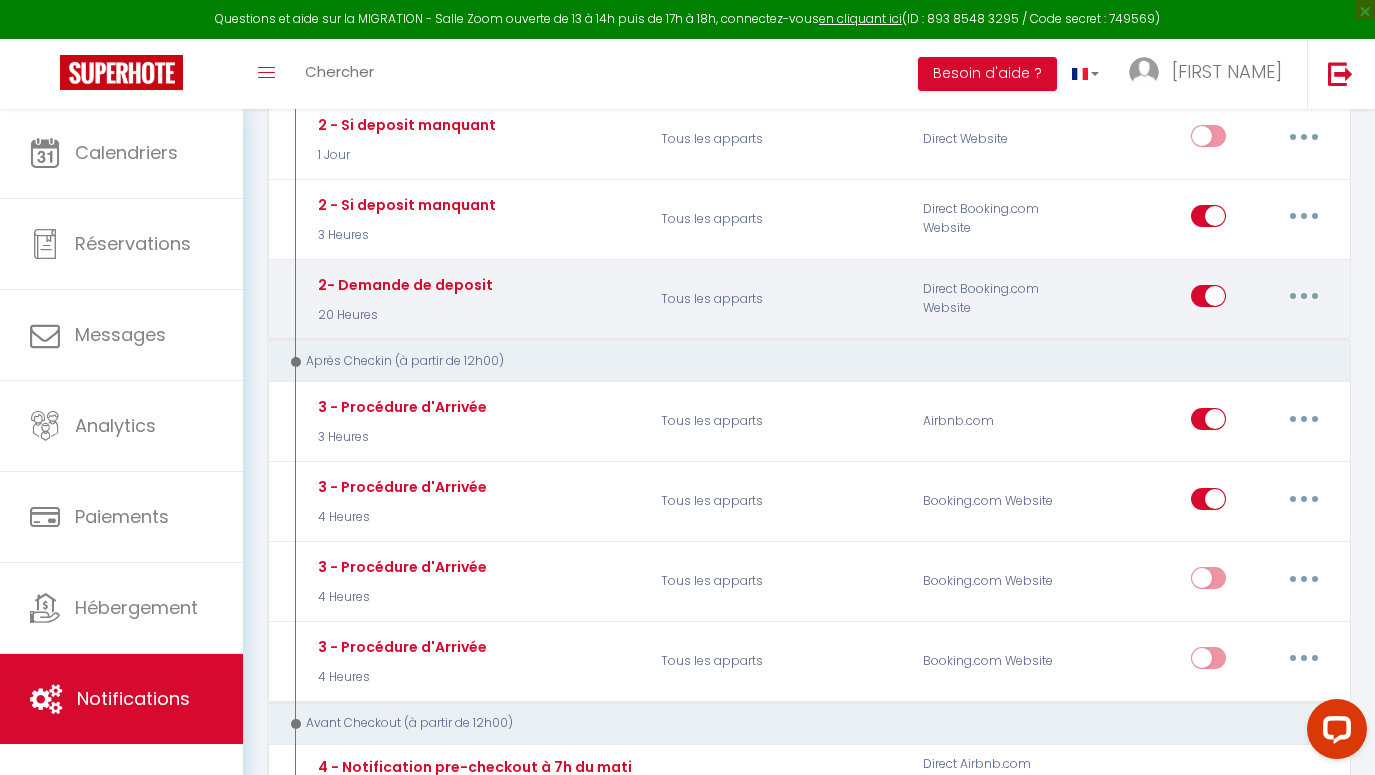 scroll, scrollTop: 737, scrollLeft: 0, axis: vertical 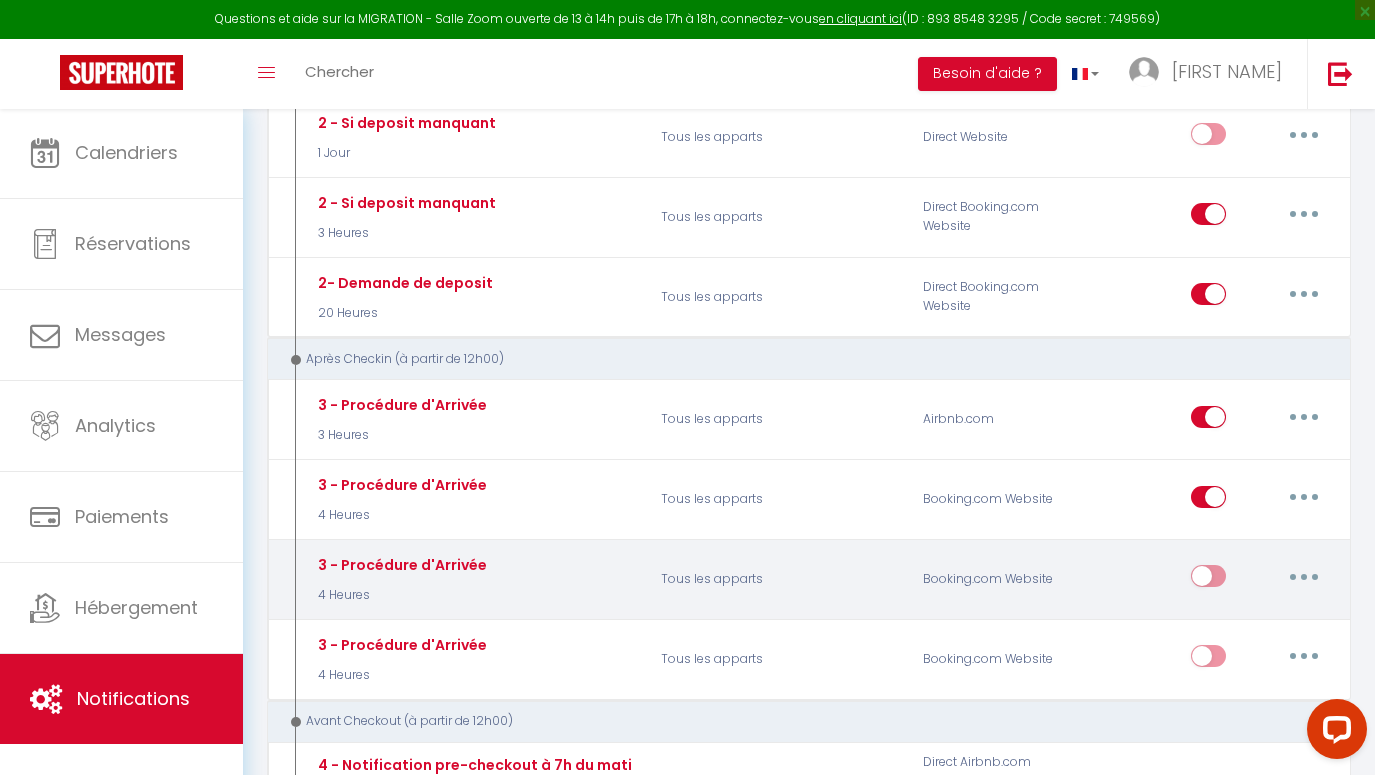 click at bounding box center [1304, 576] 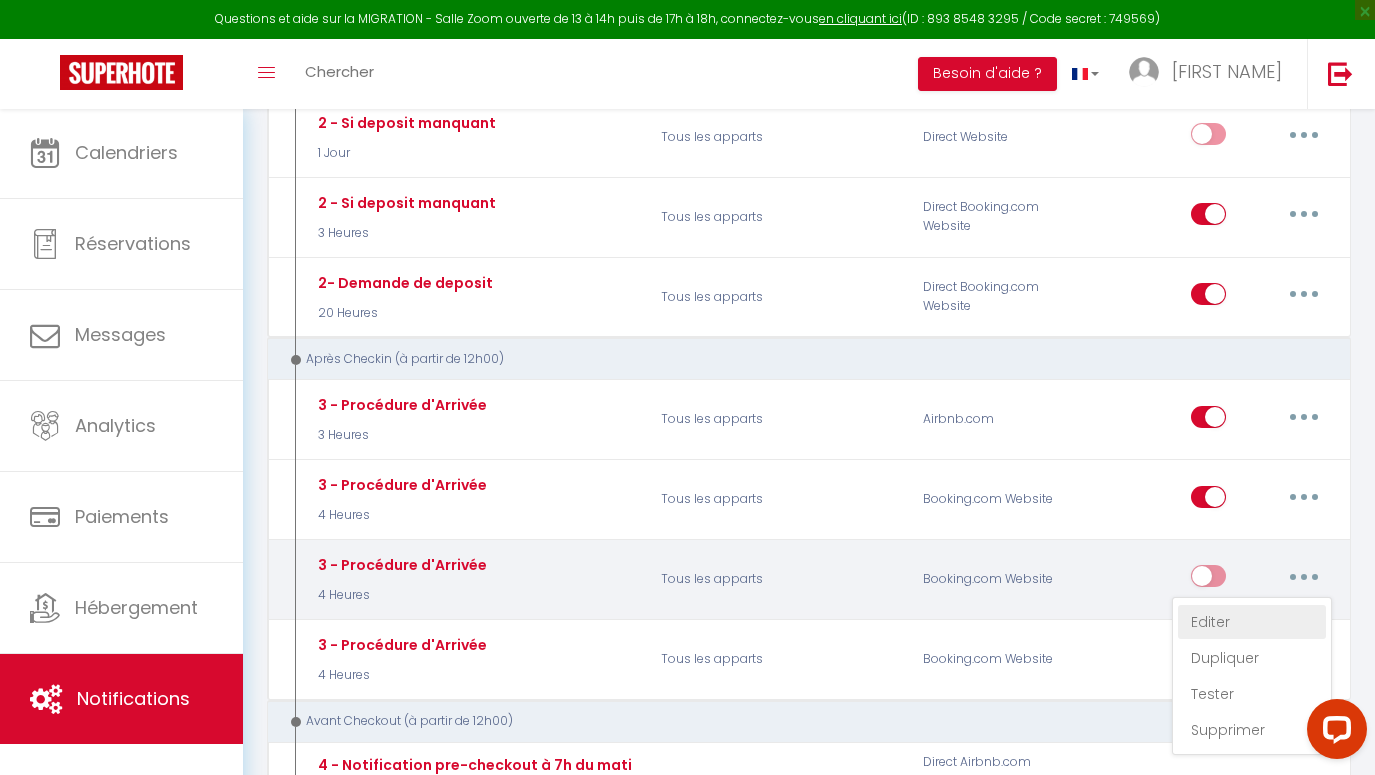 click on "Editer" at bounding box center [1252, 622] 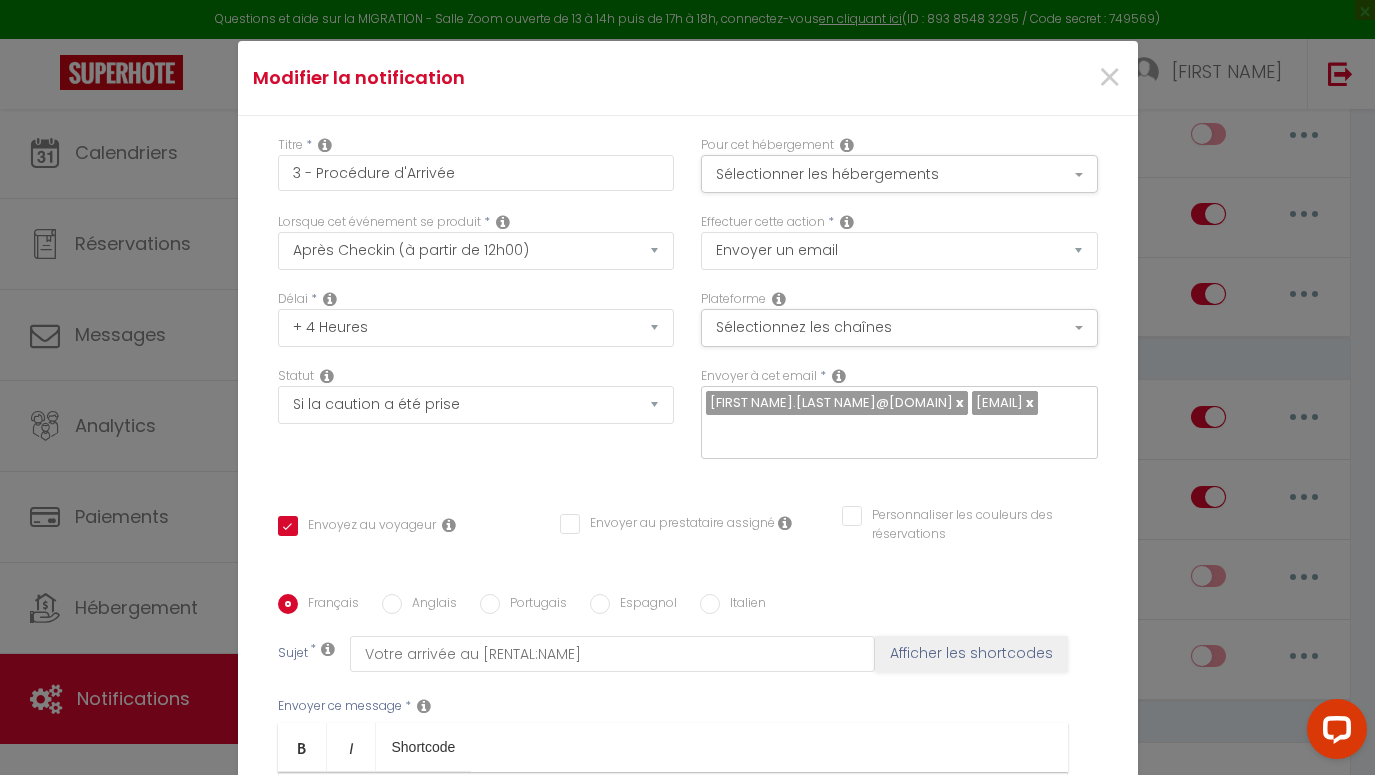 scroll, scrollTop: 12, scrollLeft: 0, axis: vertical 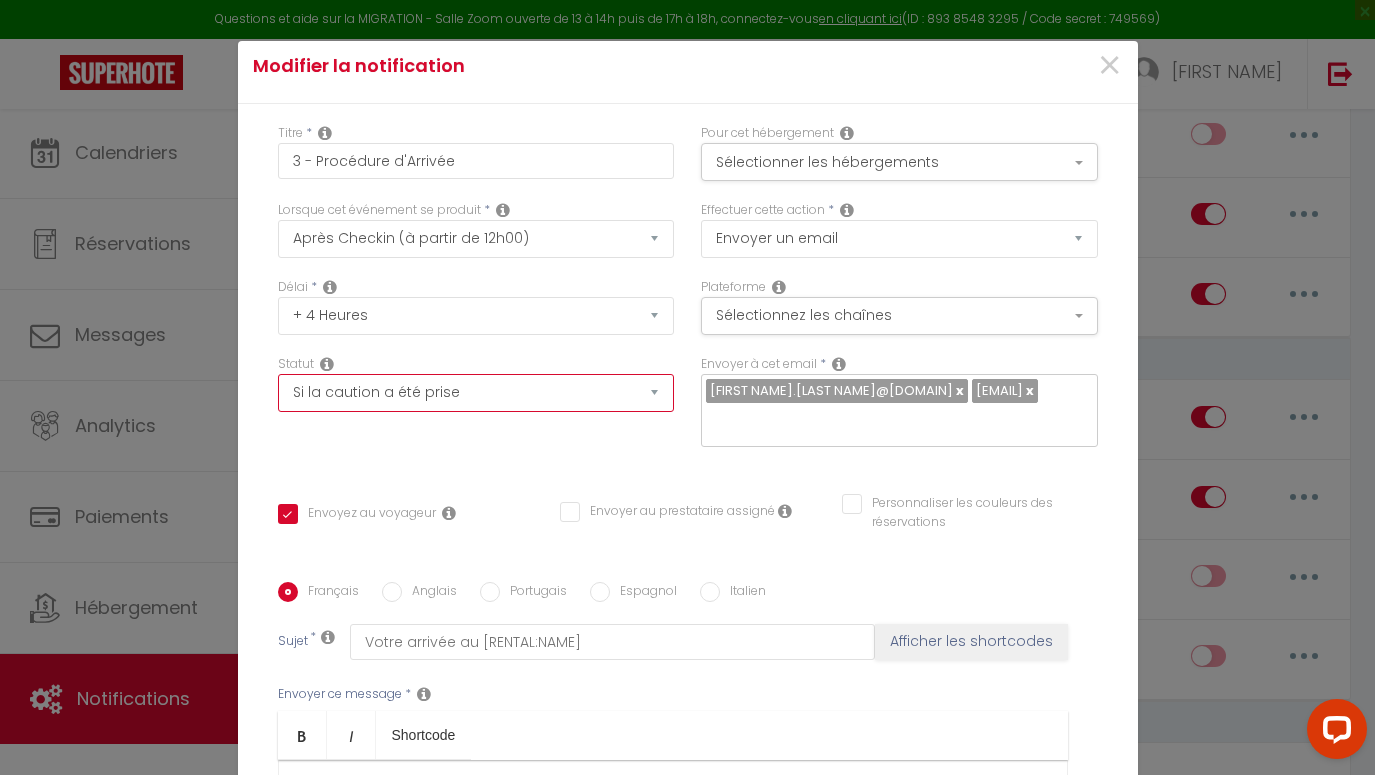 select on "if_booking_is_paid" 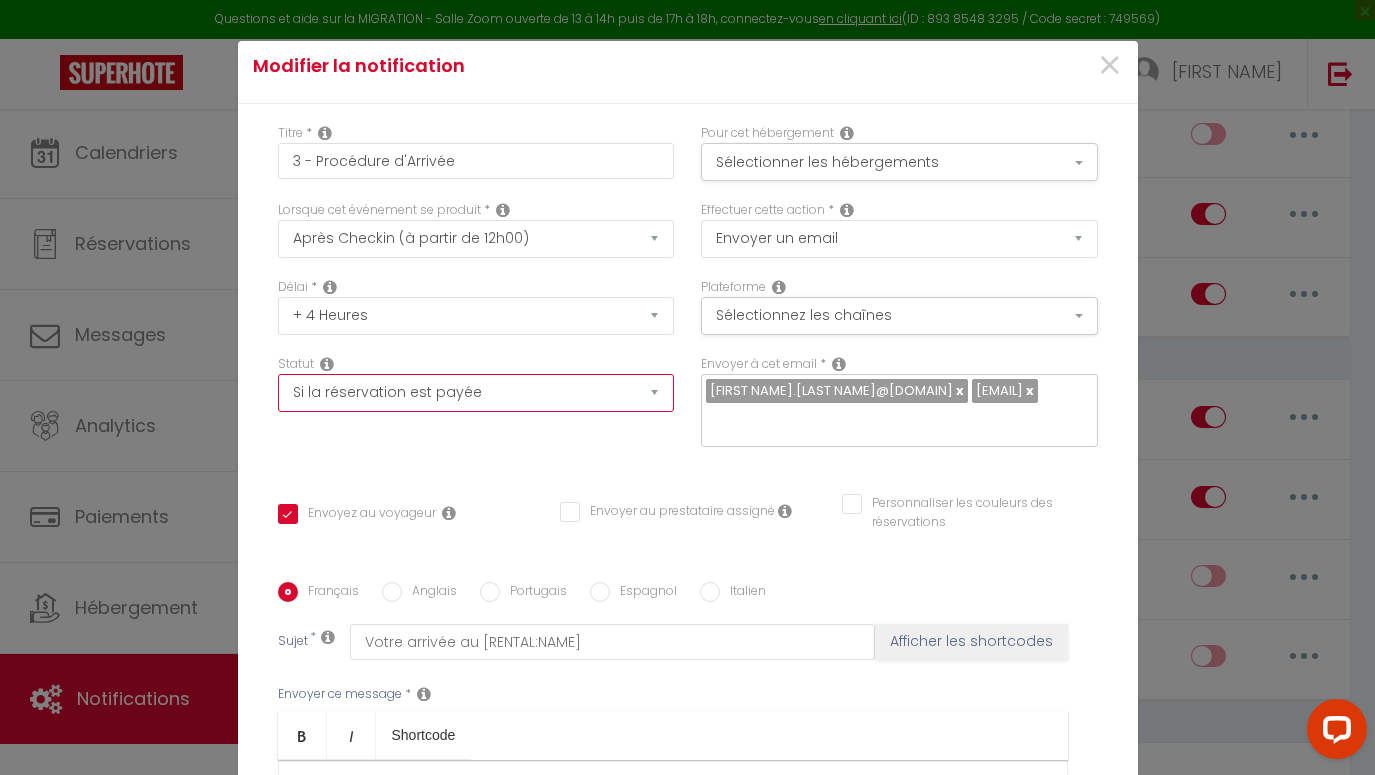 checkbox on "true" 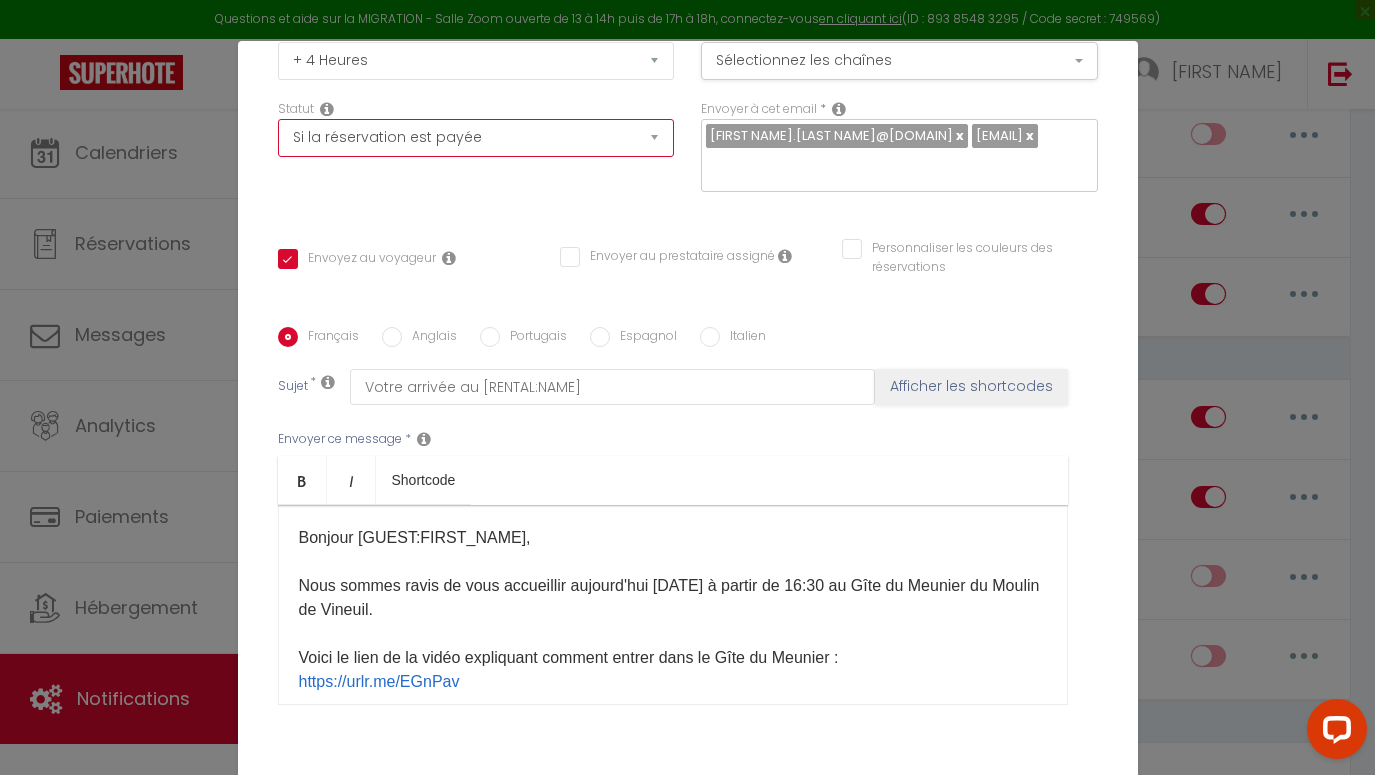 scroll, scrollTop: 283, scrollLeft: 0, axis: vertical 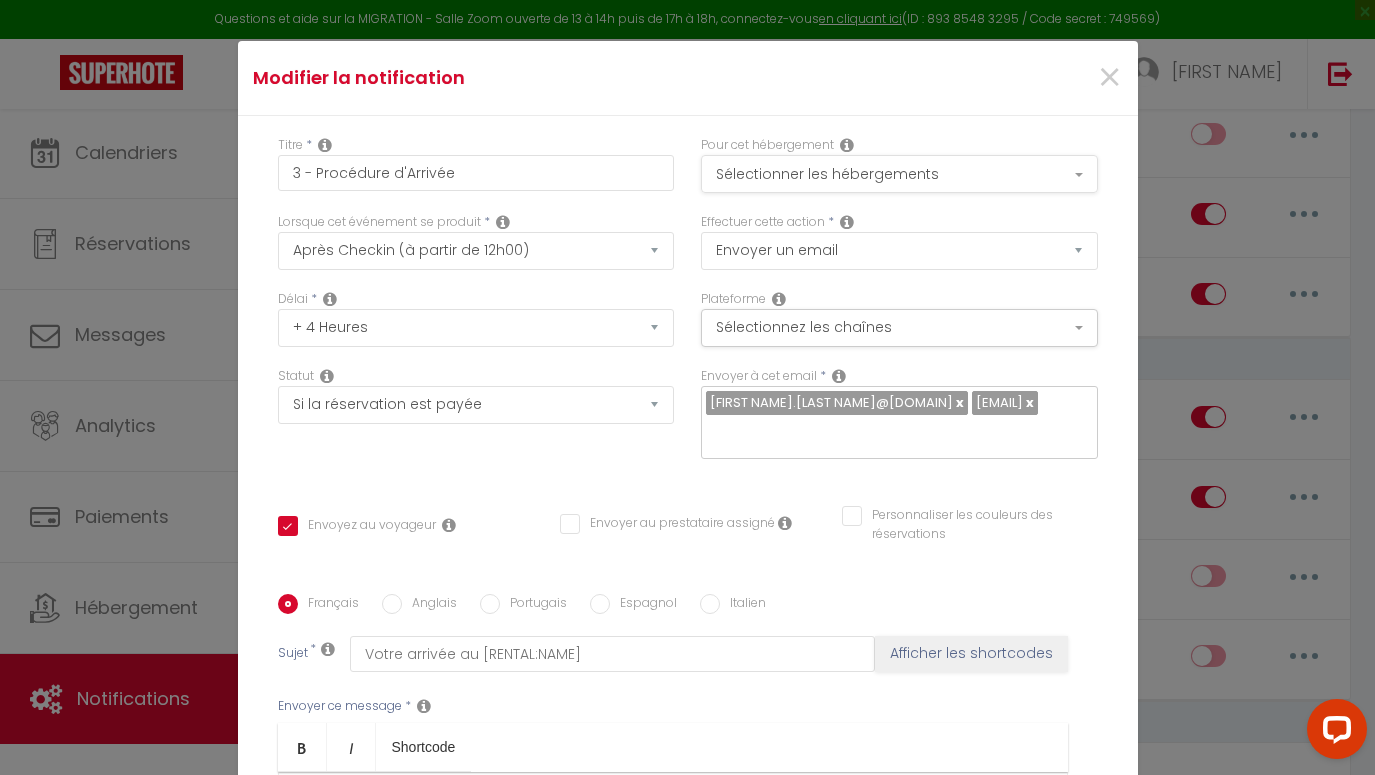 click on "Sélectionner les hébergements" at bounding box center (899, 174) 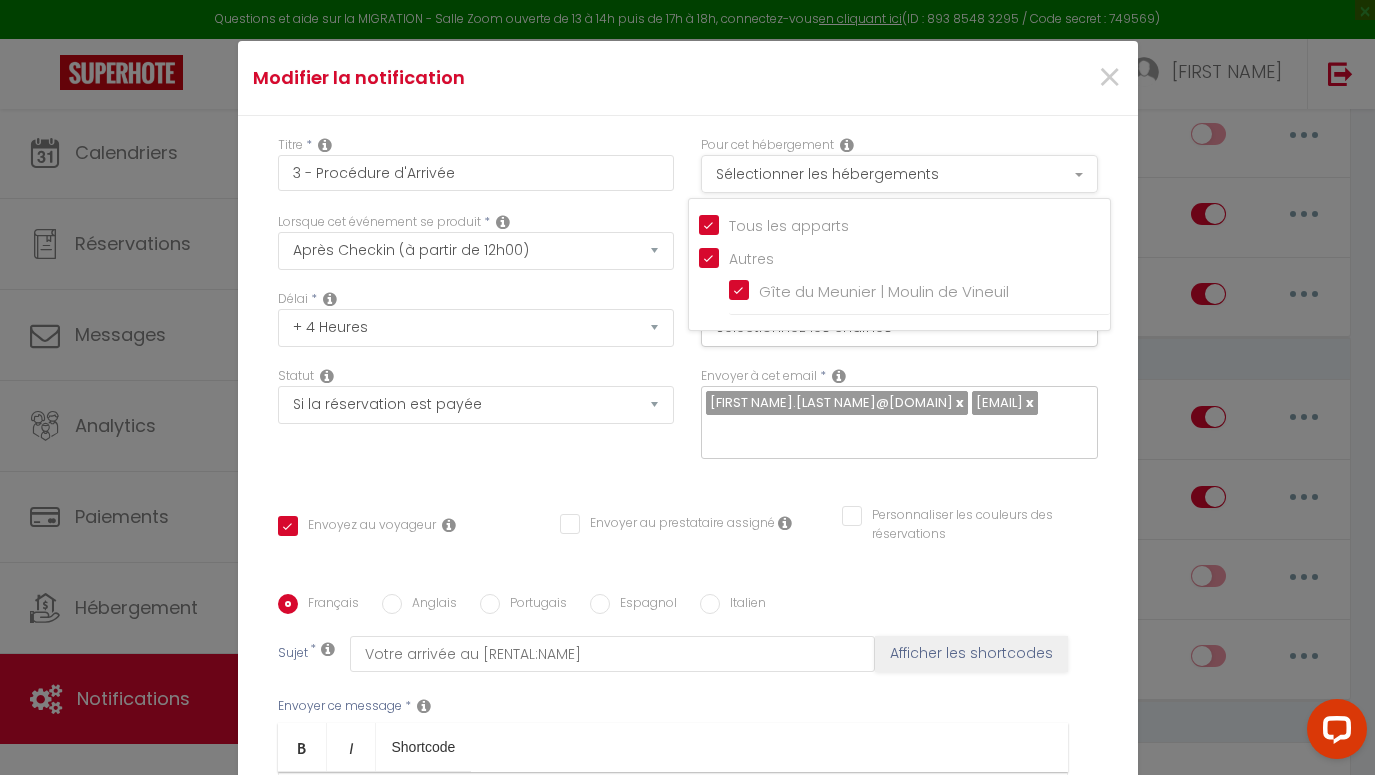 click on "Sélectionner les hébergements" at bounding box center (899, 174) 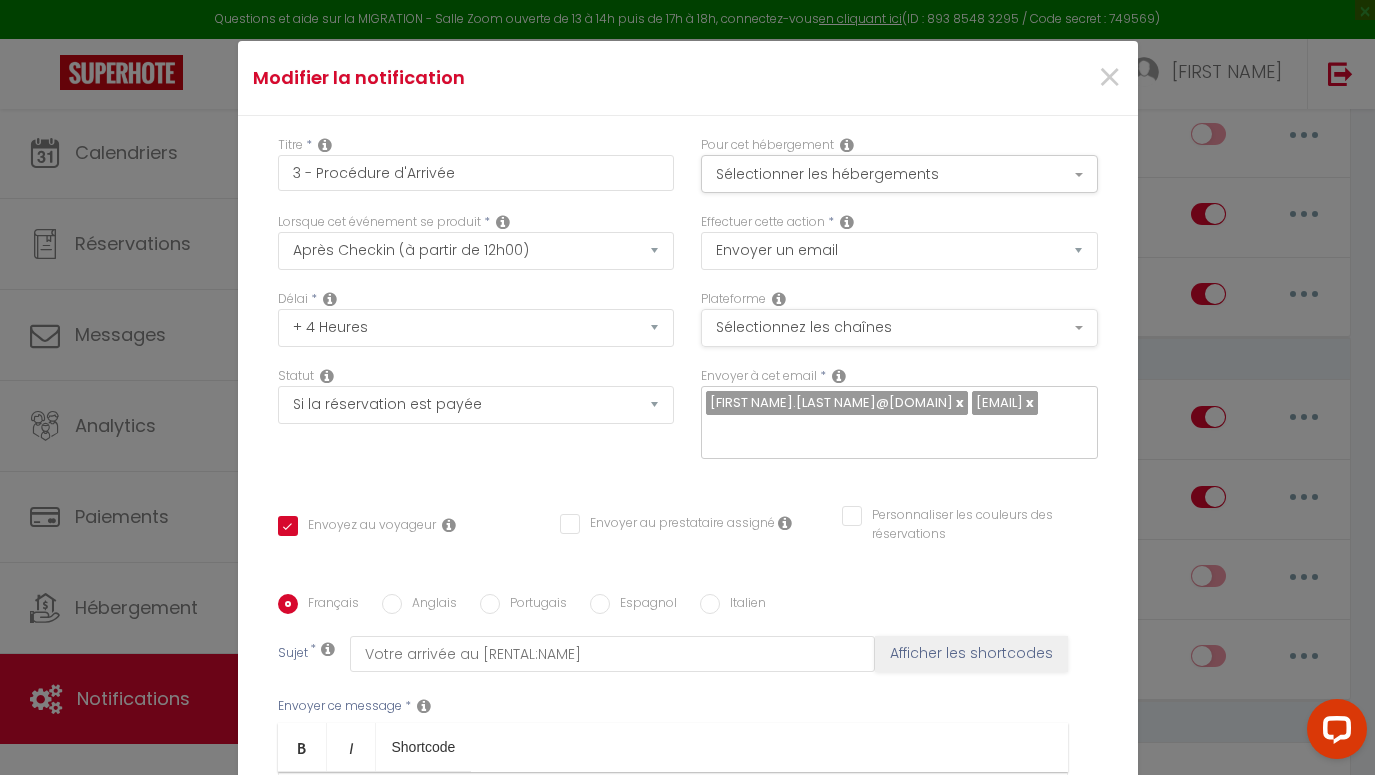 click on "Sélectionnez les chaînes" at bounding box center [899, 328] 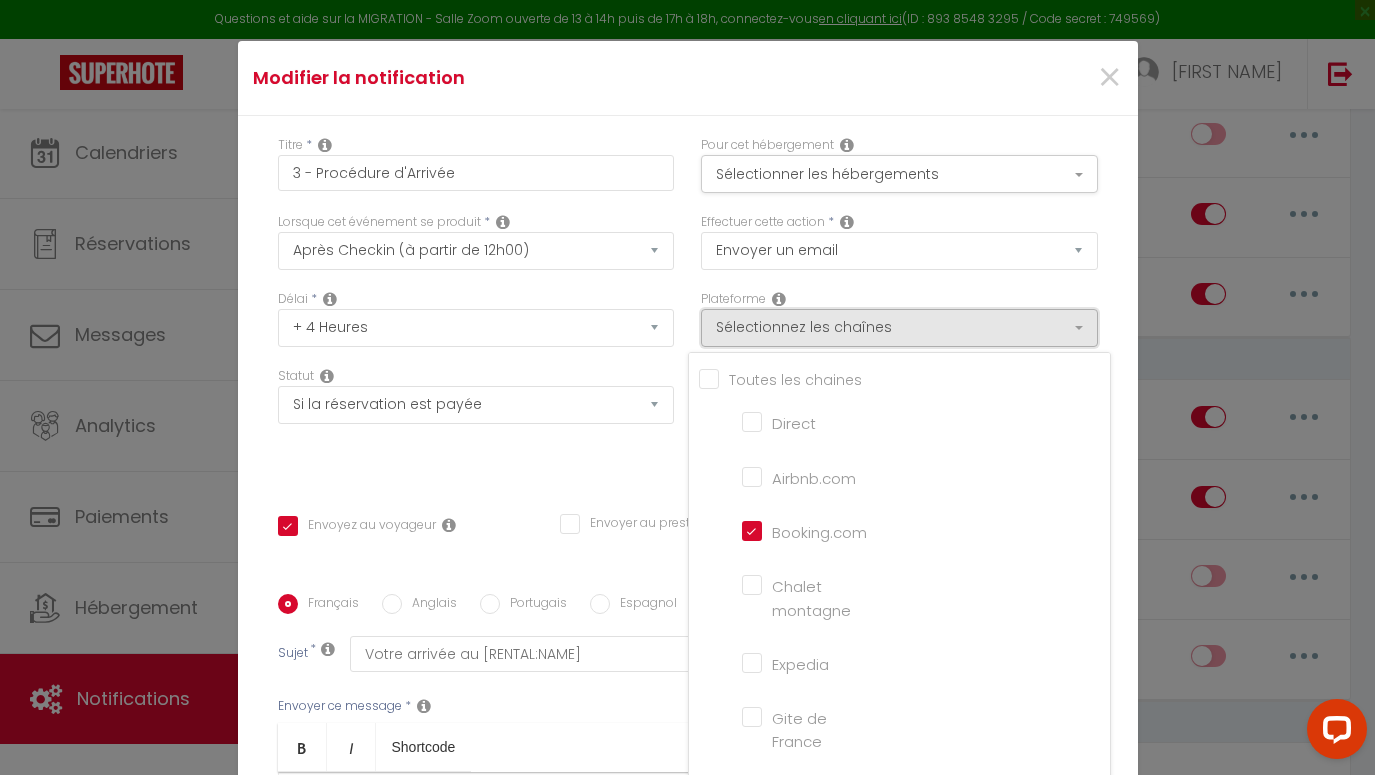 scroll, scrollTop: 5, scrollLeft: 0, axis: vertical 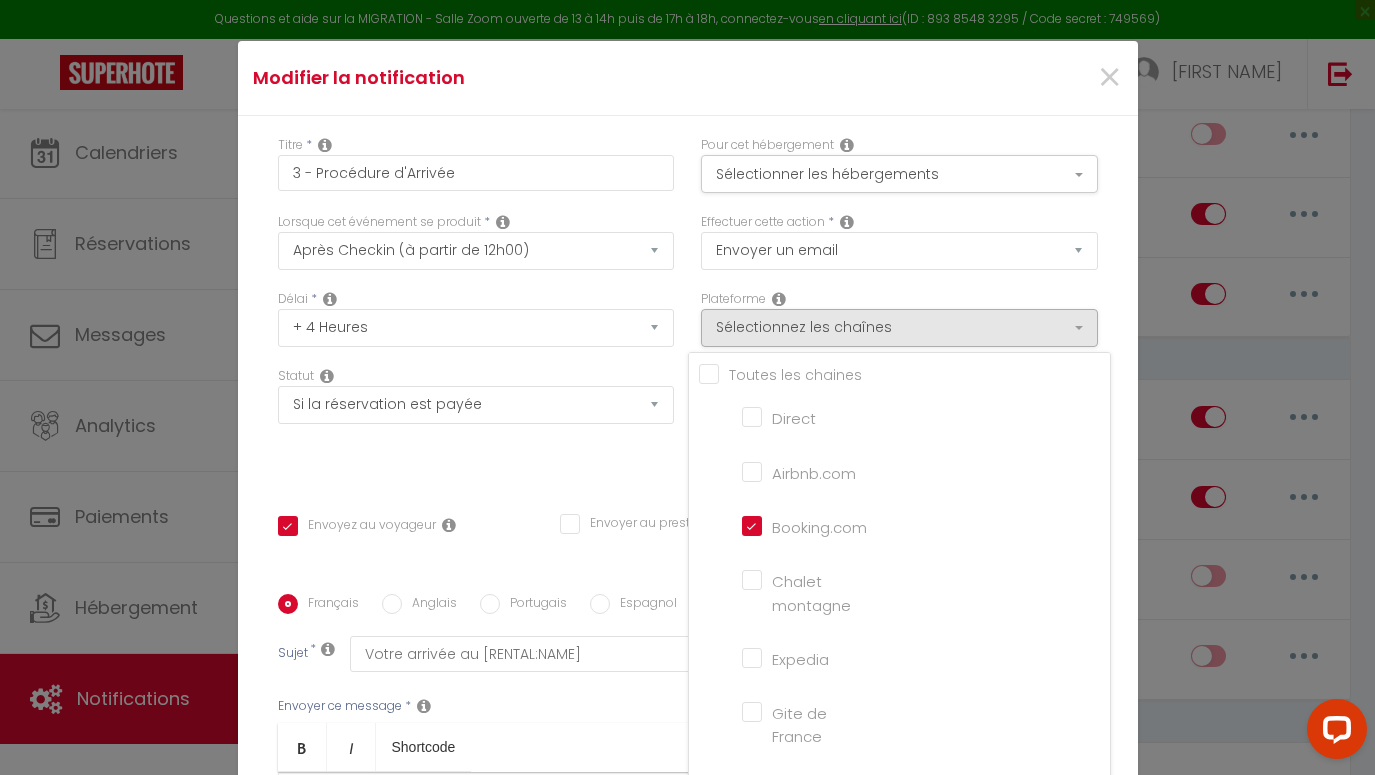 click on "Booking.com" at bounding box center [799, 525] 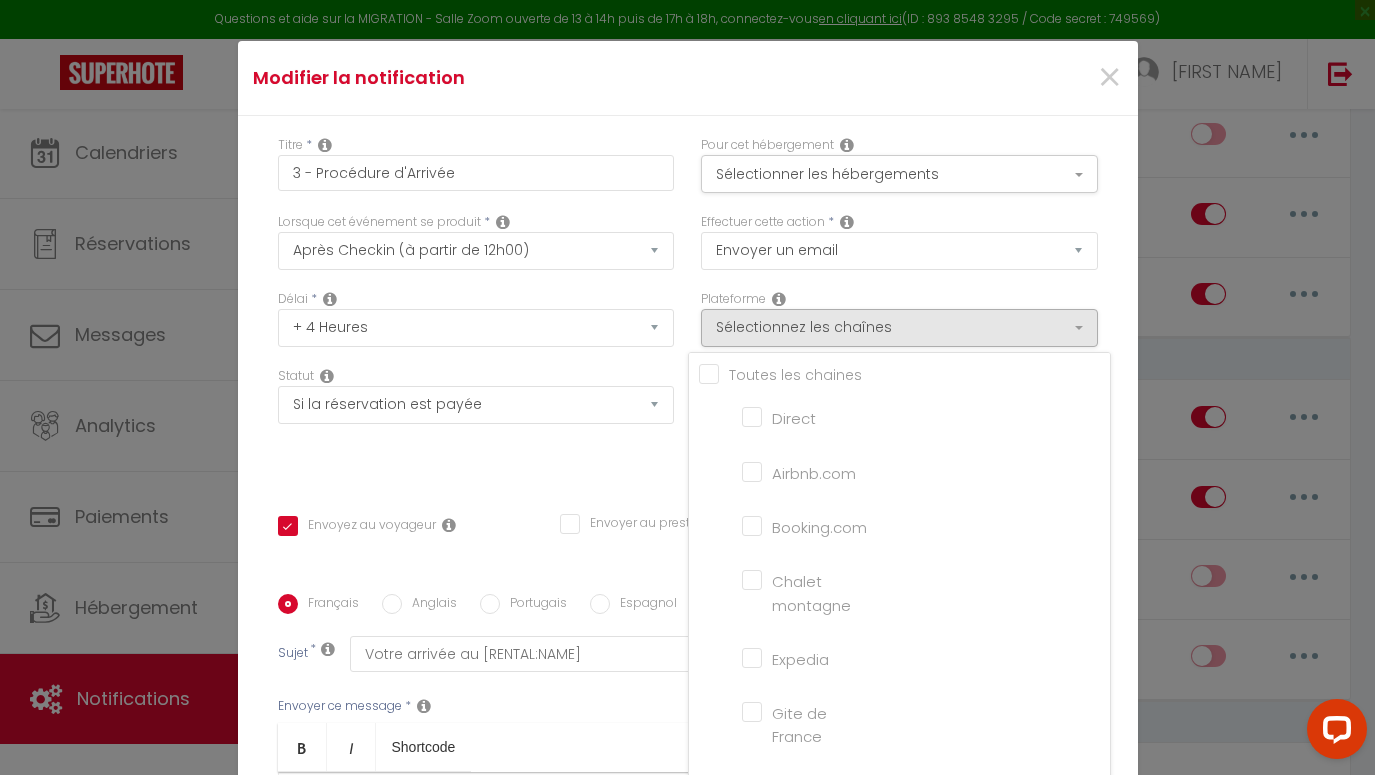 checkbox on "true" 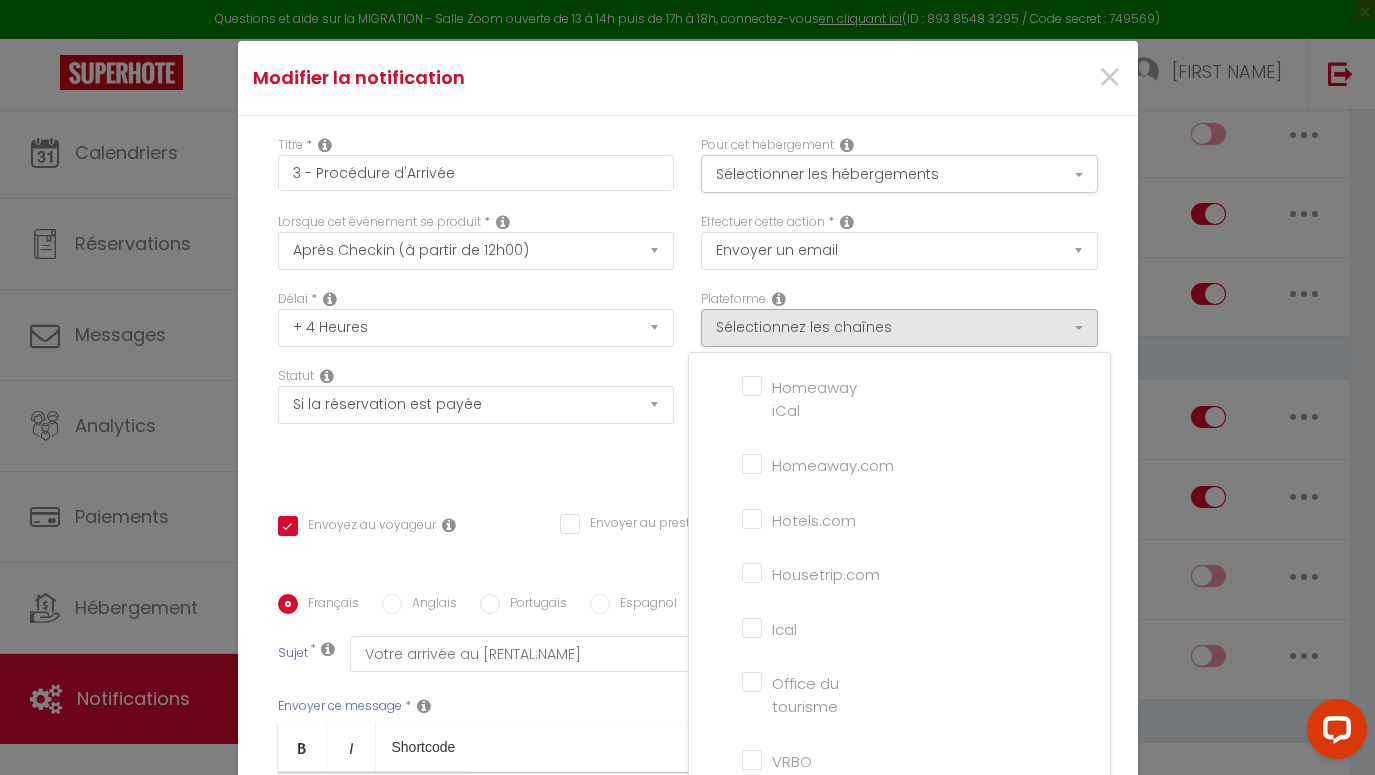 scroll, scrollTop: 457, scrollLeft: 0, axis: vertical 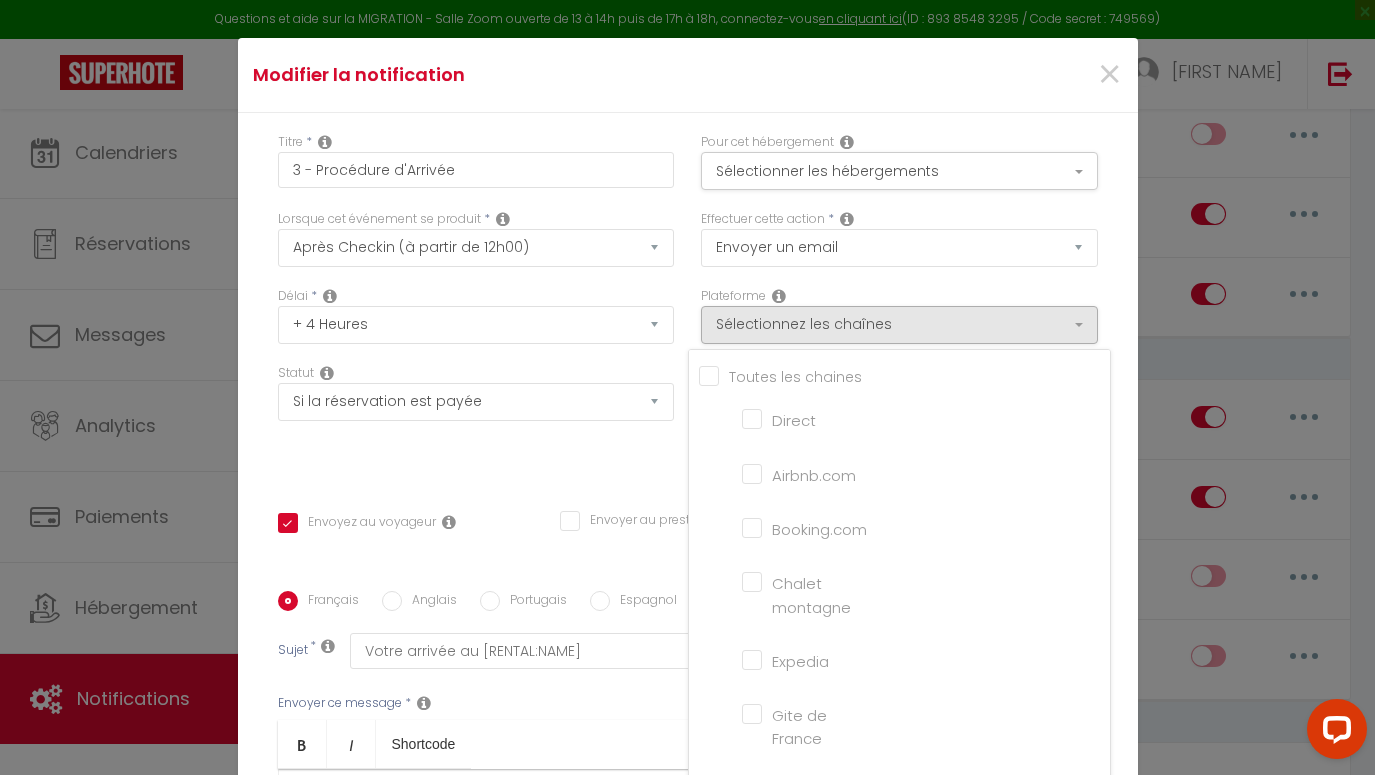 click on "Effectuer cette action   *     Envoyer un email   Envoyer un SMS   Envoyer une notification push" at bounding box center [899, 248] 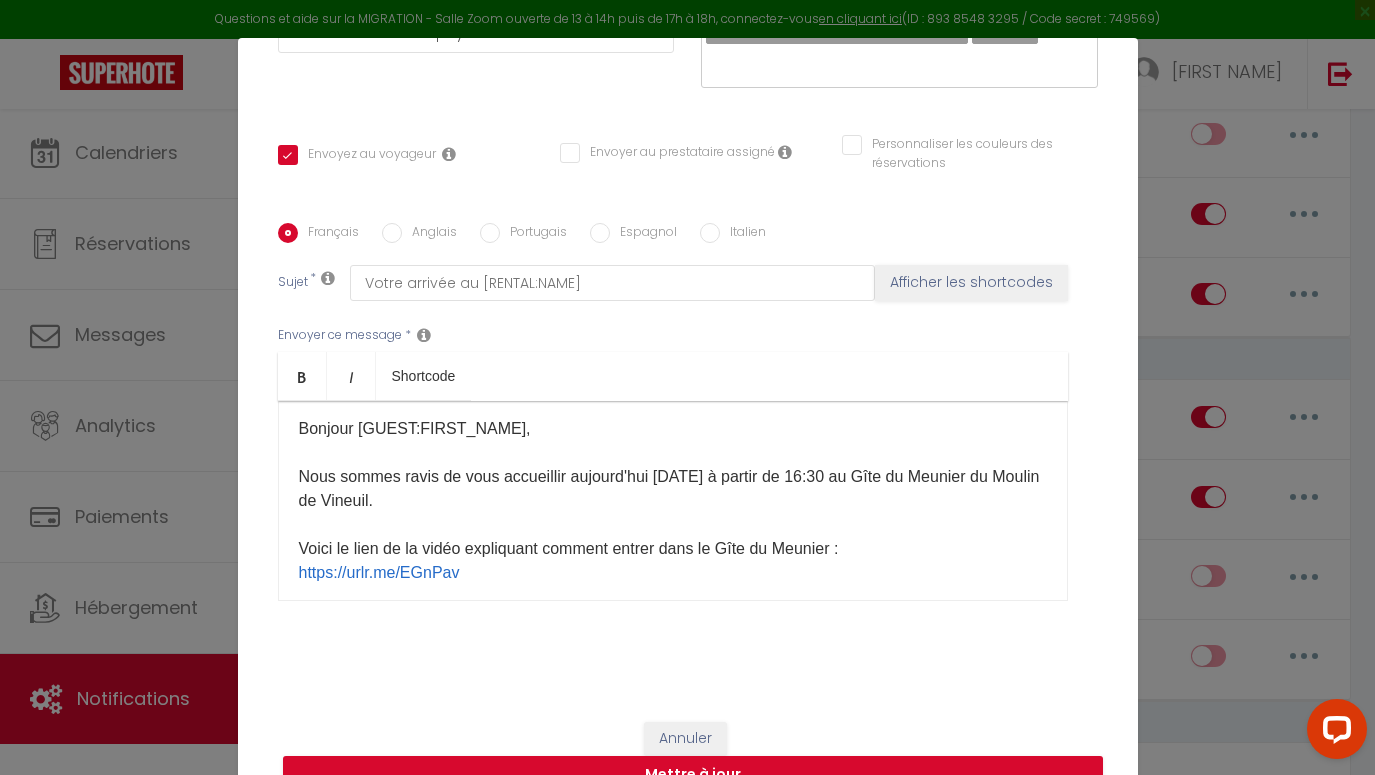 scroll, scrollTop: 395, scrollLeft: 0, axis: vertical 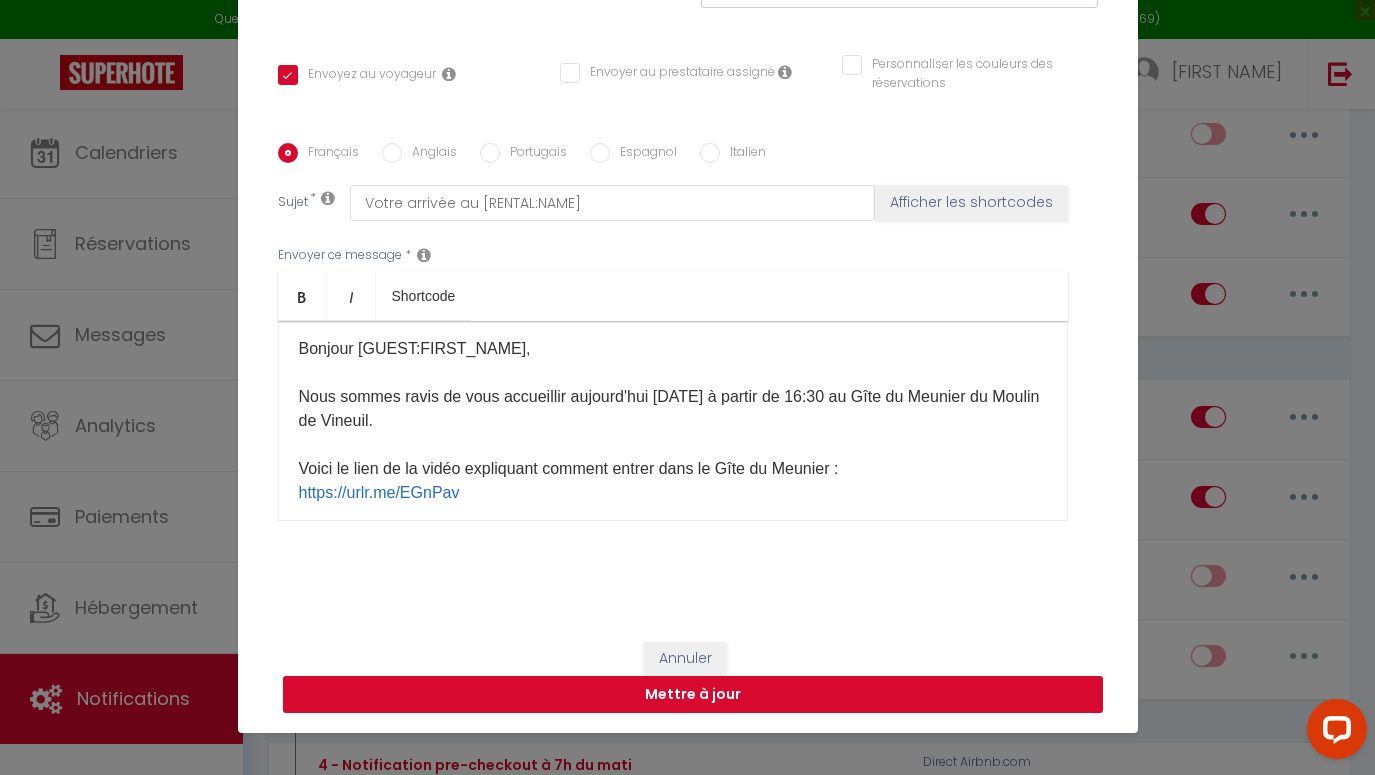 click on "Mettre à jour" at bounding box center [693, 695] 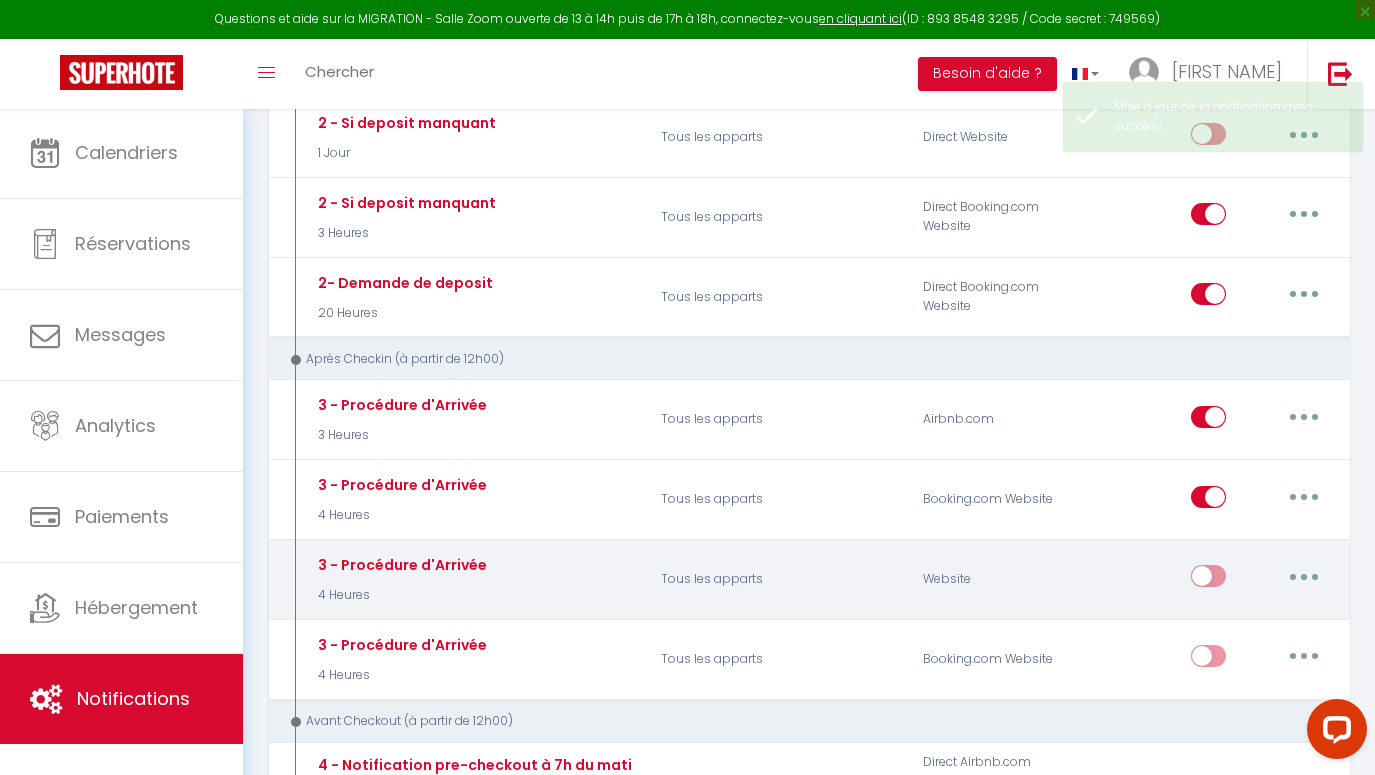 click at bounding box center [1208, 580] 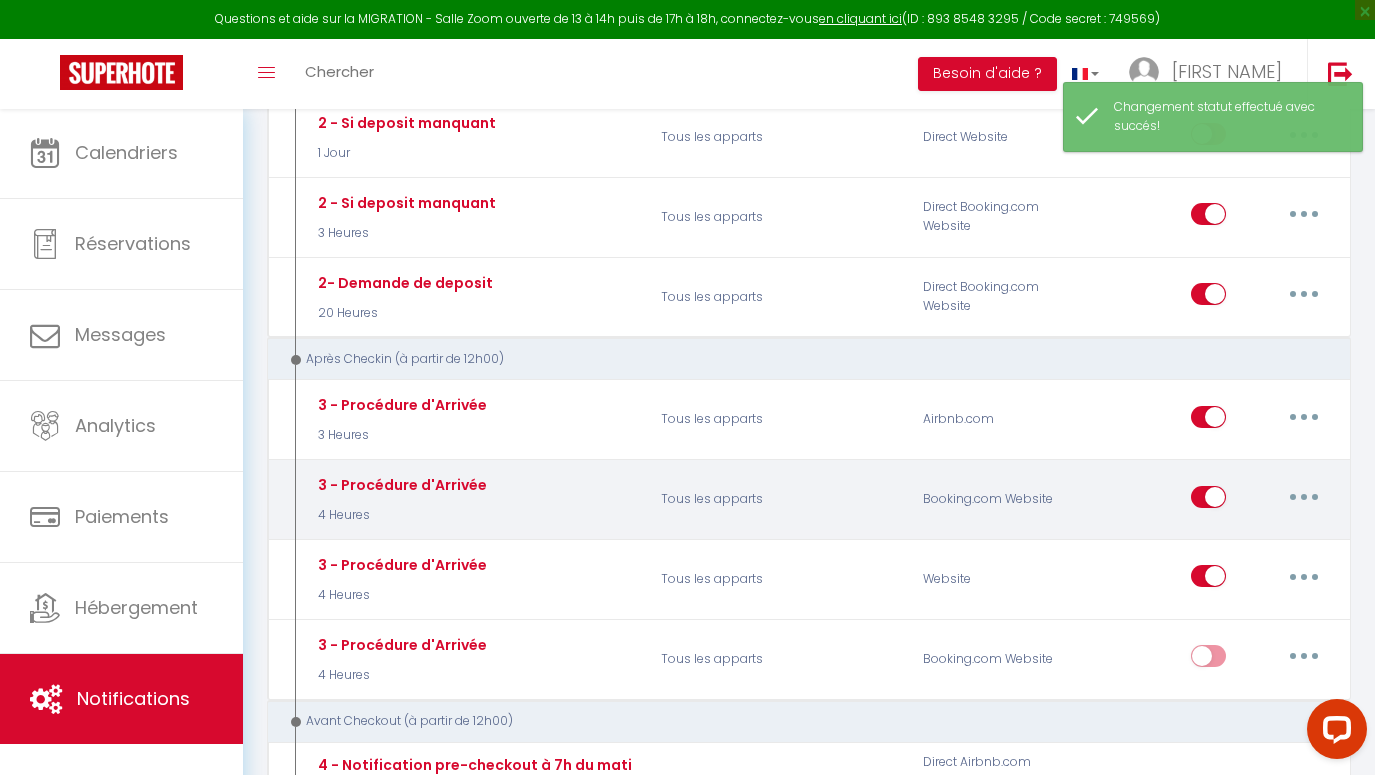 click at bounding box center (1304, 497) 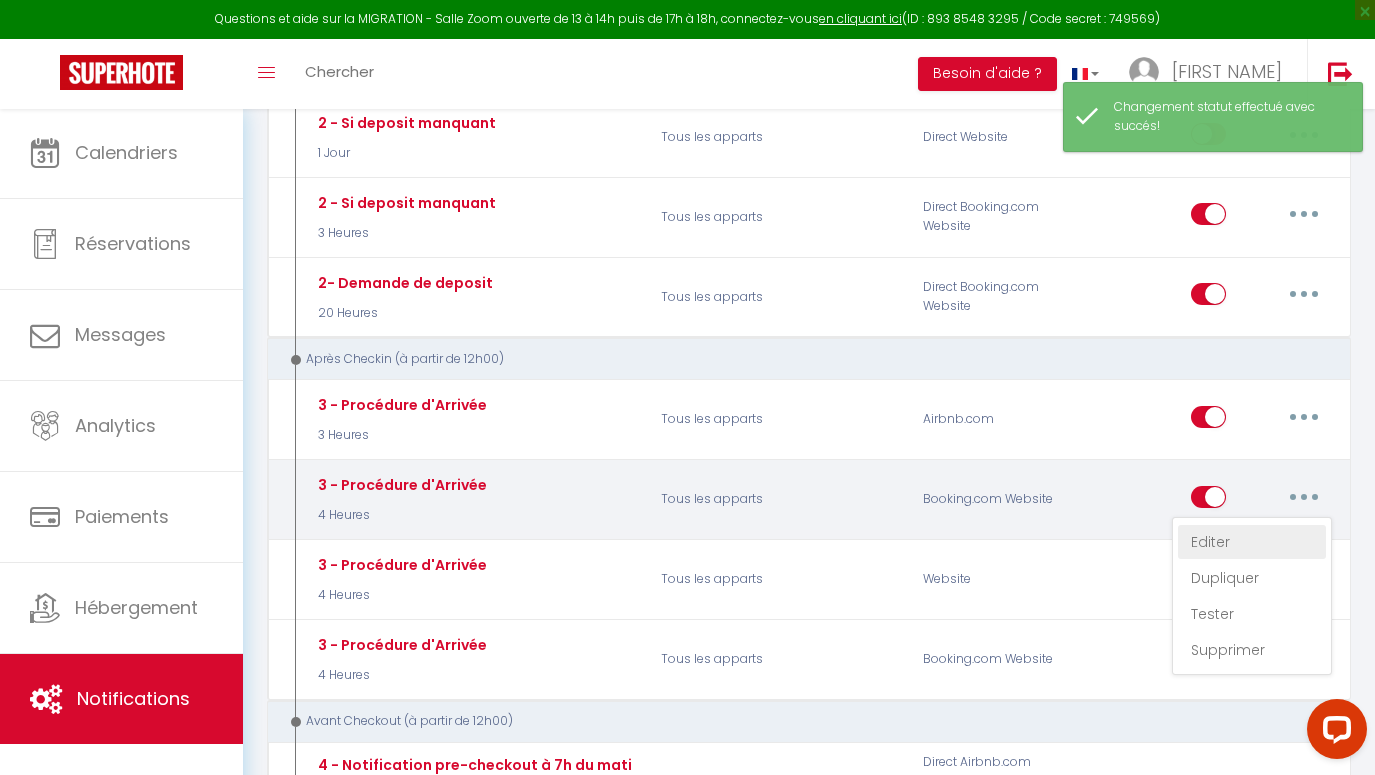 click on "Editer" at bounding box center [1252, 542] 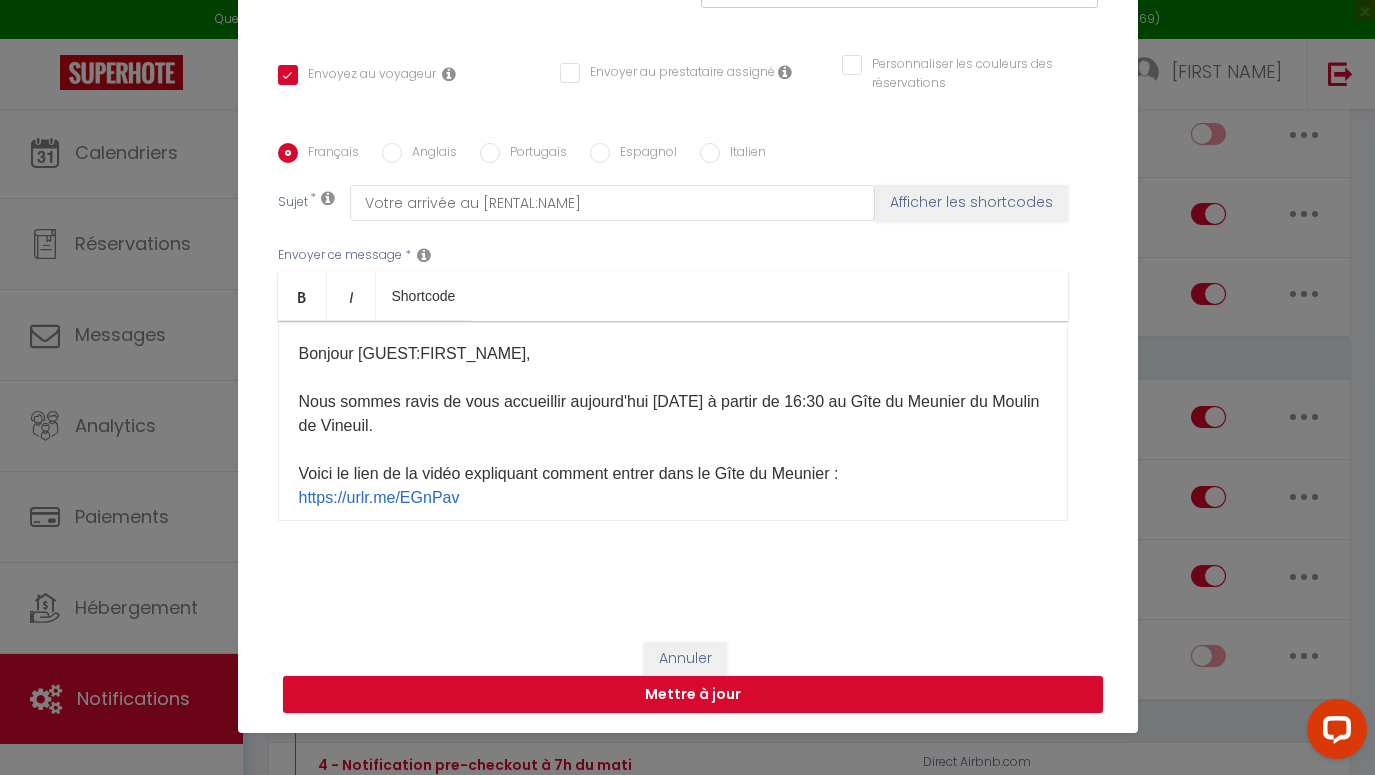 scroll, scrollTop: 0, scrollLeft: 0, axis: both 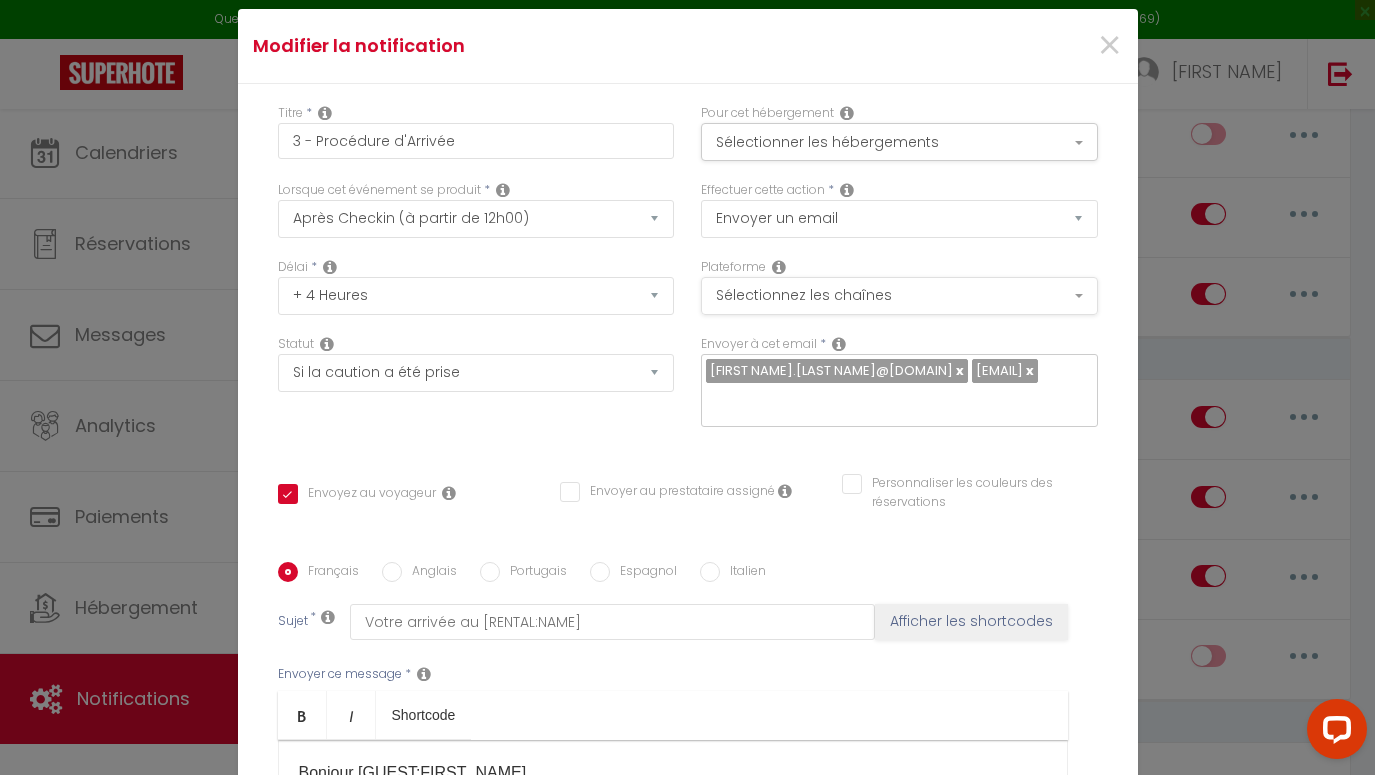 click on "Sélectionnez les chaînes" at bounding box center (899, 296) 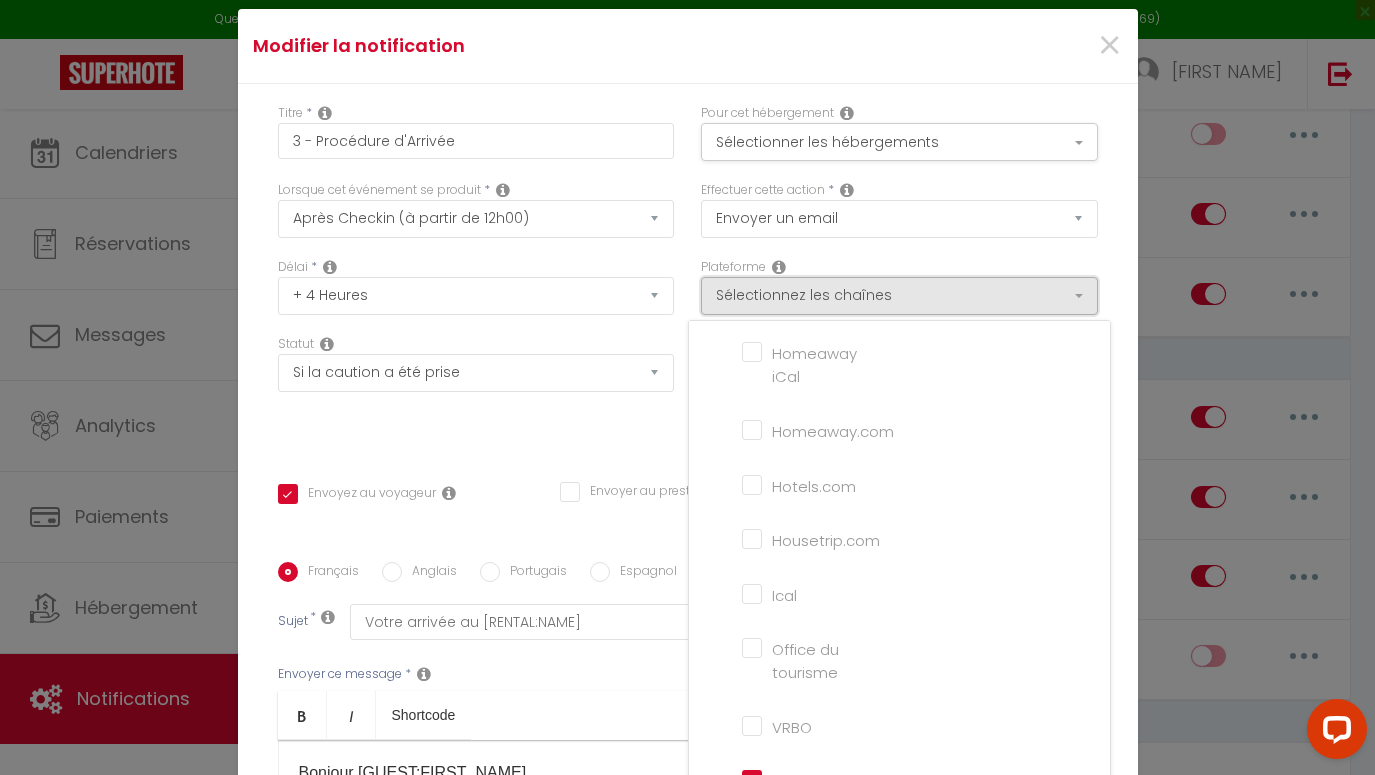 scroll, scrollTop: 457, scrollLeft: 0, axis: vertical 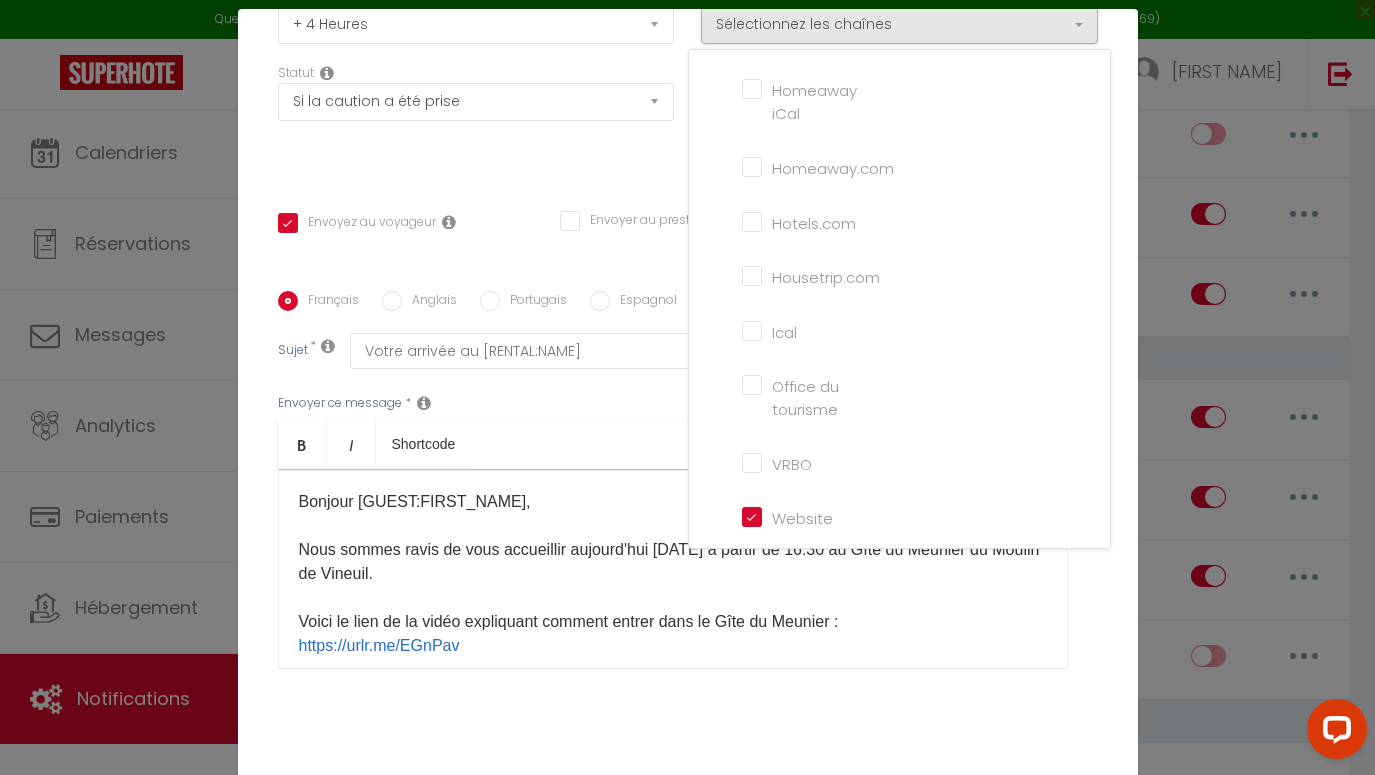 click on "Website" at bounding box center [799, 516] 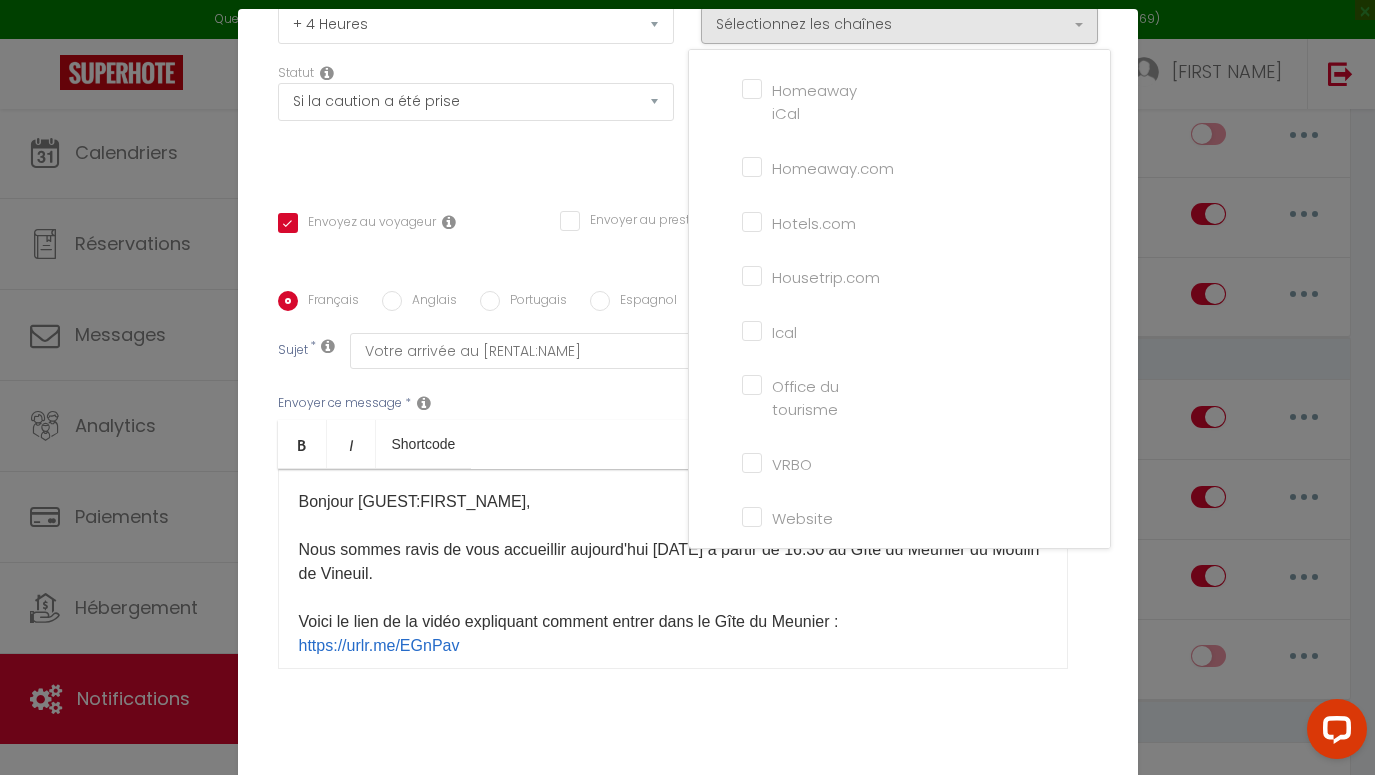 checkbox on "true" 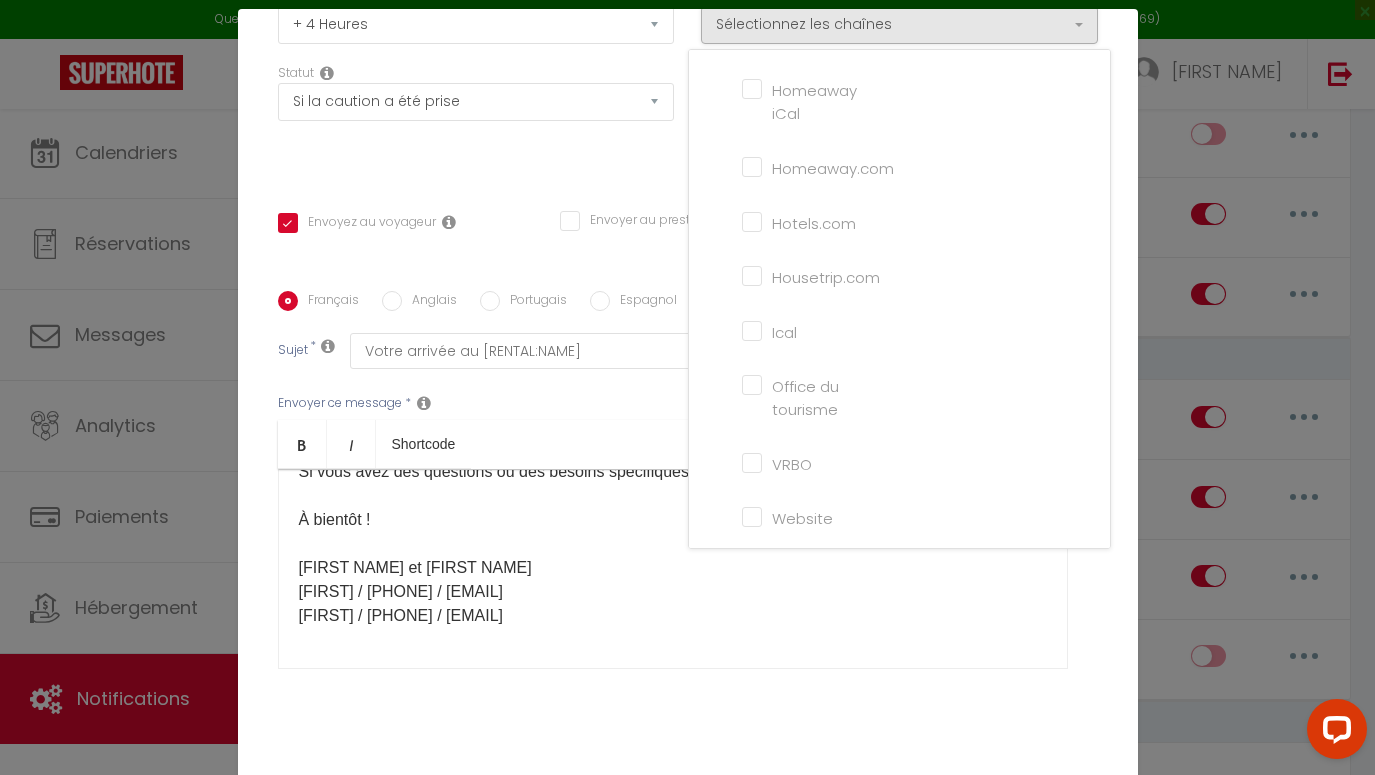 scroll, scrollTop: 1094, scrollLeft: 0, axis: vertical 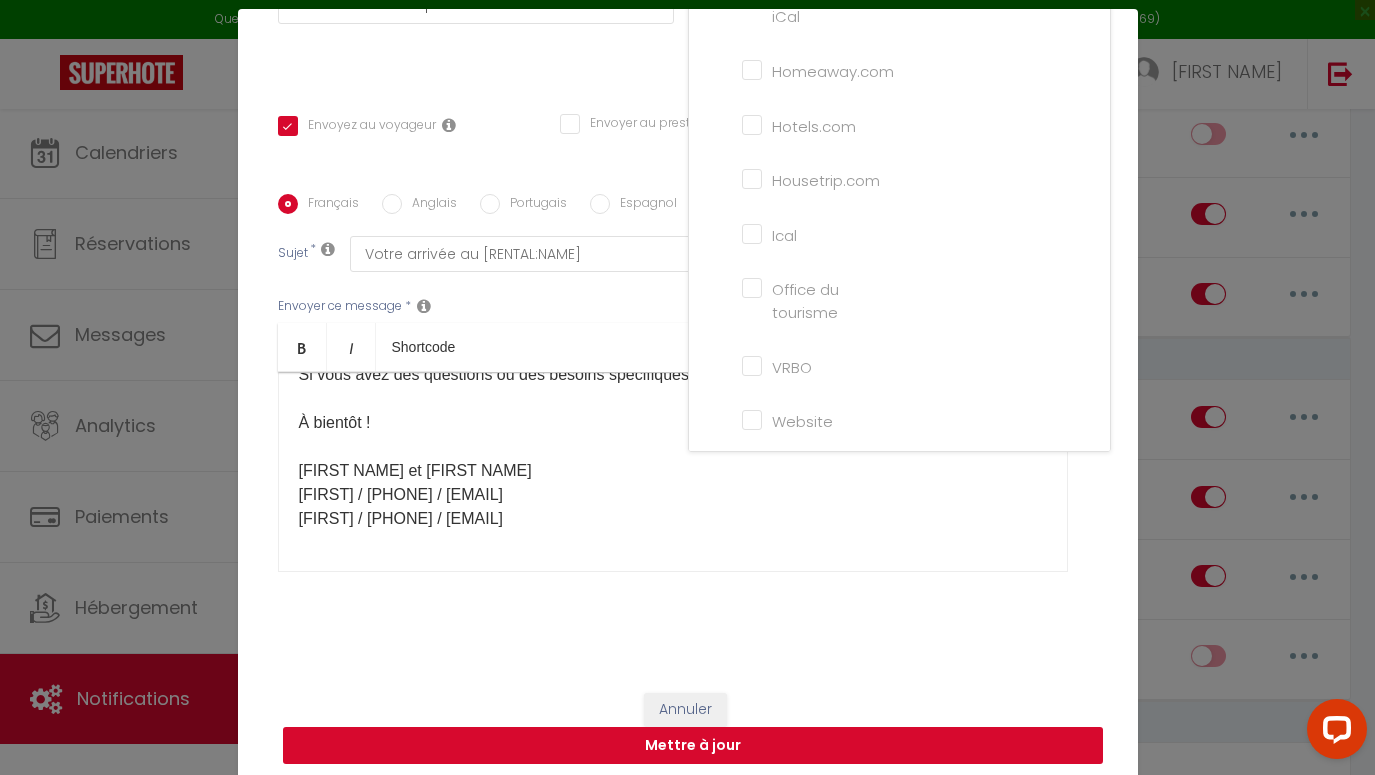 click on "Mettre à jour" at bounding box center (693, 746) 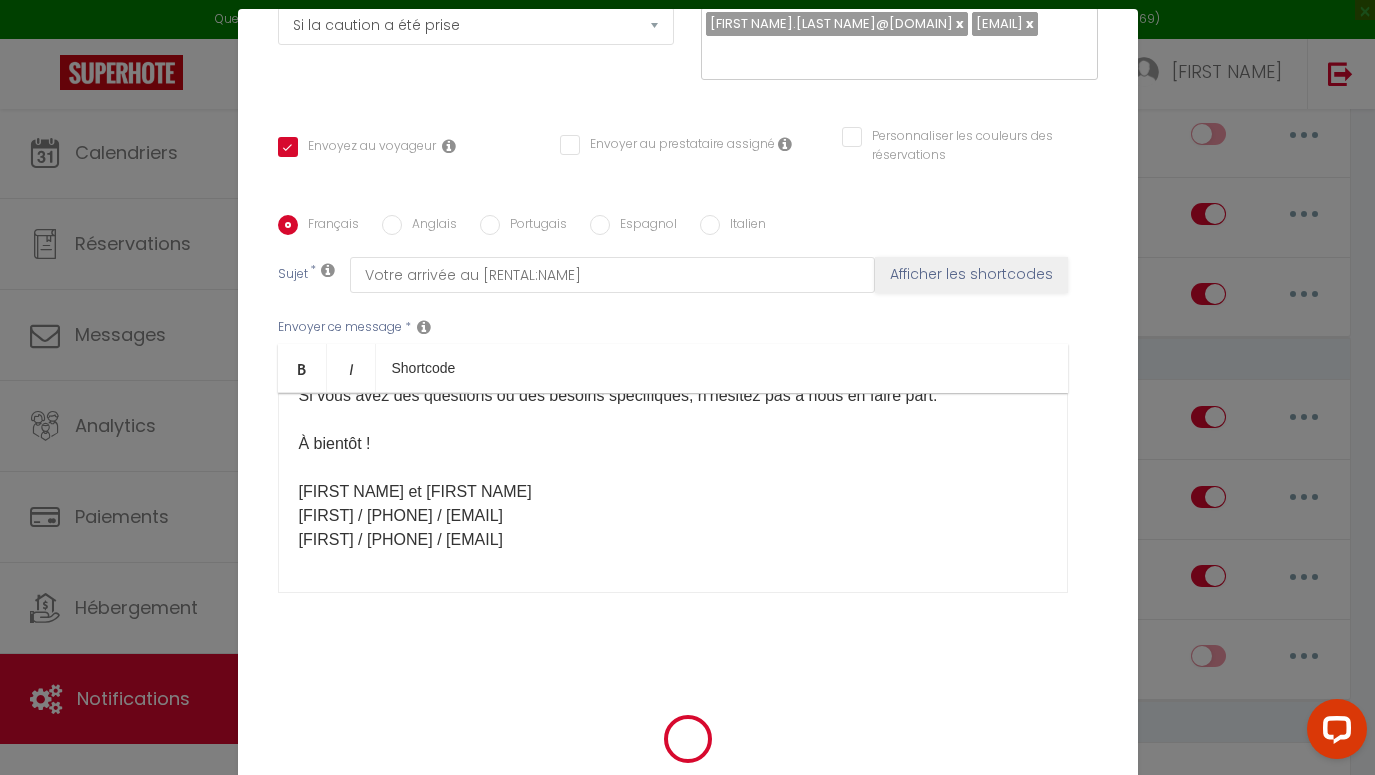 scroll, scrollTop: 375, scrollLeft: 0, axis: vertical 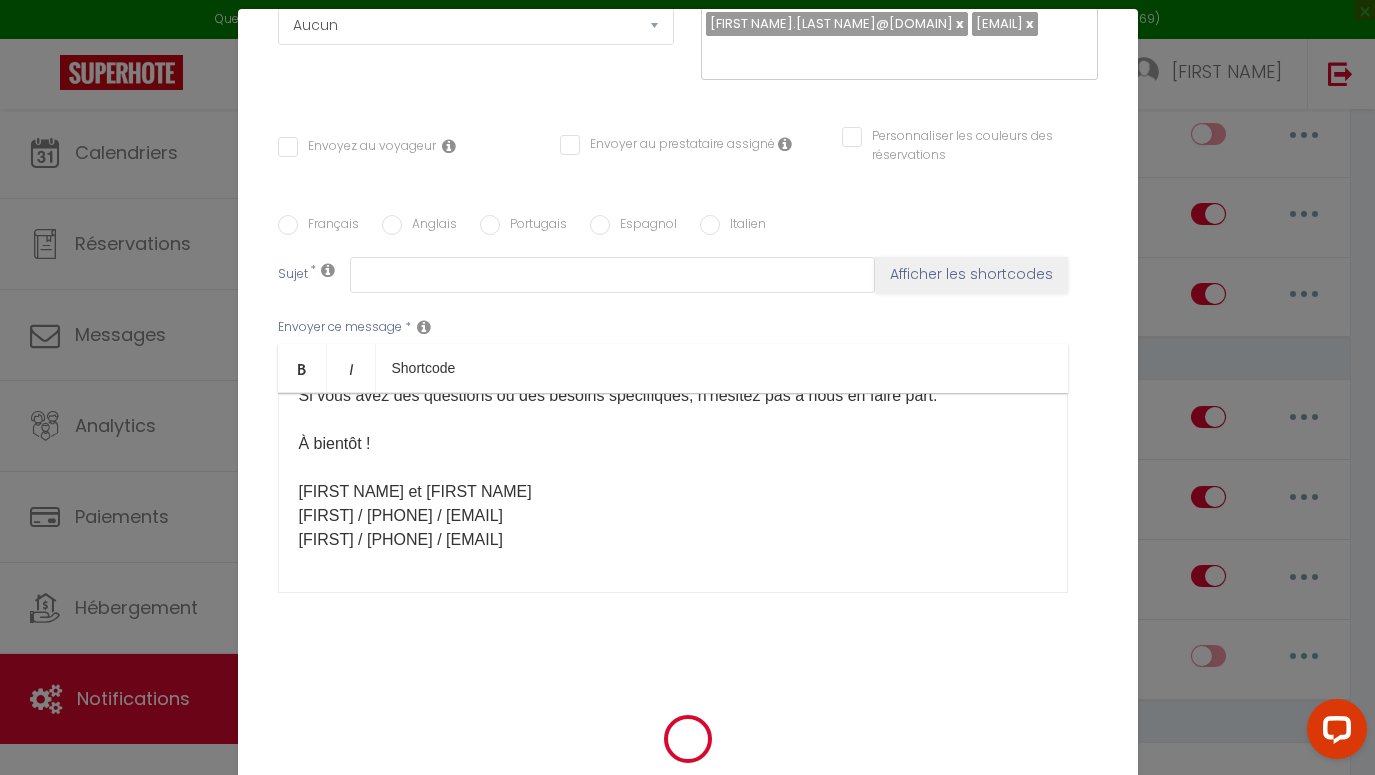 checkbox on "true" 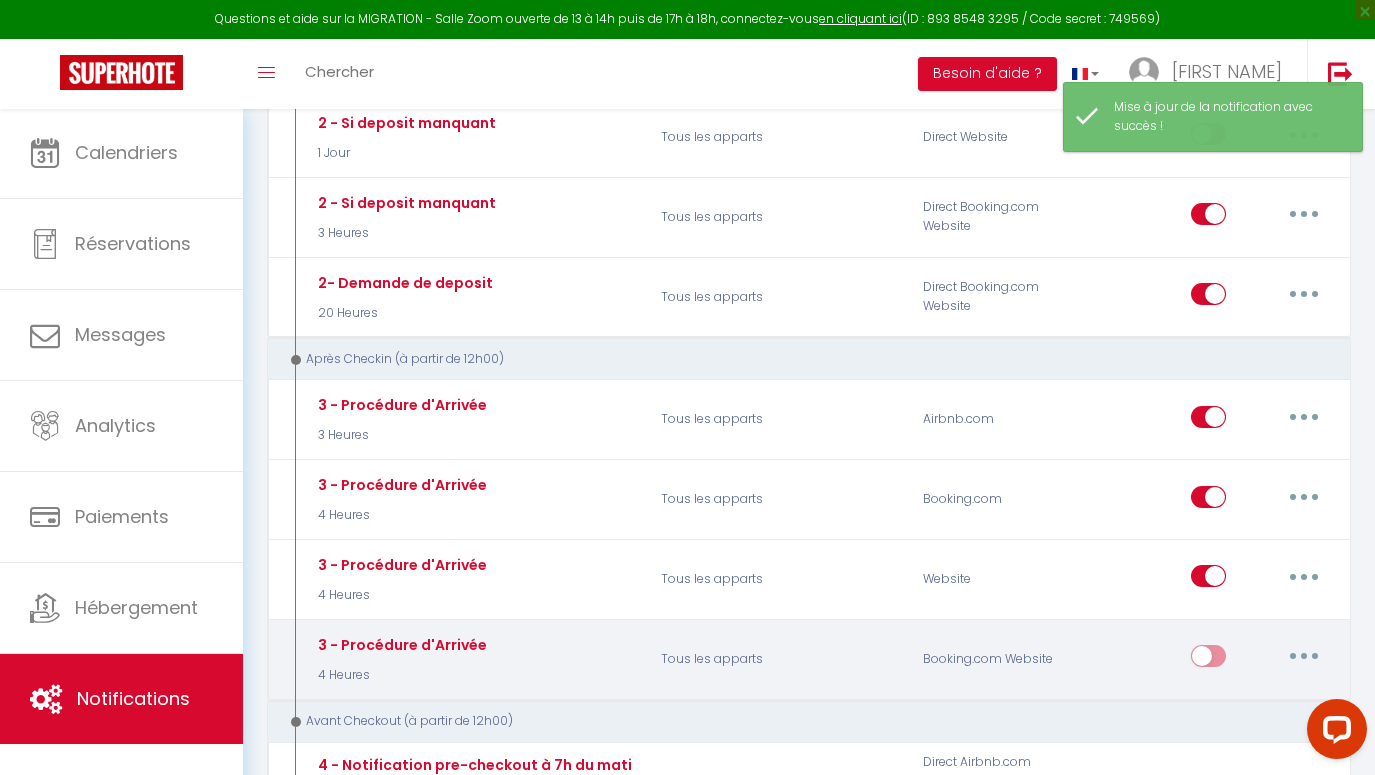click at bounding box center (1304, 656) 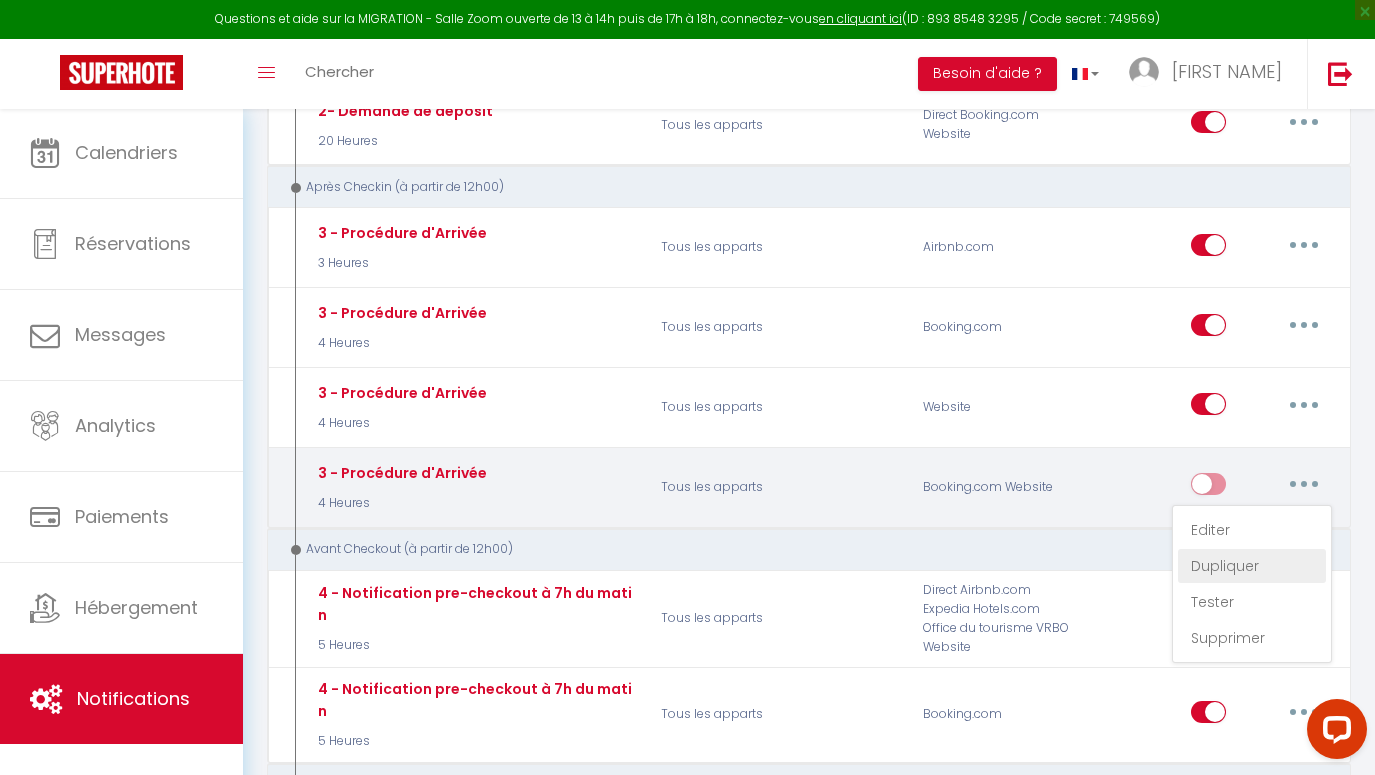 scroll, scrollTop: 911, scrollLeft: 0, axis: vertical 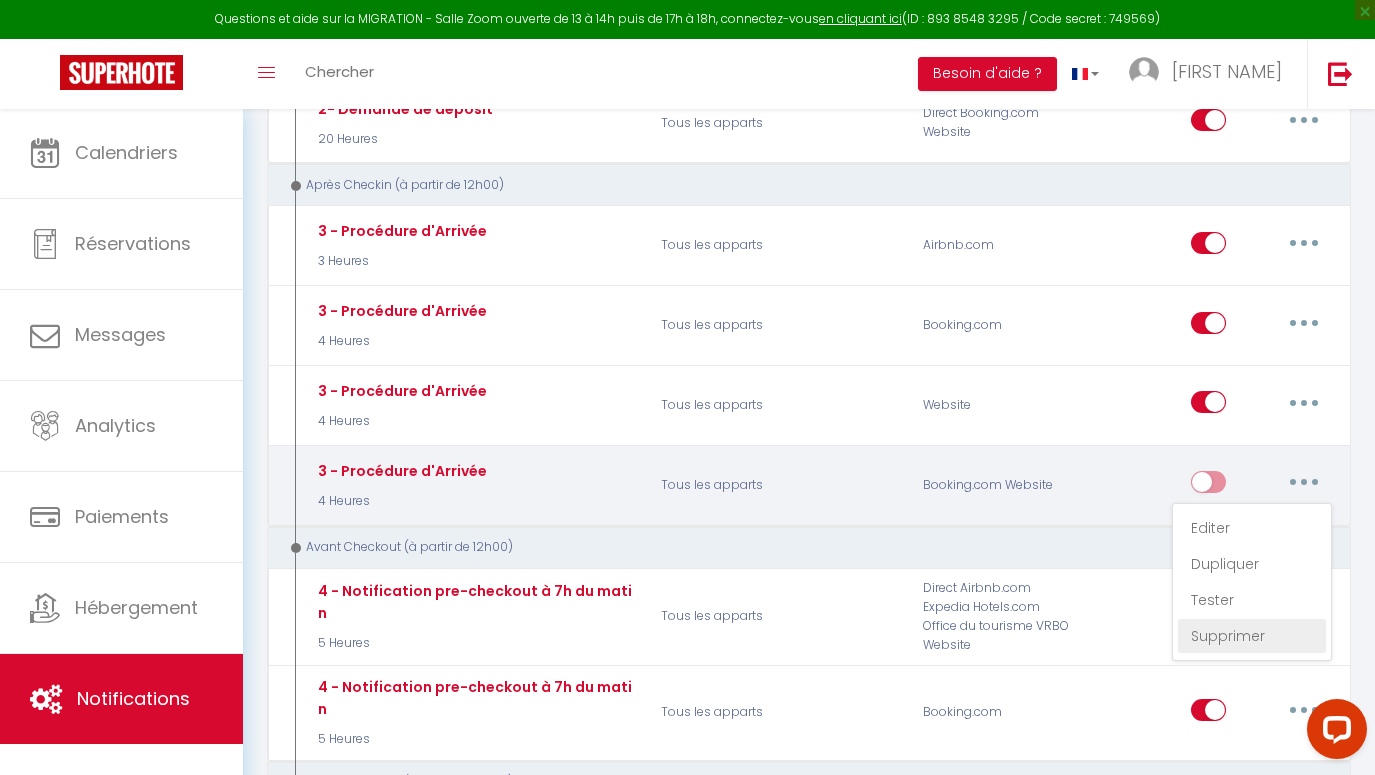 click on "Supprimer" at bounding box center (1252, 636) 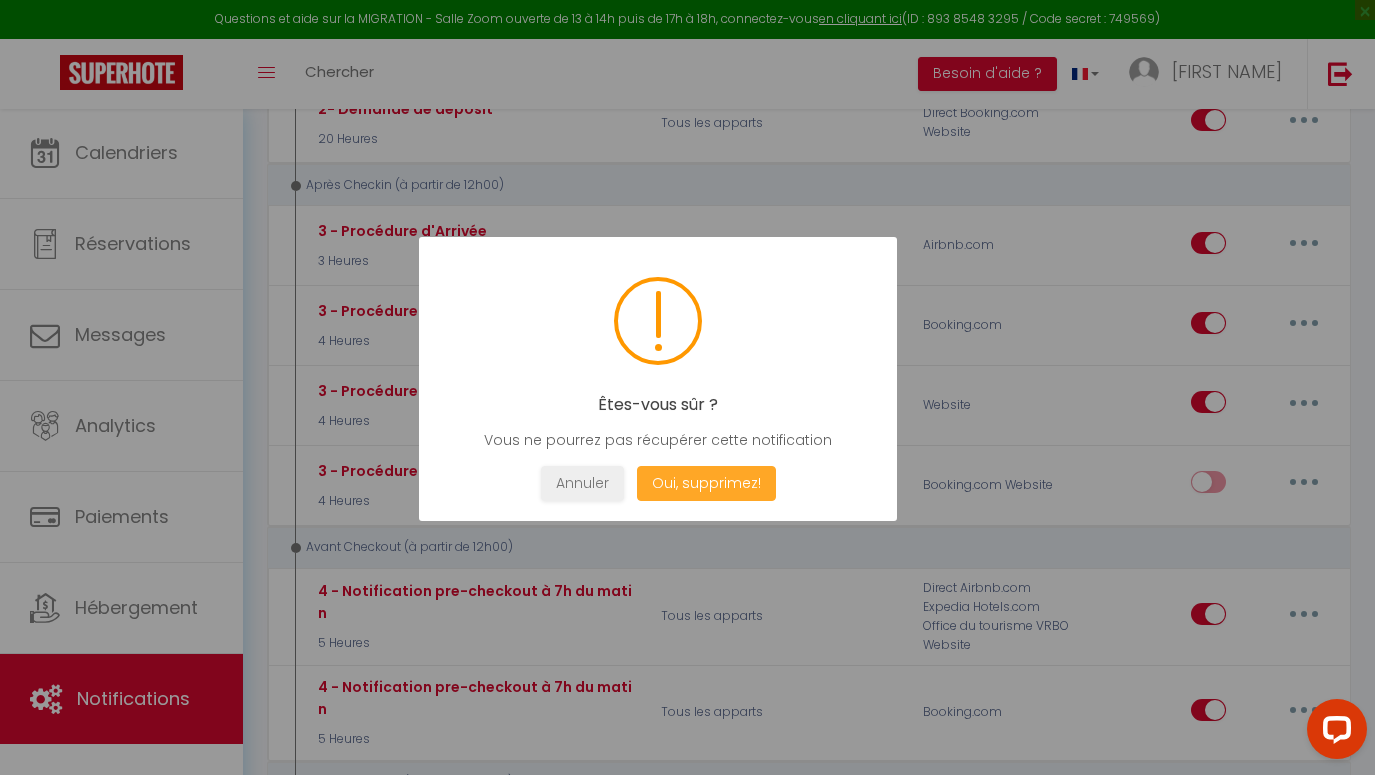 click on "Oui, supprimez!" at bounding box center (705, 483) 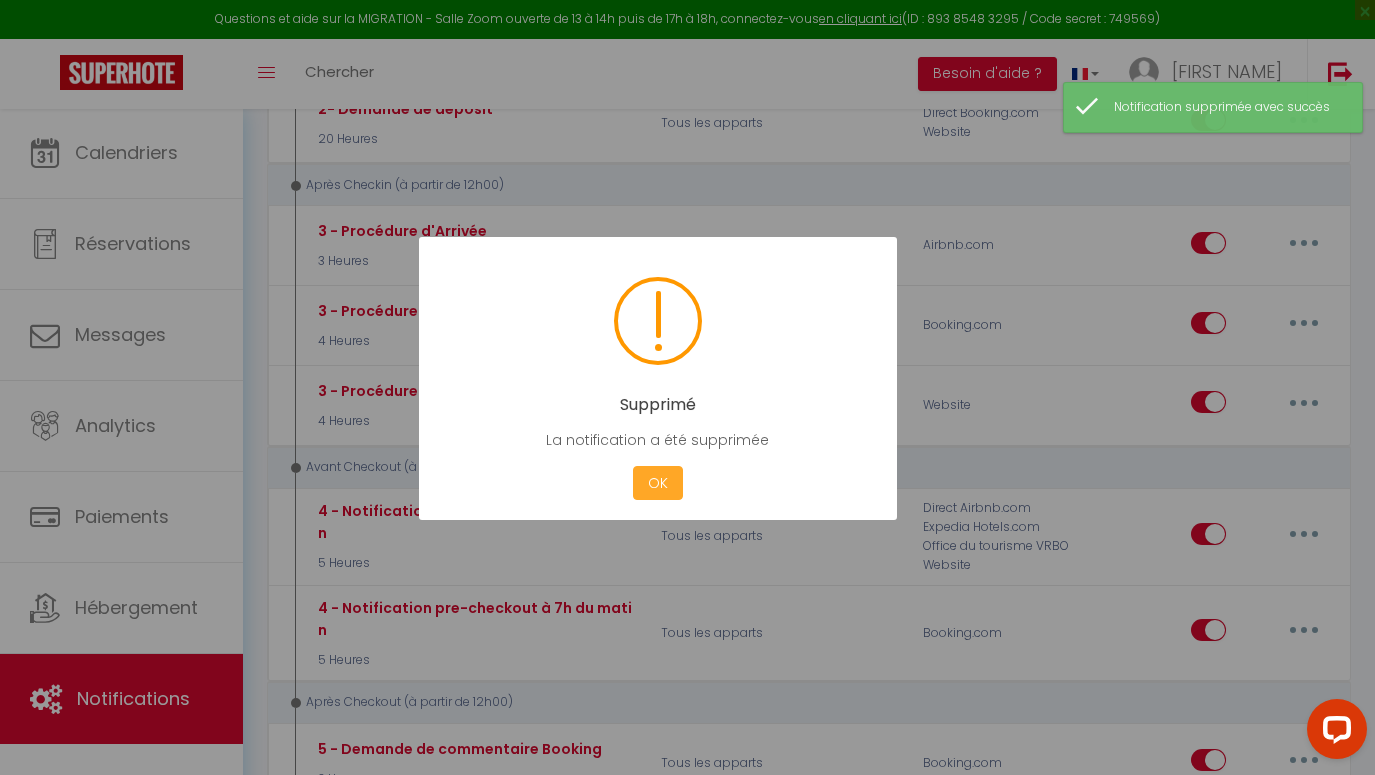 click on "OK" at bounding box center [658, 483] 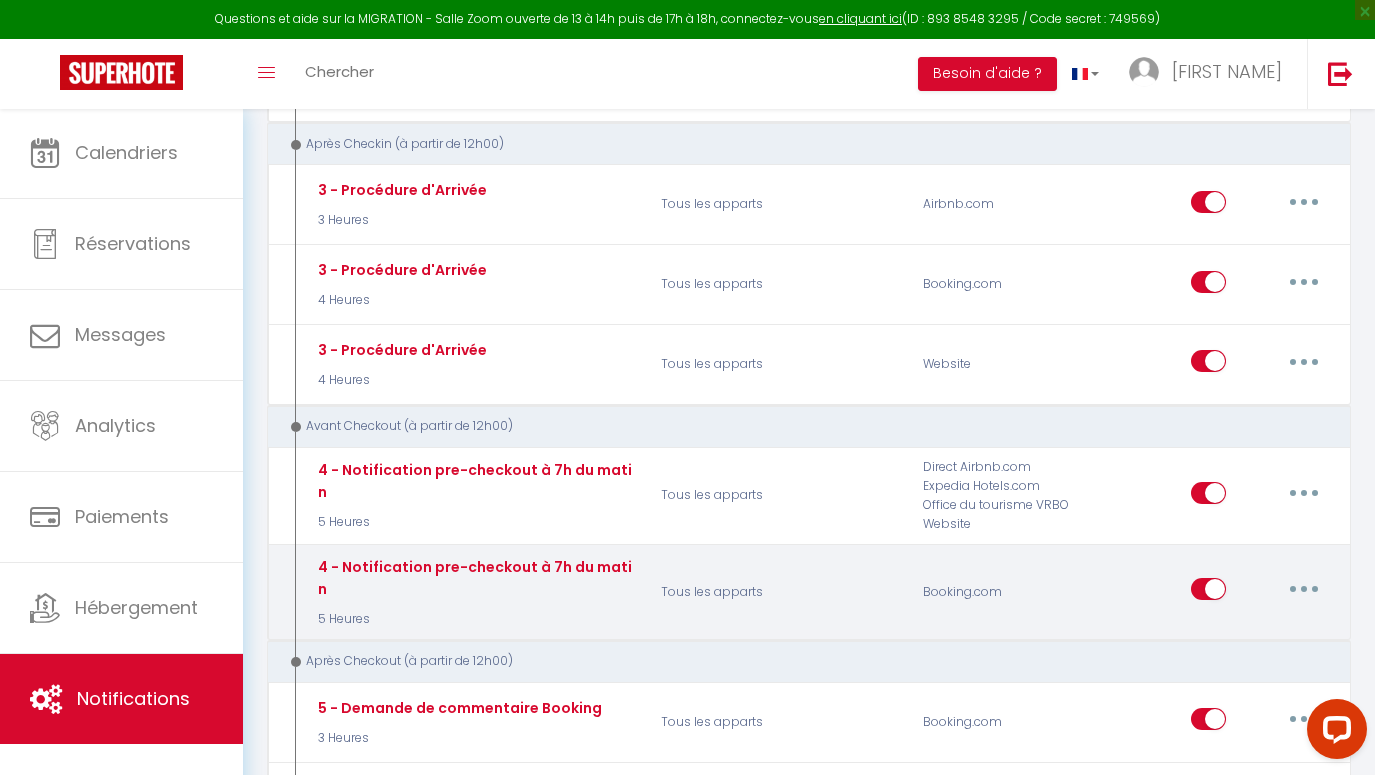 scroll, scrollTop: 939, scrollLeft: 0, axis: vertical 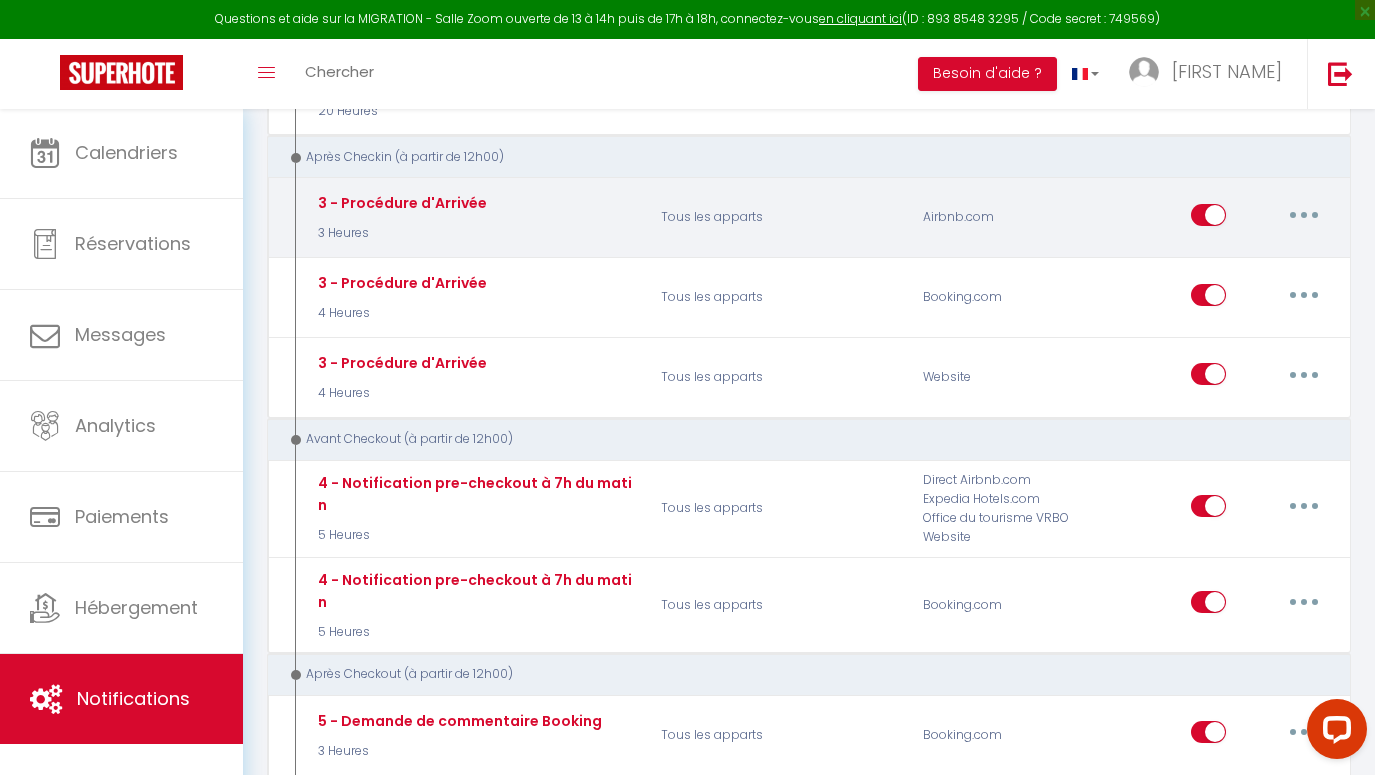 click at bounding box center (1304, 215) 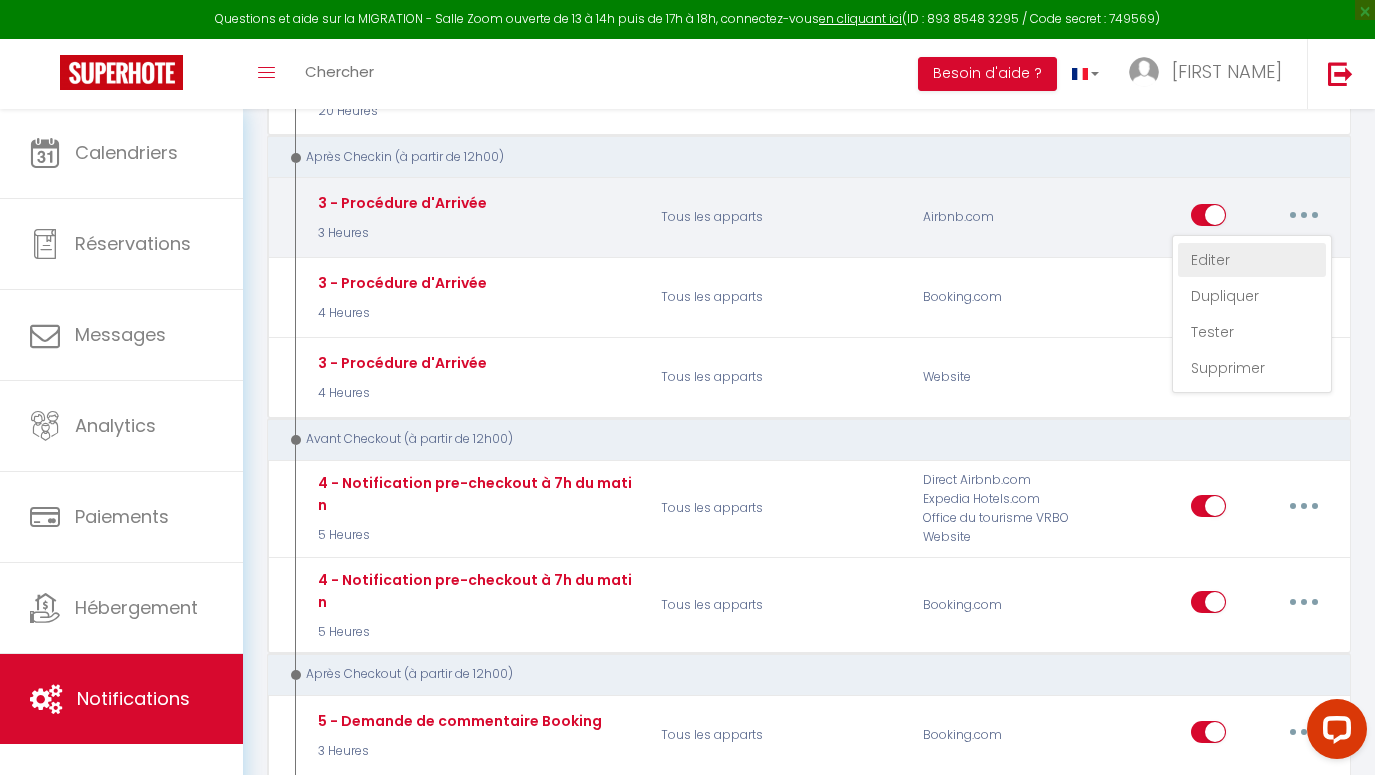 click on "Editer" at bounding box center (1252, 260) 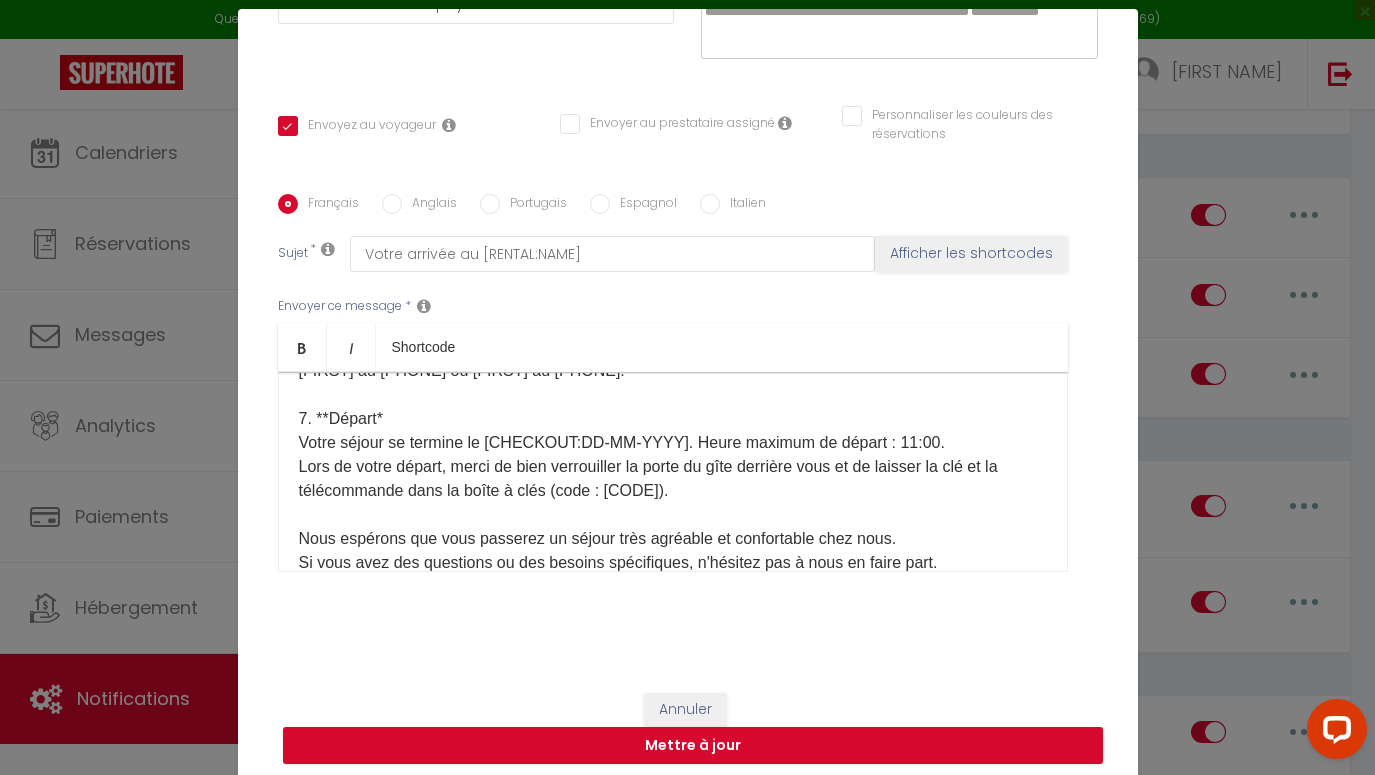 scroll, scrollTop: 901, scrollLeft: 0, axis: vertical 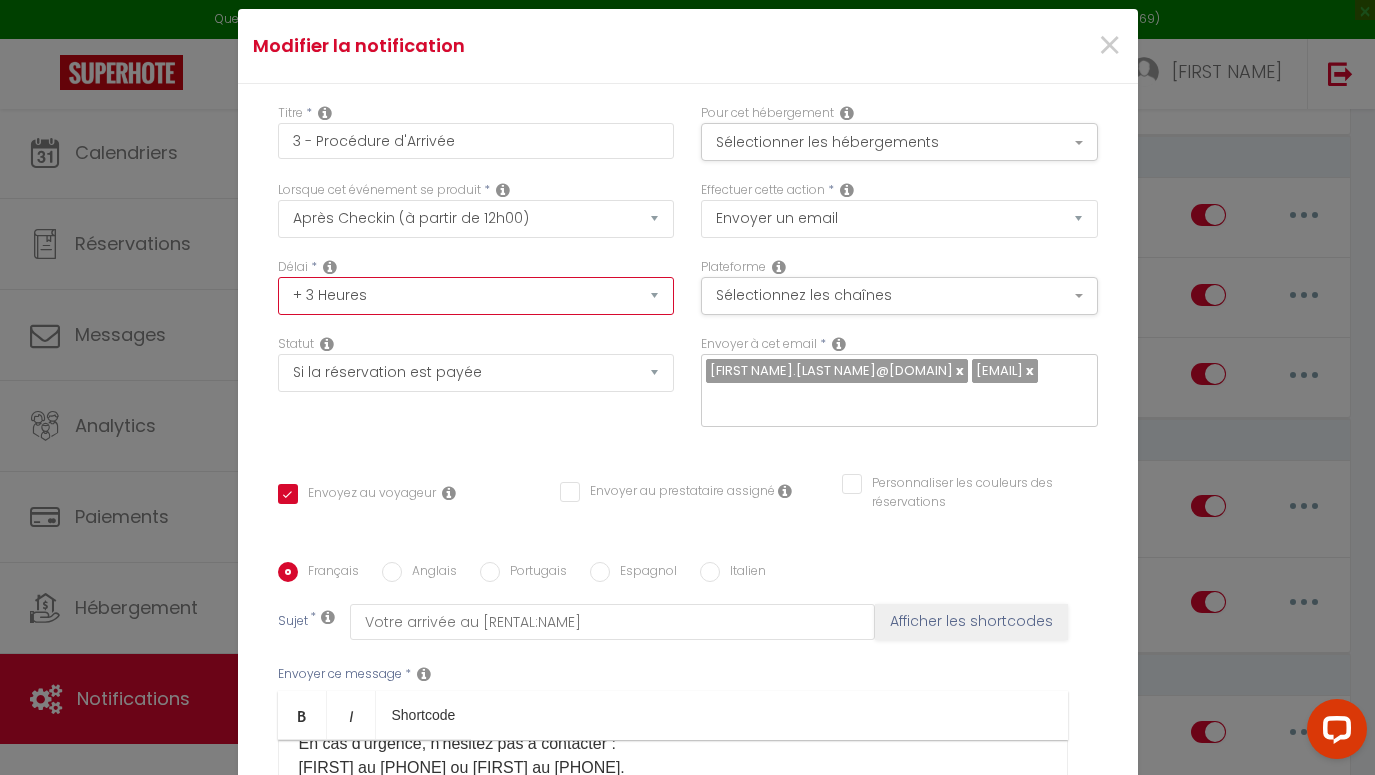 select on "4 Heures" 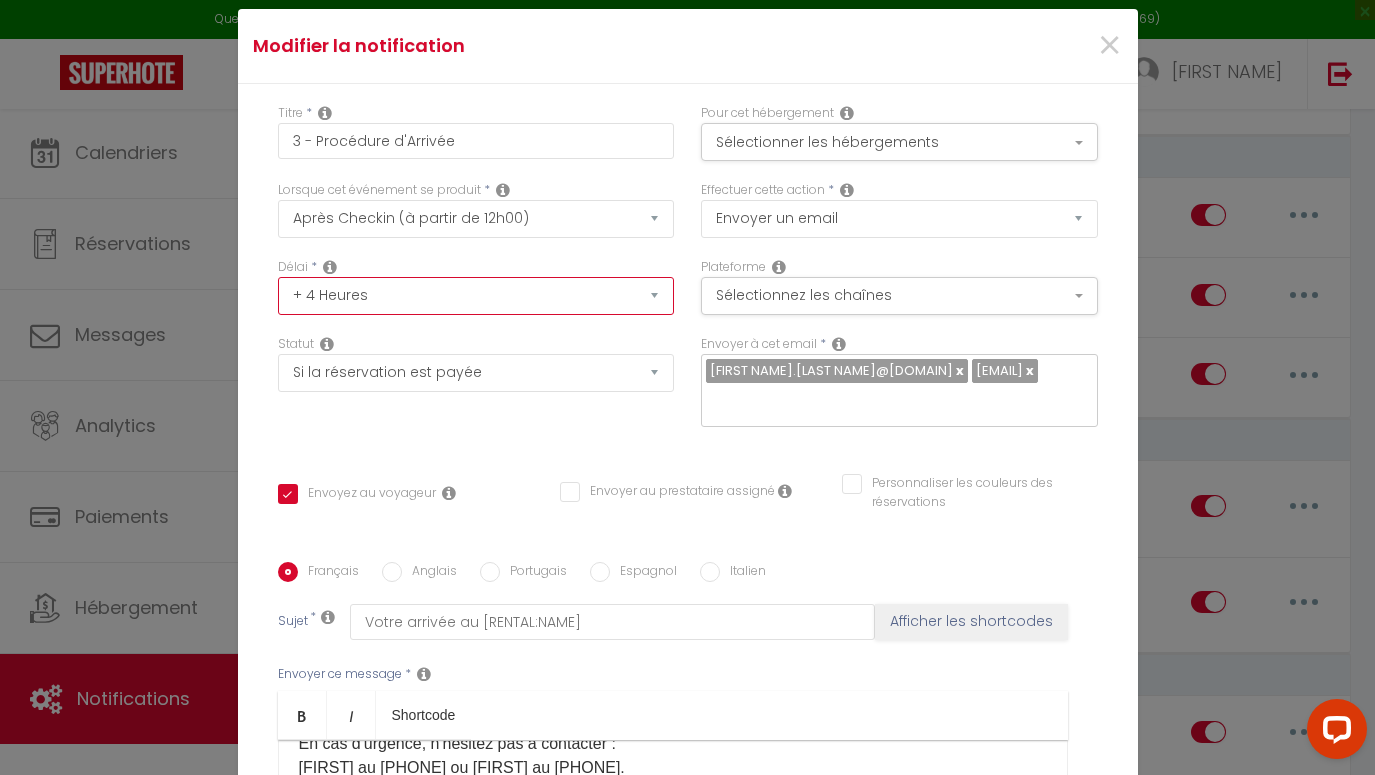 checkbox on "true" 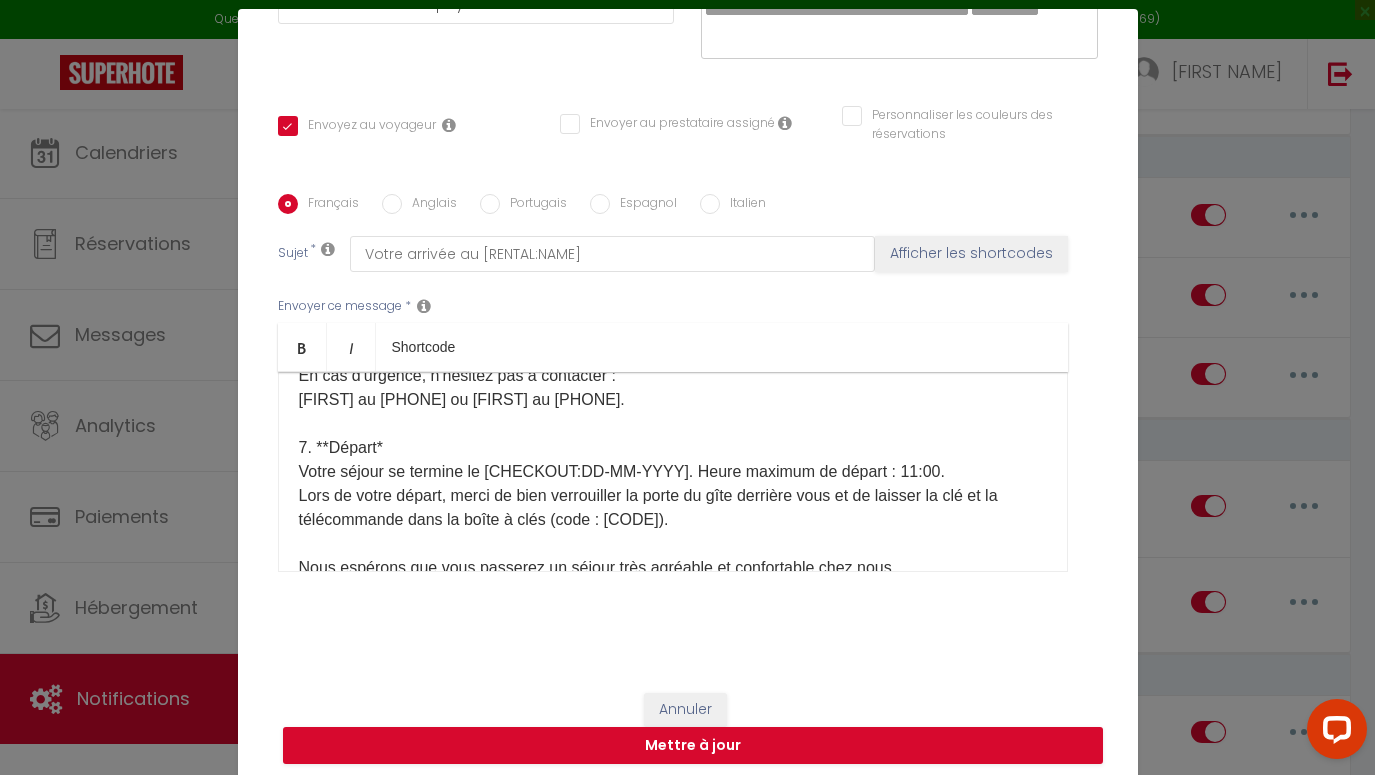 scroll, scrollTop: 398, scrollLeft: 0, axis: vertical 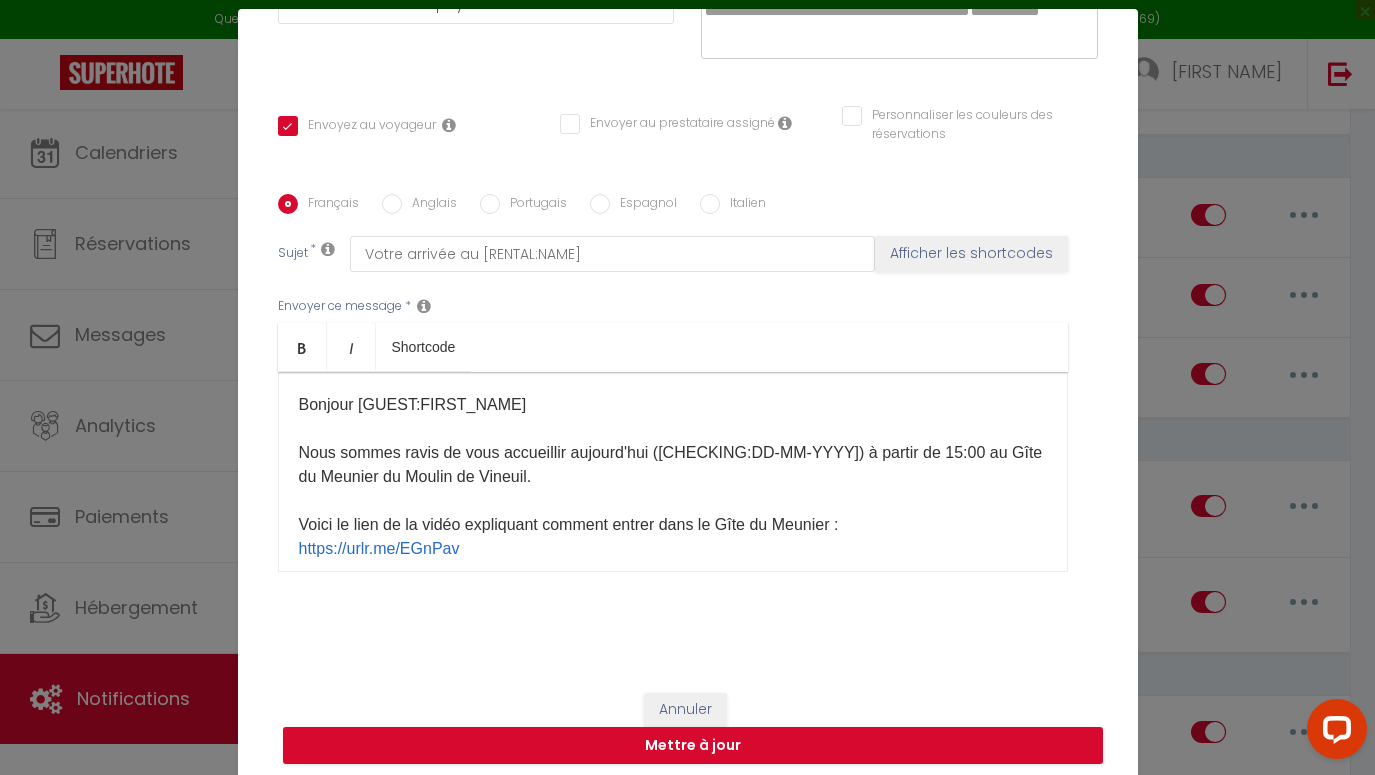 click on "Bonjour [GUEST:FIRST_NAME]​ Nous sommes ravis de vous accueillir aujourd'hui ([CHECKING:DD-MM-YYYY]) à partir de 15:00 ​​au Gîte du Meunier du Moulin de Vineuil. Voici le lien de la vidéo expliquant comment entrer dans le Gîte du Meunier : https://urlr.me/EGnPav Quelques étapes simples pour faciliter votre arrivée : 1. **Adresse**​ Gîte du Meunier - Moulin de Vineuil [NUMBER] [STREET] [POSTAL_CODE] [CITY] GPS : [LATITUDE], [LONGITUDE]​ 2. **Stationnement** Merci de suivre la procédure pour le stationnement comme indiqué dans la vidéo. Il est possible de rentrer dans la cour du Moulin uniquement pour charger ou décharger ses affaires. Cependant, le stationnement à l'intérieur de la cour est interdit. Le stationnement s’effectue à l’extérieur du Moulin, sur le côté du portail, comme montré dans la vidéo." at bounding box center (673, 645) 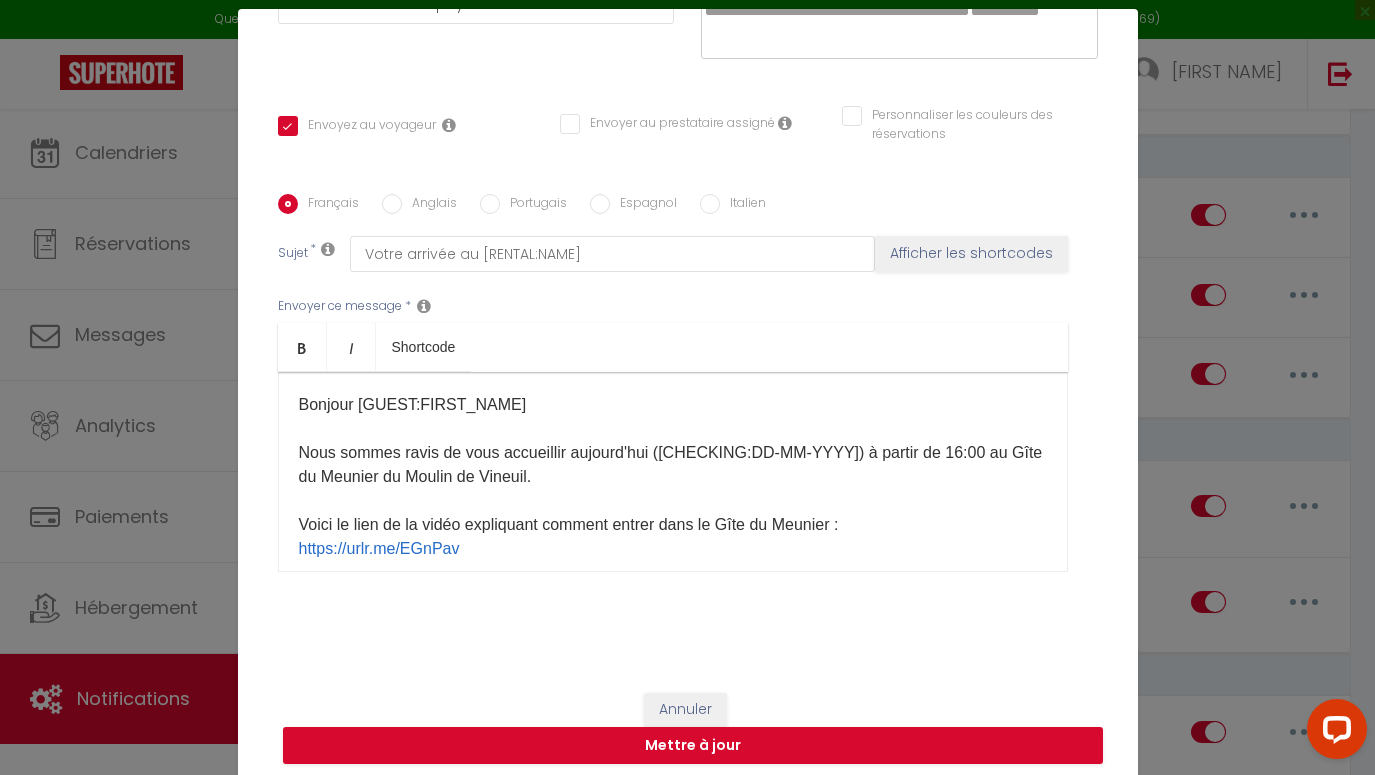 click on "Bonjour [GUEST:FIRST_NAME]​ Nous sommes ravis de vous accueillir aujourd'hui ([CHECKING:DD-MM-YYYY]) à partir de 16:00 ​​au Gîte du Meunier du Moulin de Vineuil. Voici le lien de la vidéo expliquant comment entrer dans le Gîte du Meunier : https://urlr.me/EGnPav Quelques étapes simples pour faciliter votre arrivée : 1. **Adresse**​ Gîte du Meunier - Moulin de Vineuil [NUMBER] [STREET] [POSTAL_CODE] [CITY] GPS : [LATITUDE], [LONGITUDE]​ 2. **Stationnement** Merci de suivre la procédure pour le stationnement comme indiqué dans la vidéo. Il est possible de rentrer dans la cour du Moulin uniquement pour charger ou décharger ses affaires. Cependant, le stationnement à l'intérieur de la cour est interdit. Le stationnement s’effectue à l’extérieur du Moulin, sur le côté du portail, comme montré dans la vidéo." at bounding box center [673, 645] 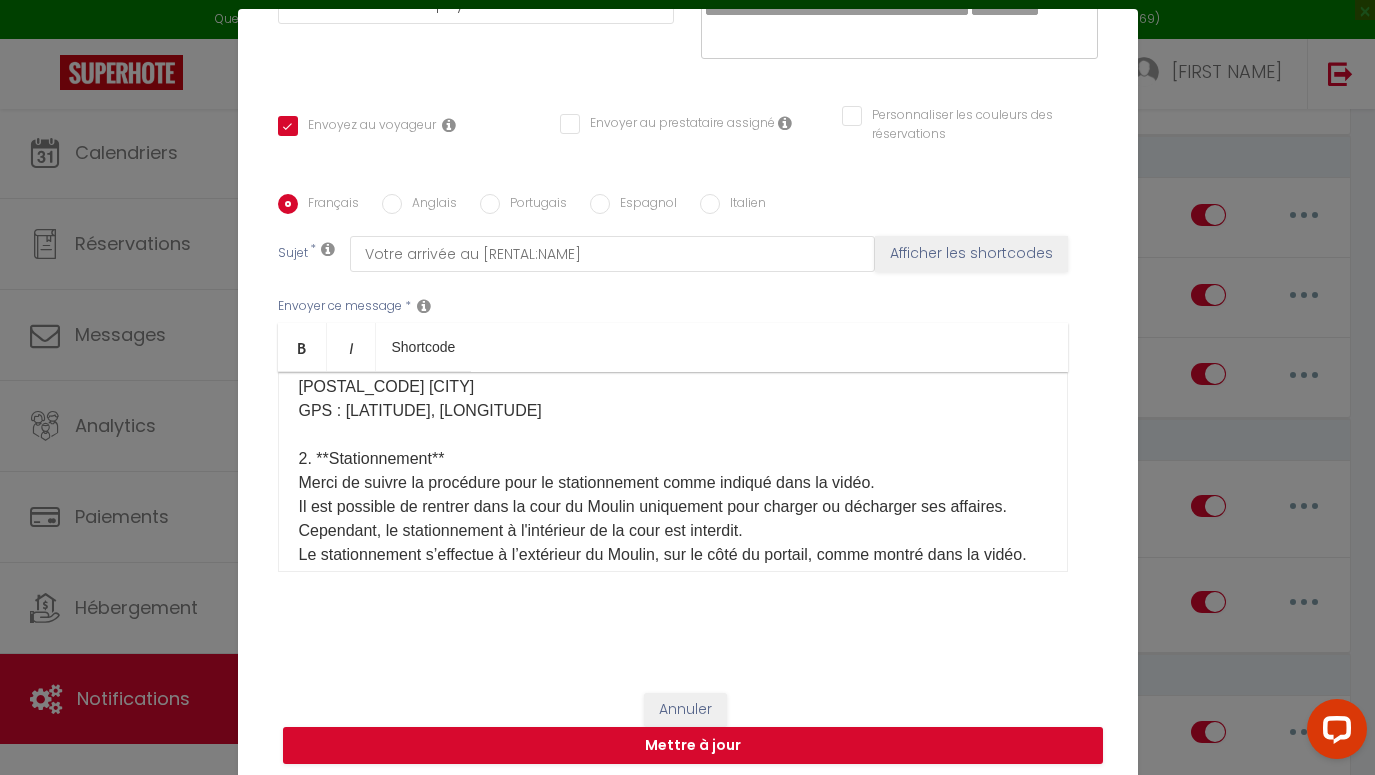 scroll, scrollTop: 331, scrollLeft: 0, axis: vertical 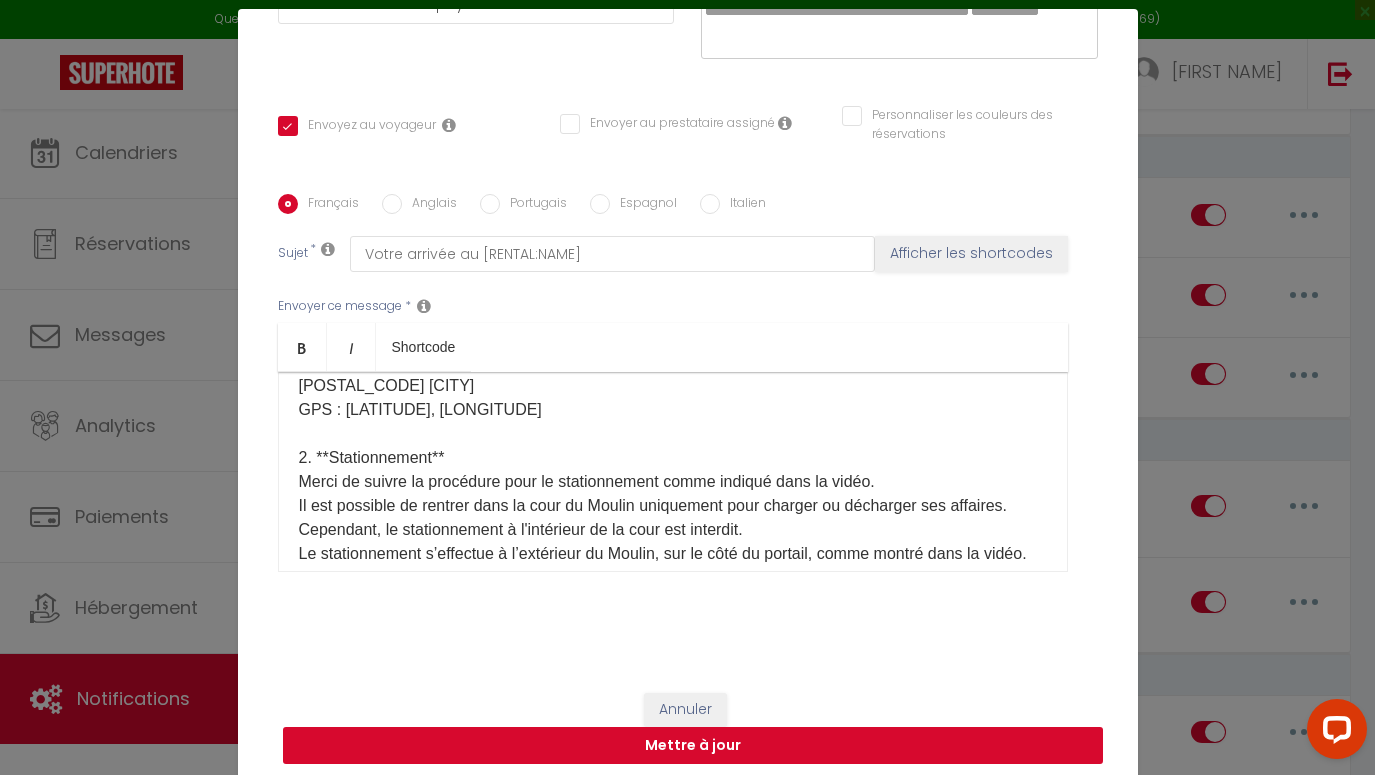 click on "Mettre à jour" at bounding box center (693, 746) 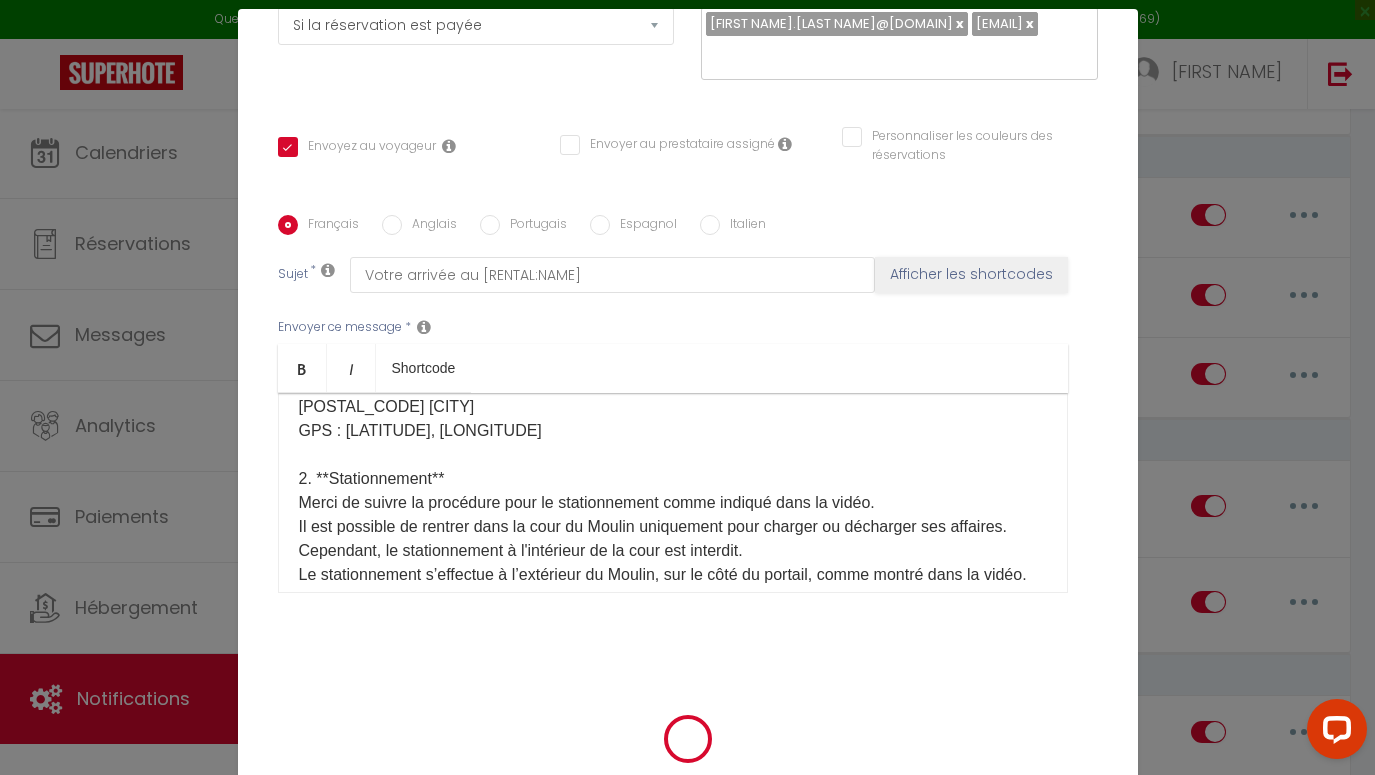 scroll, scrollTop: 375, scrollLeft: 0, axis: vertical 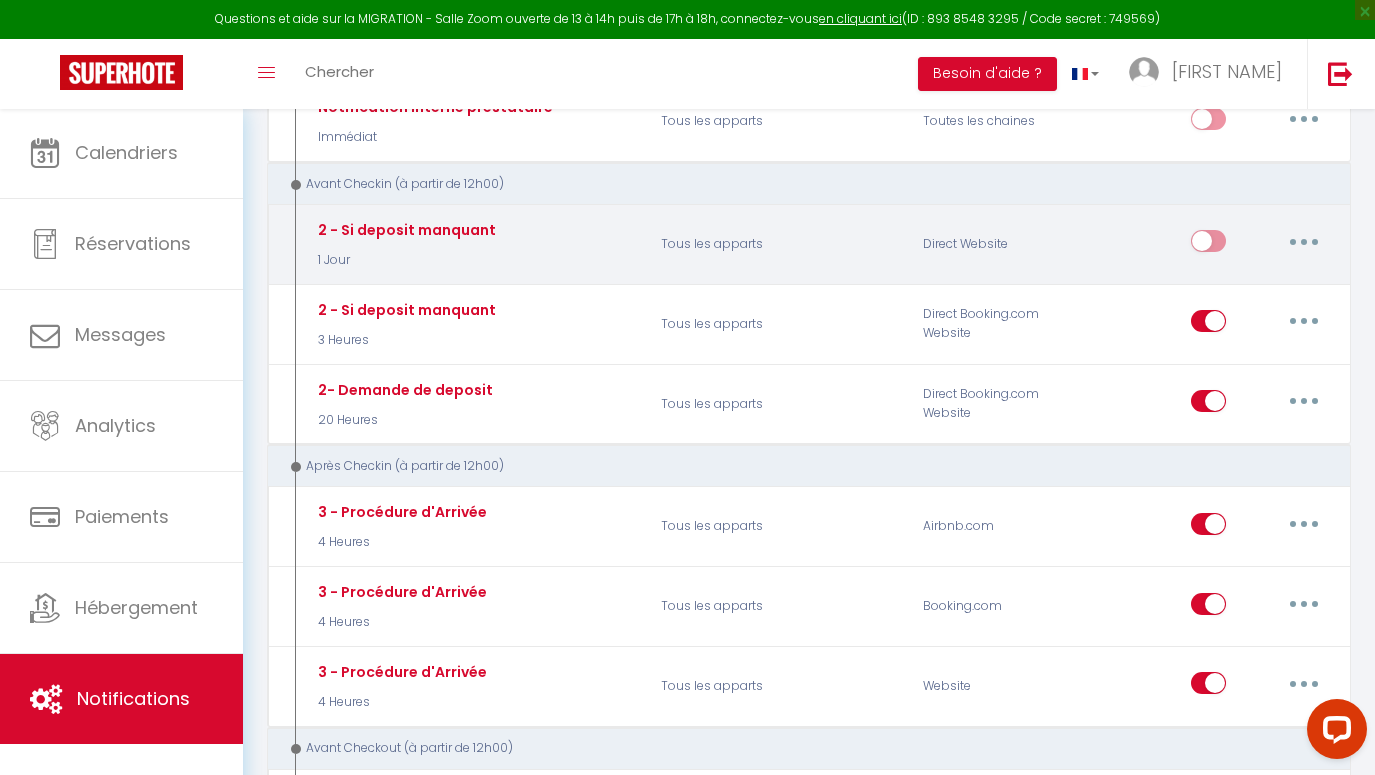 click at bounding box center [1304, 241] 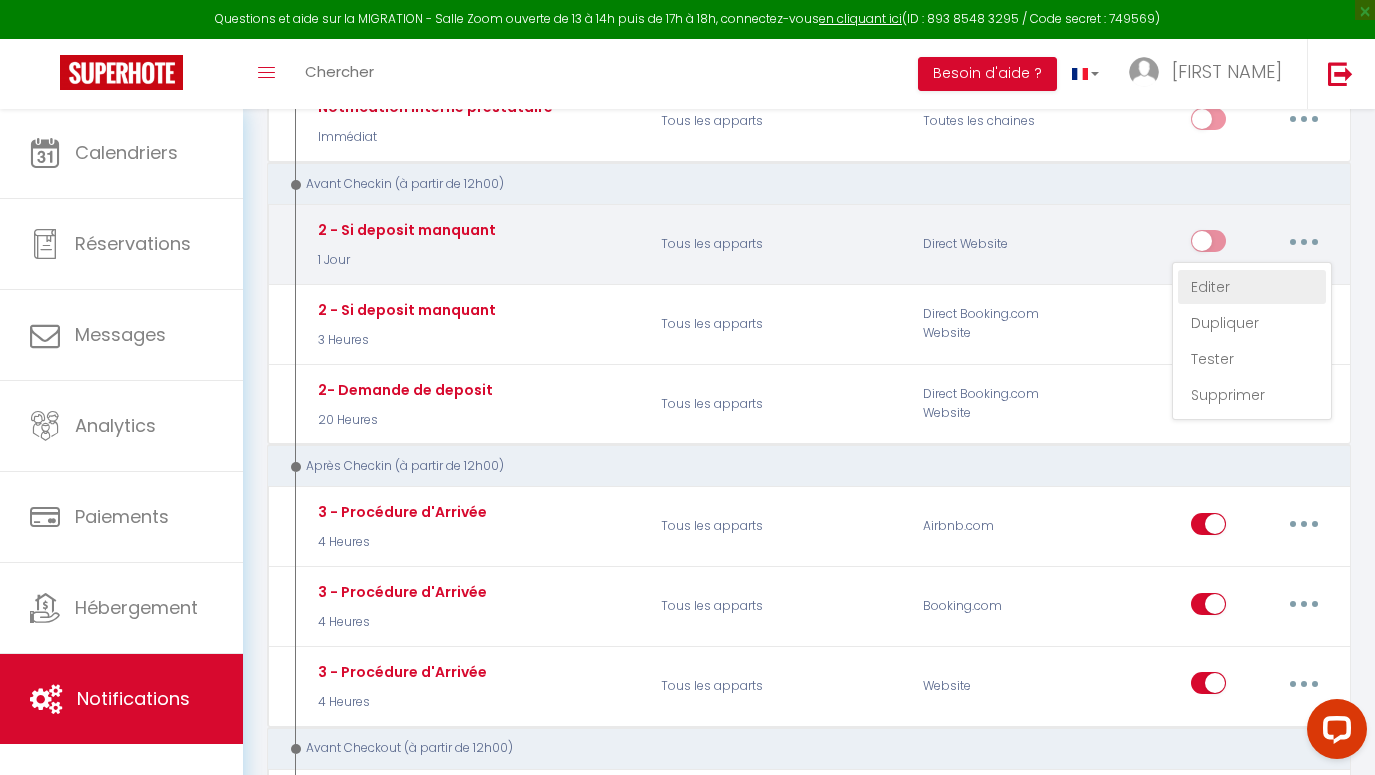 click on "Editer" at bounding box center (1252, 287) 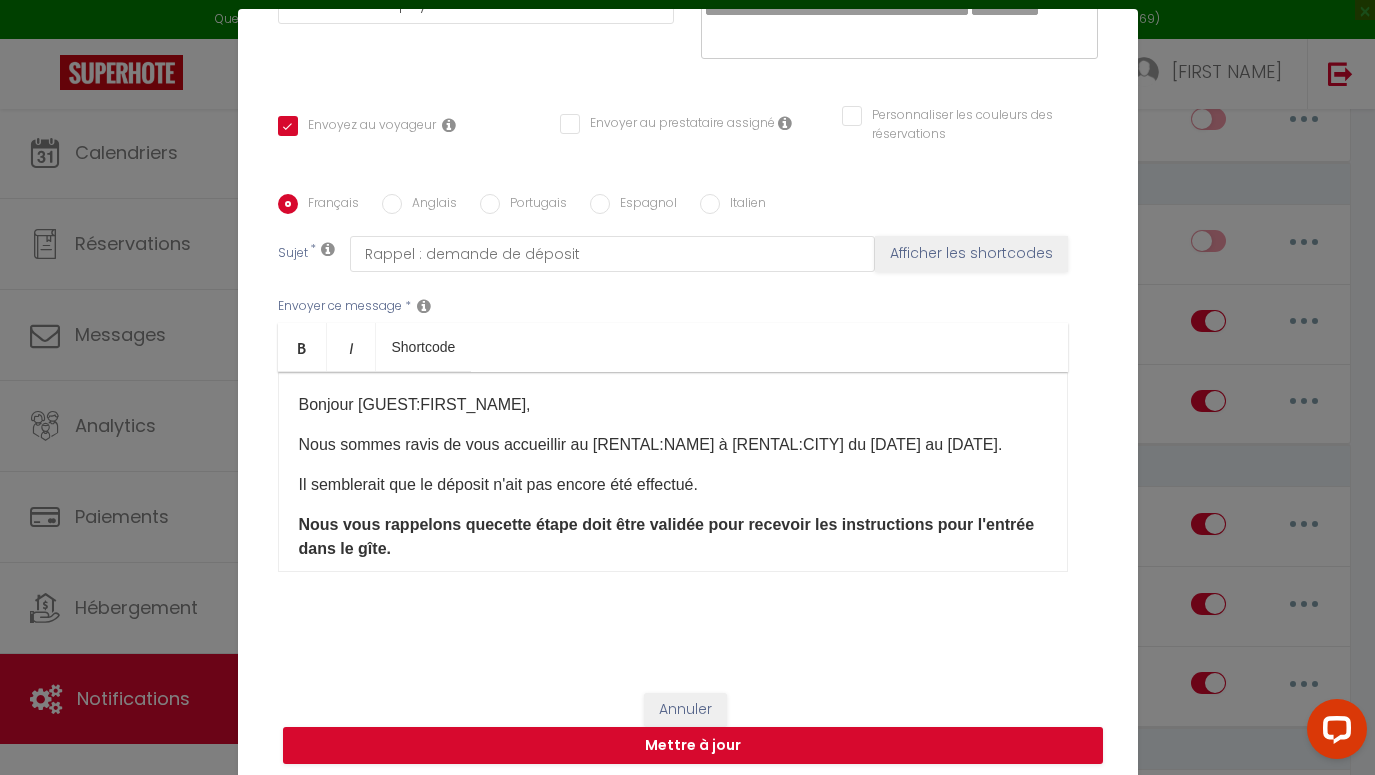 scroll, scrollTop: 0, scrollLeft: 0, axis: both 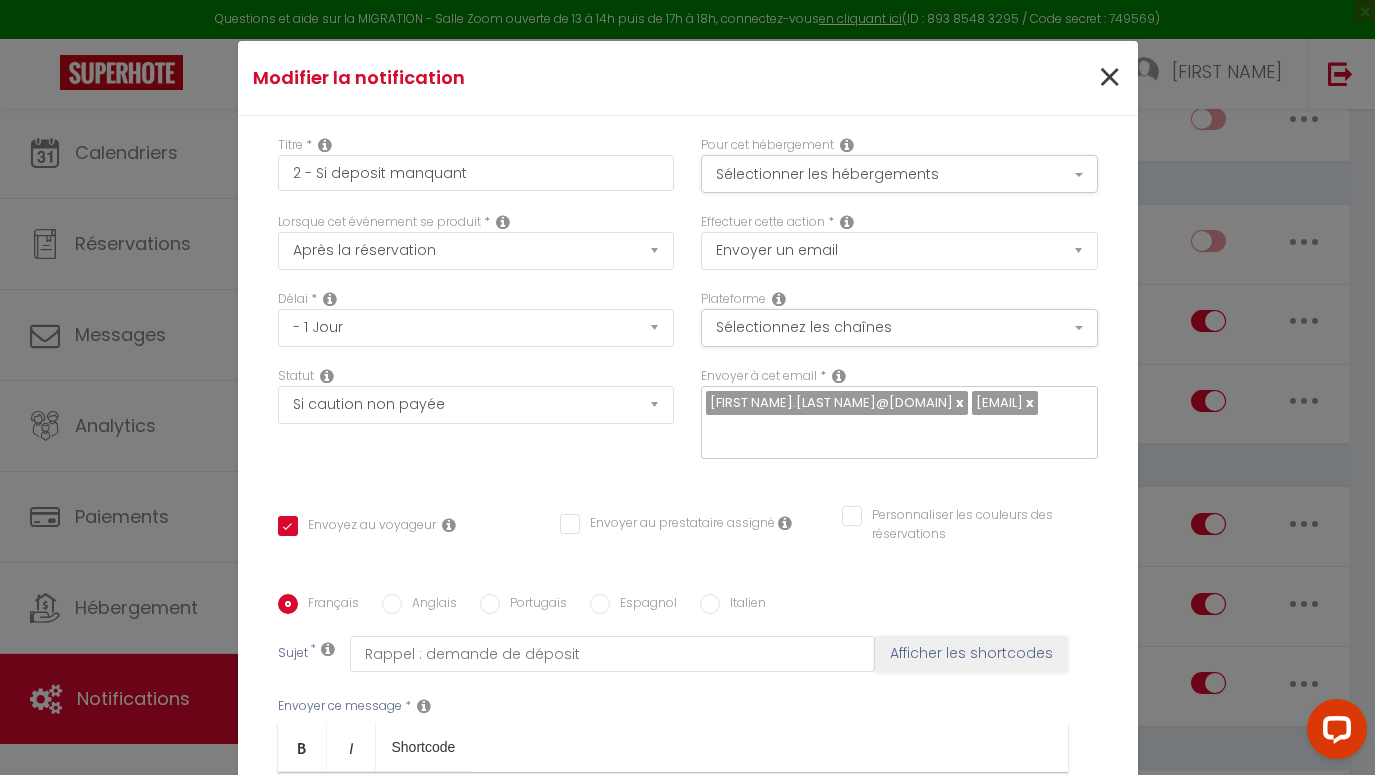 click on "×" at bounding box center (1109, 78) 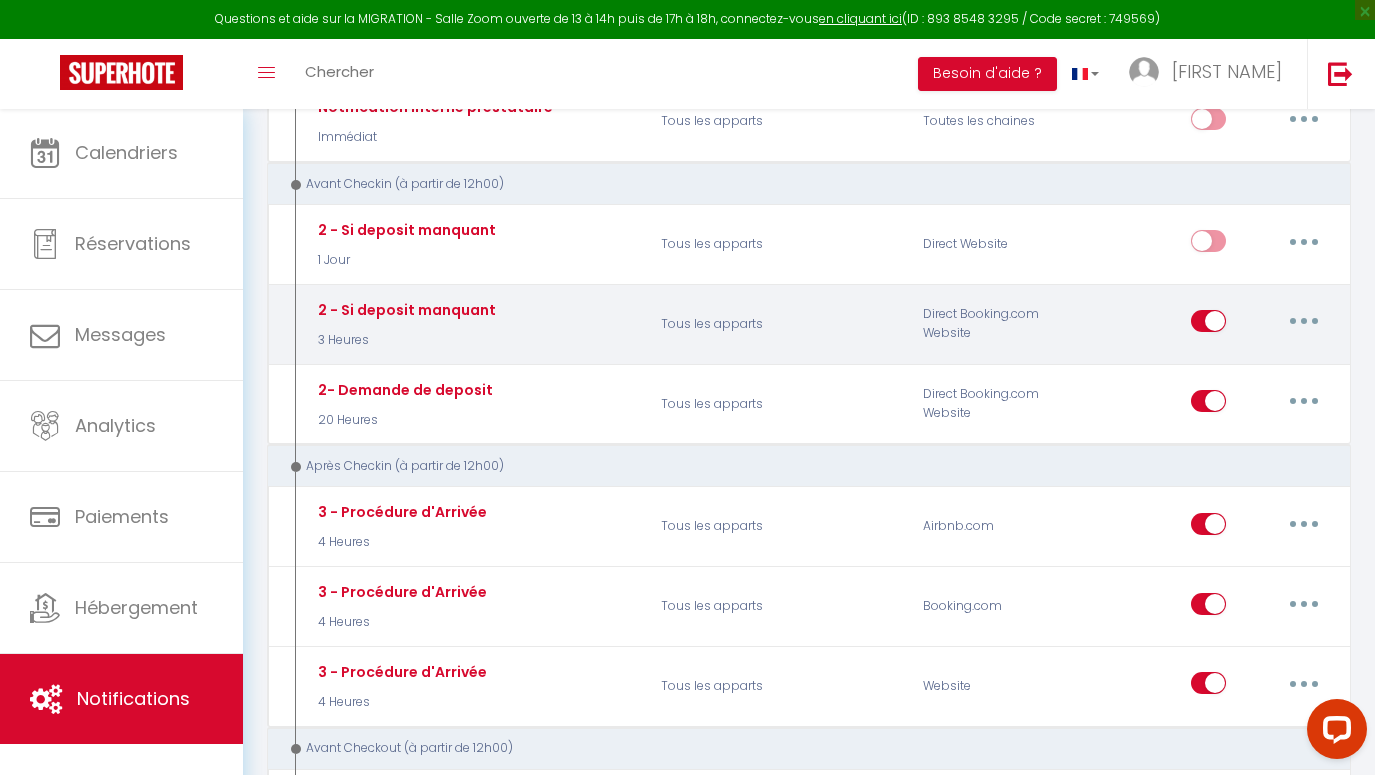 click at bounding box center [1304, 321] 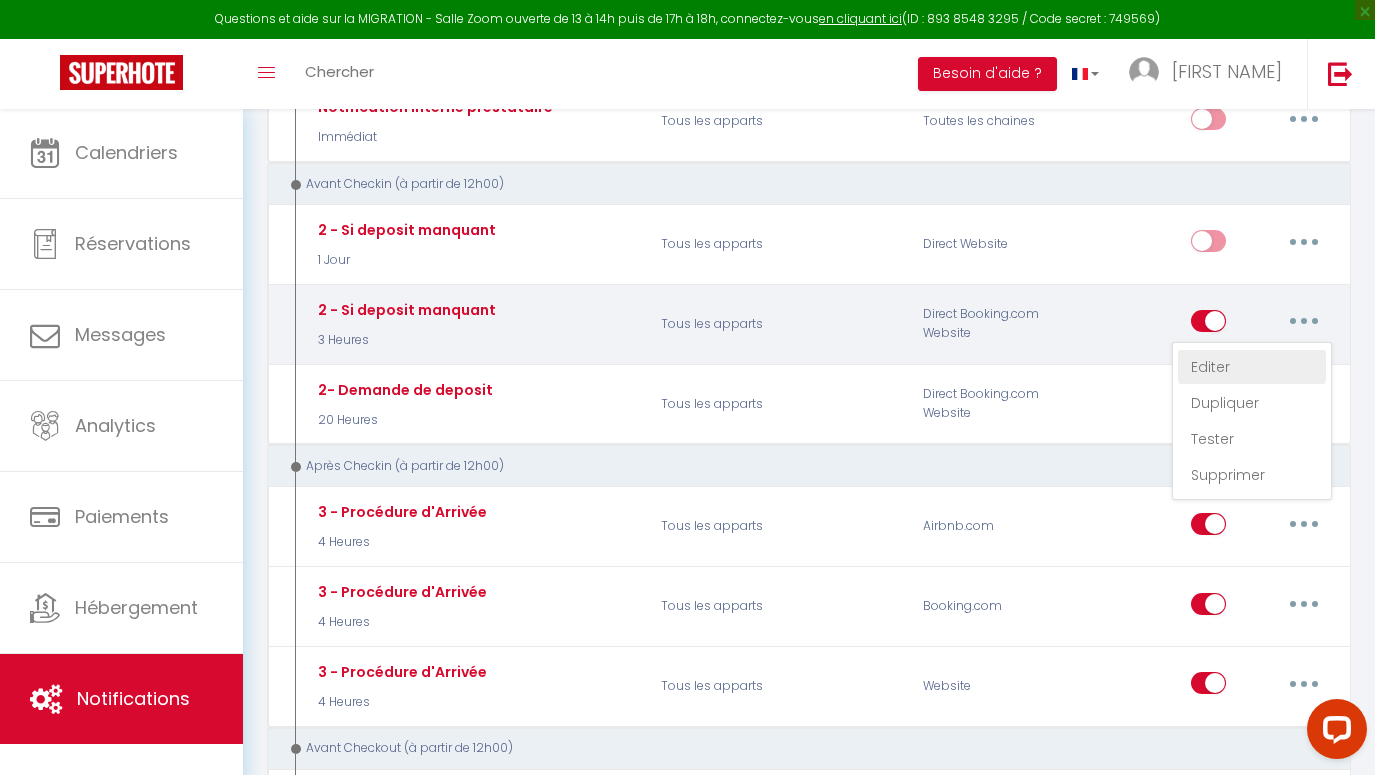 click on "Editer" at bounding box center (1252, 367) 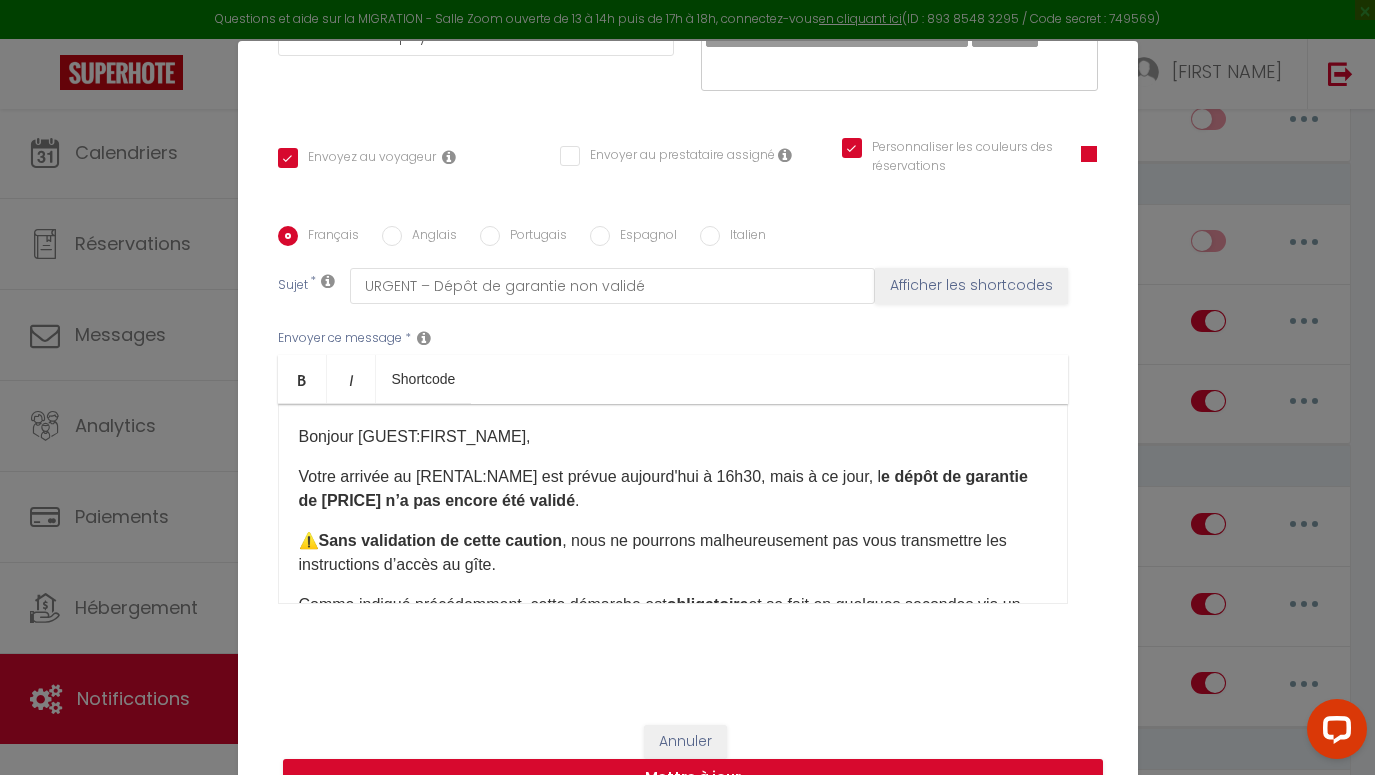 scroll, scrollTop: 387, scrollLeft: 0, axis: vertical 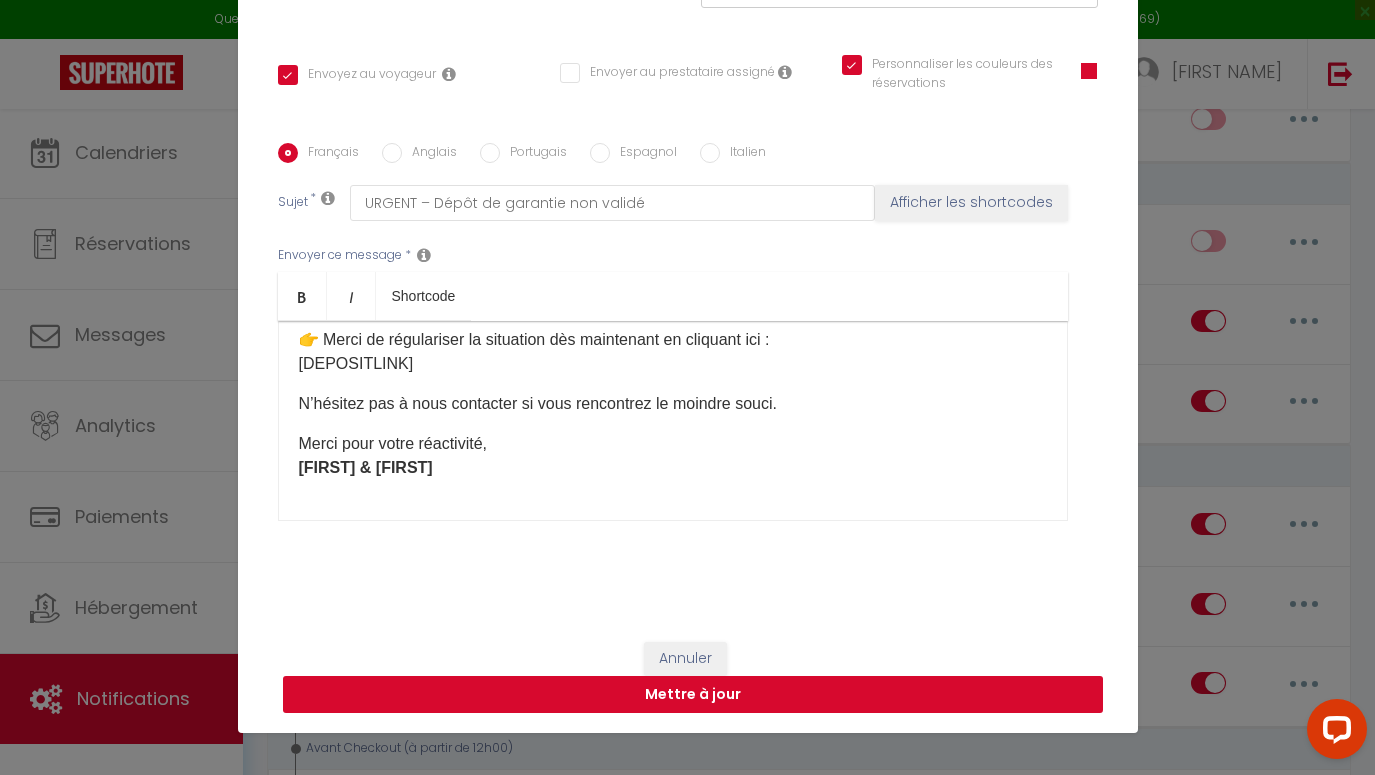 click on "Mettre à jour" at bounding box center (693, 695) 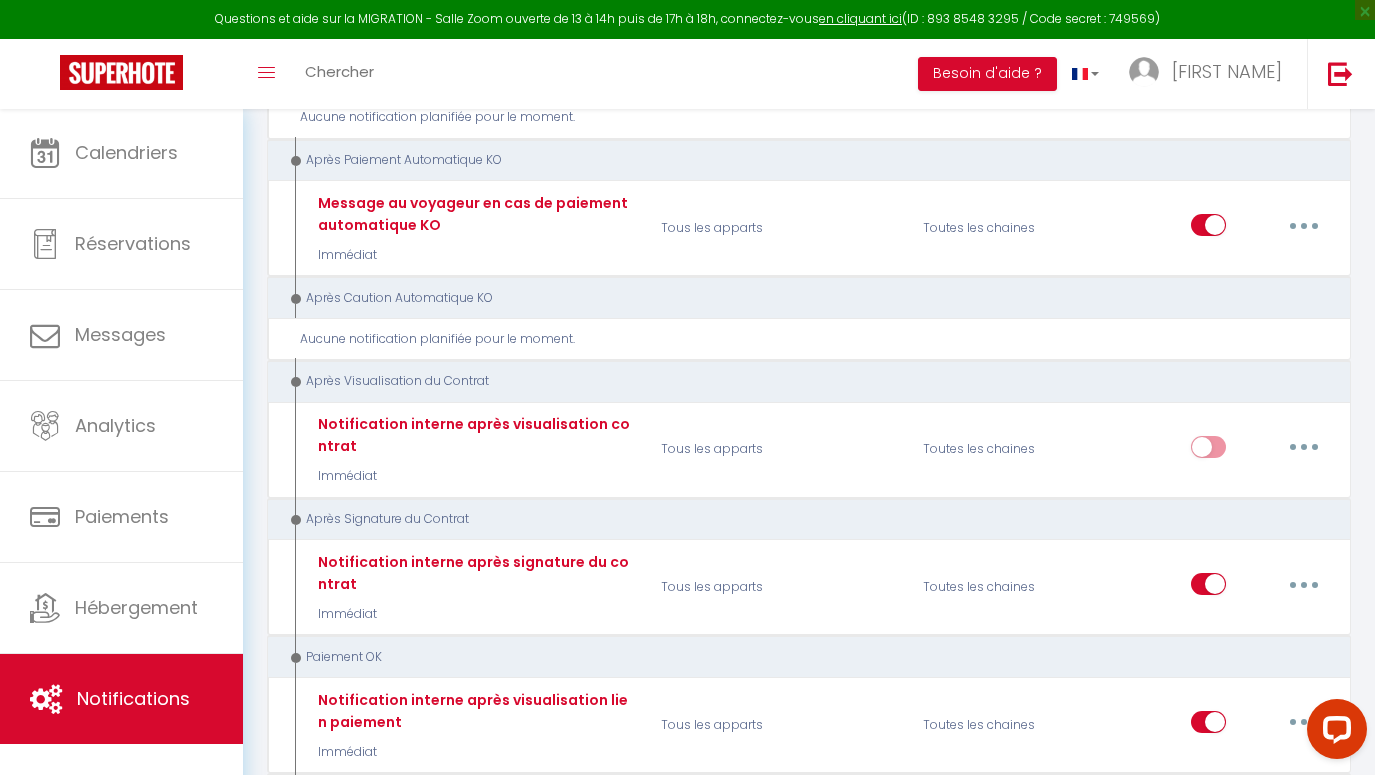scroll, scrollTop: 2240, scrollLeft: 0, axis: vertical 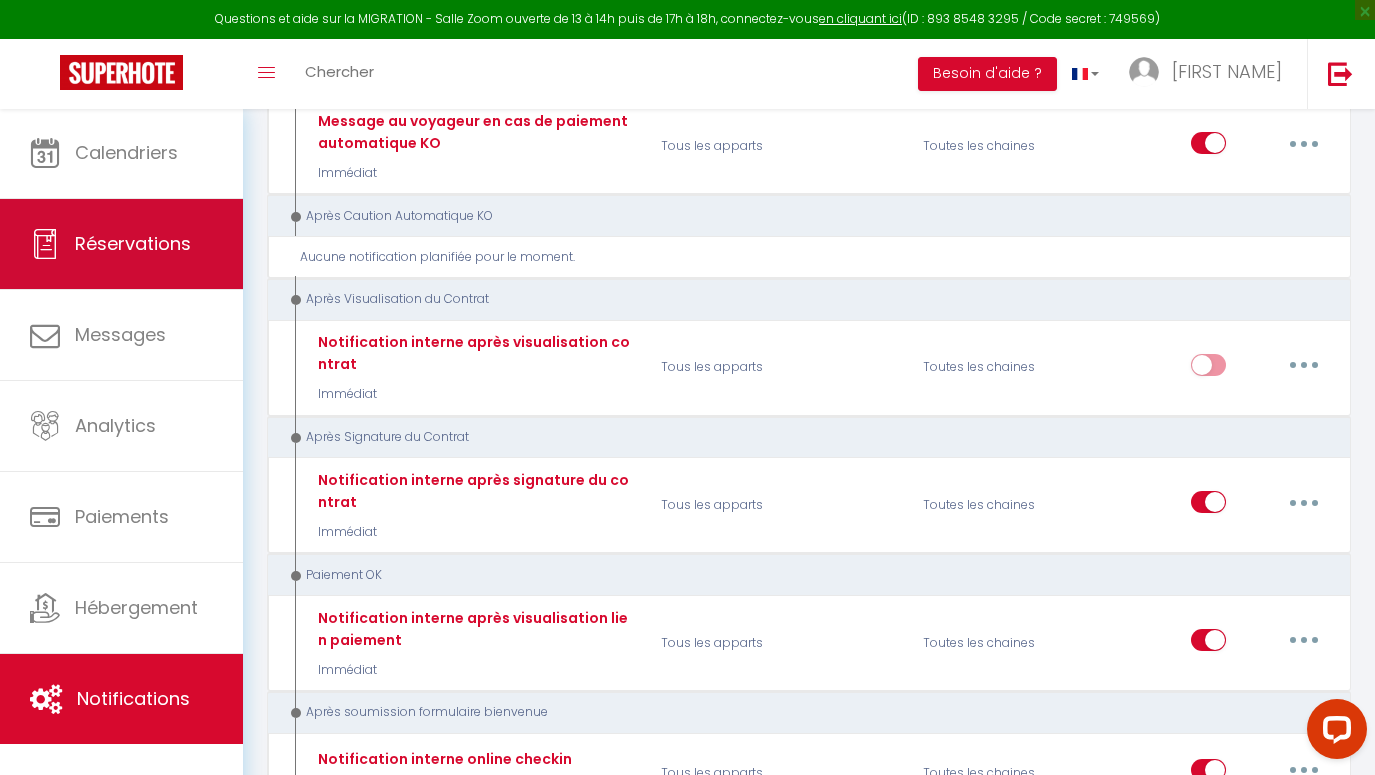 click on "Réservations" at bounding box center (121, 244) 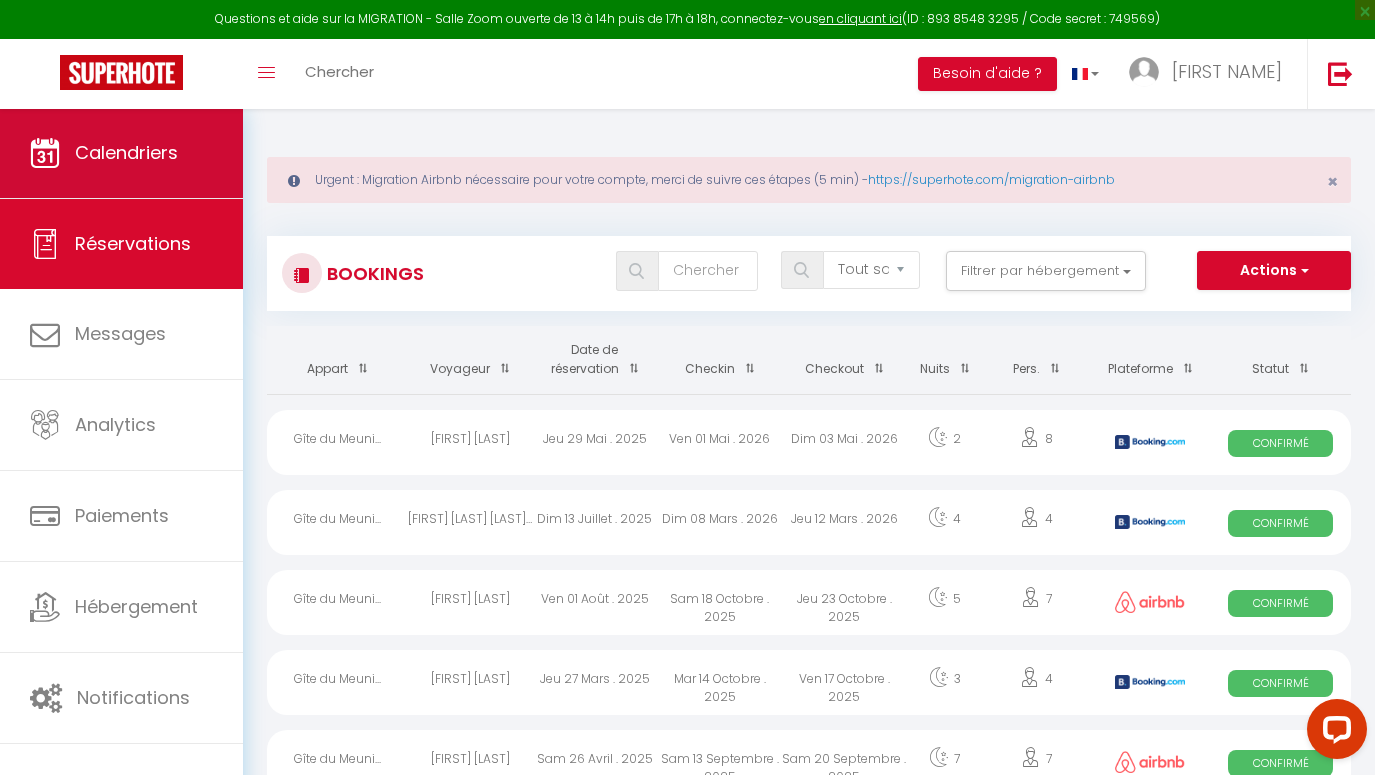 scroll, scrollTop: 0, scrollLeft: 0, axis: both 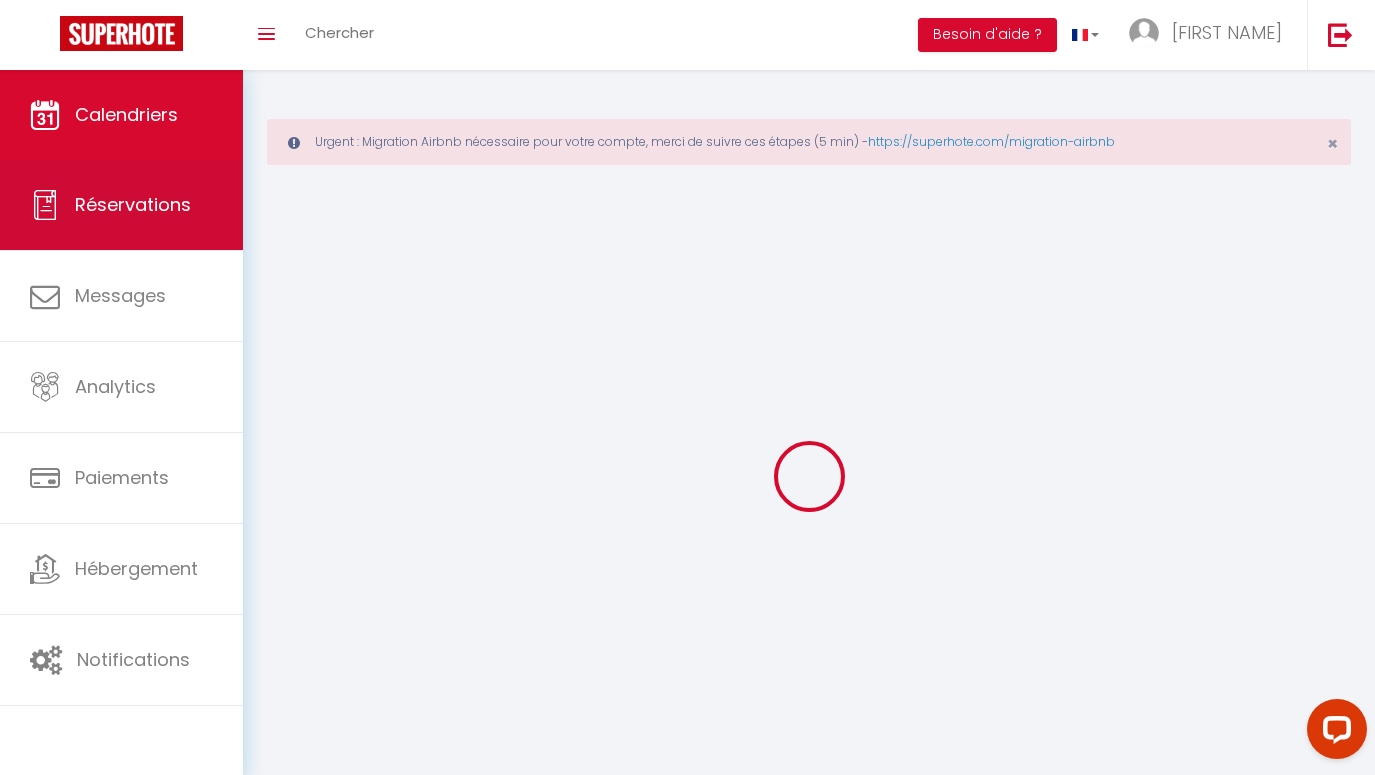 select 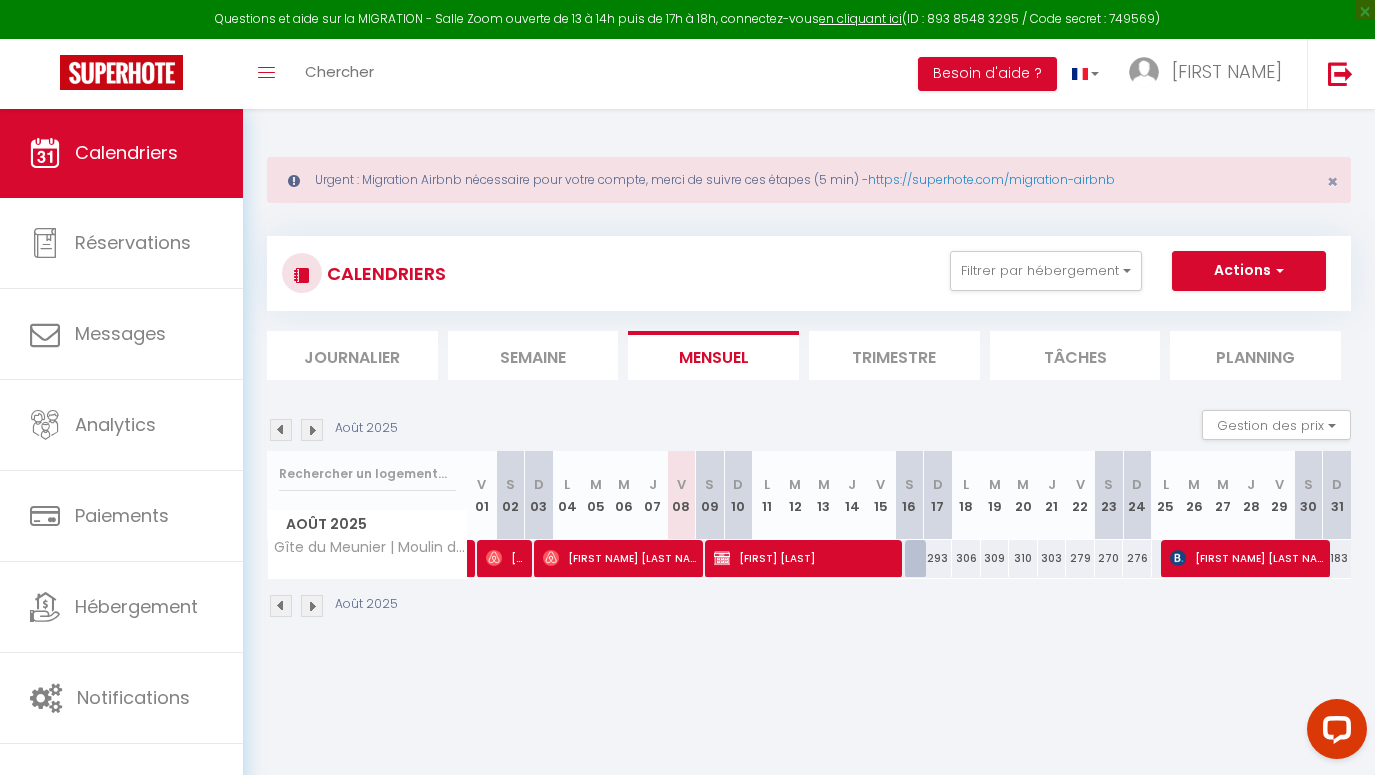 click on "[FIRST] [LAST]" at bounding box center (806, 558) 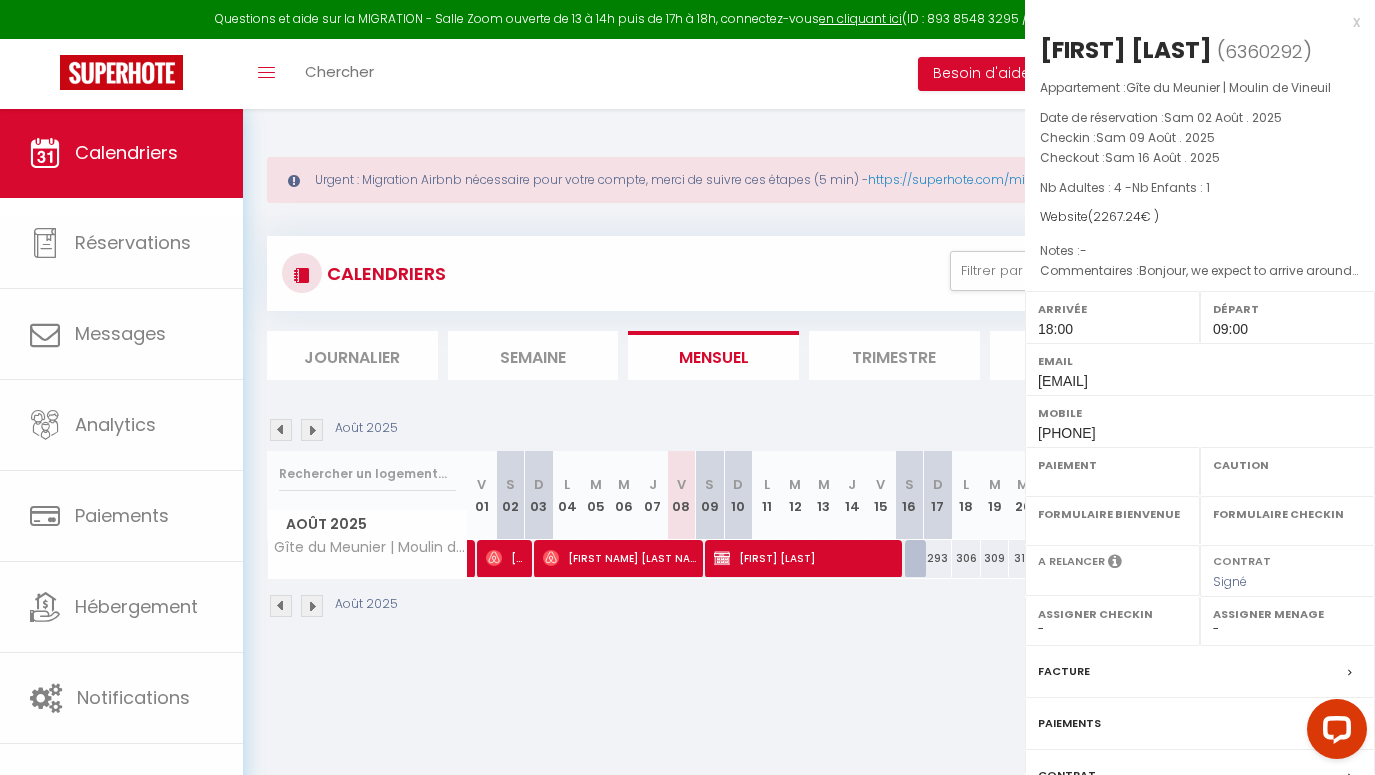 select on "OK" 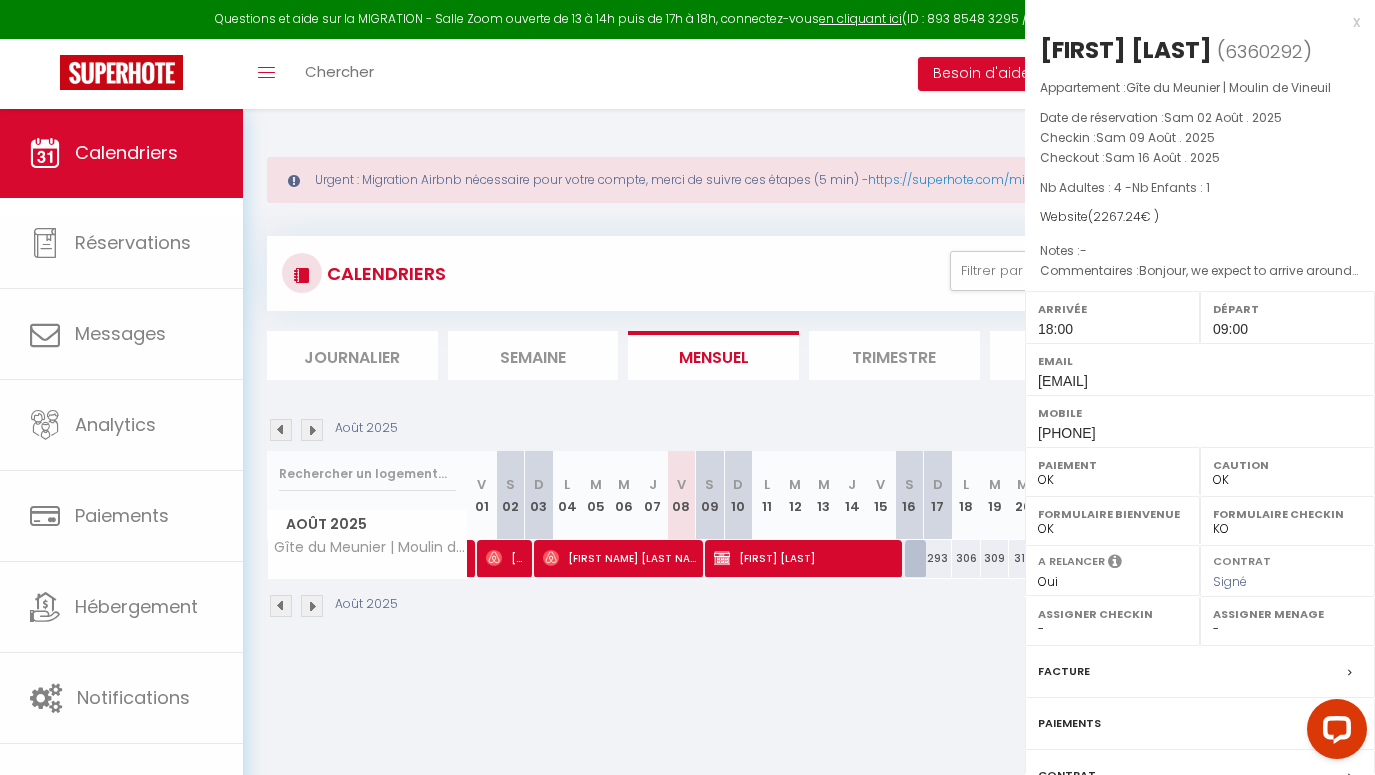 select on "[NUMBER]" 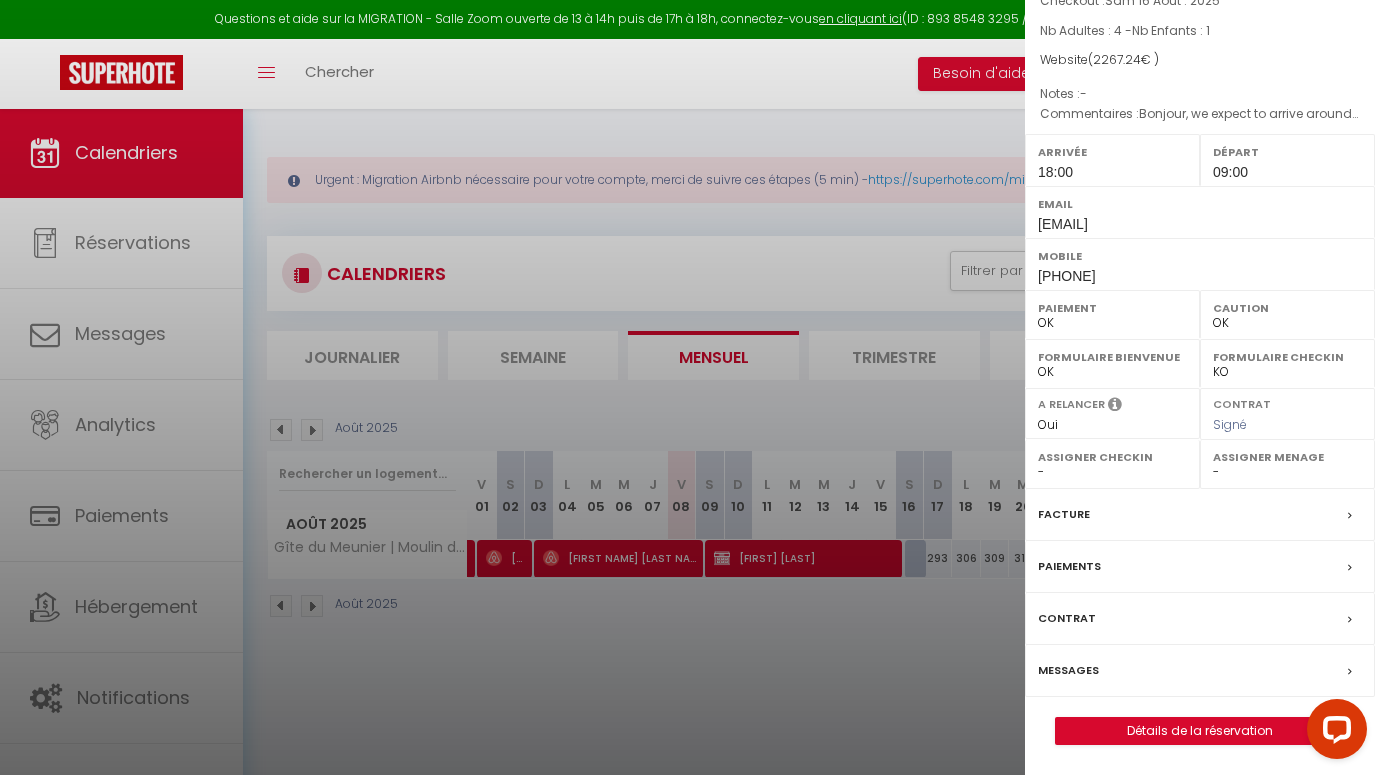 scroll, scrollTop: 183, scrollLeft: 0, axis: vertical 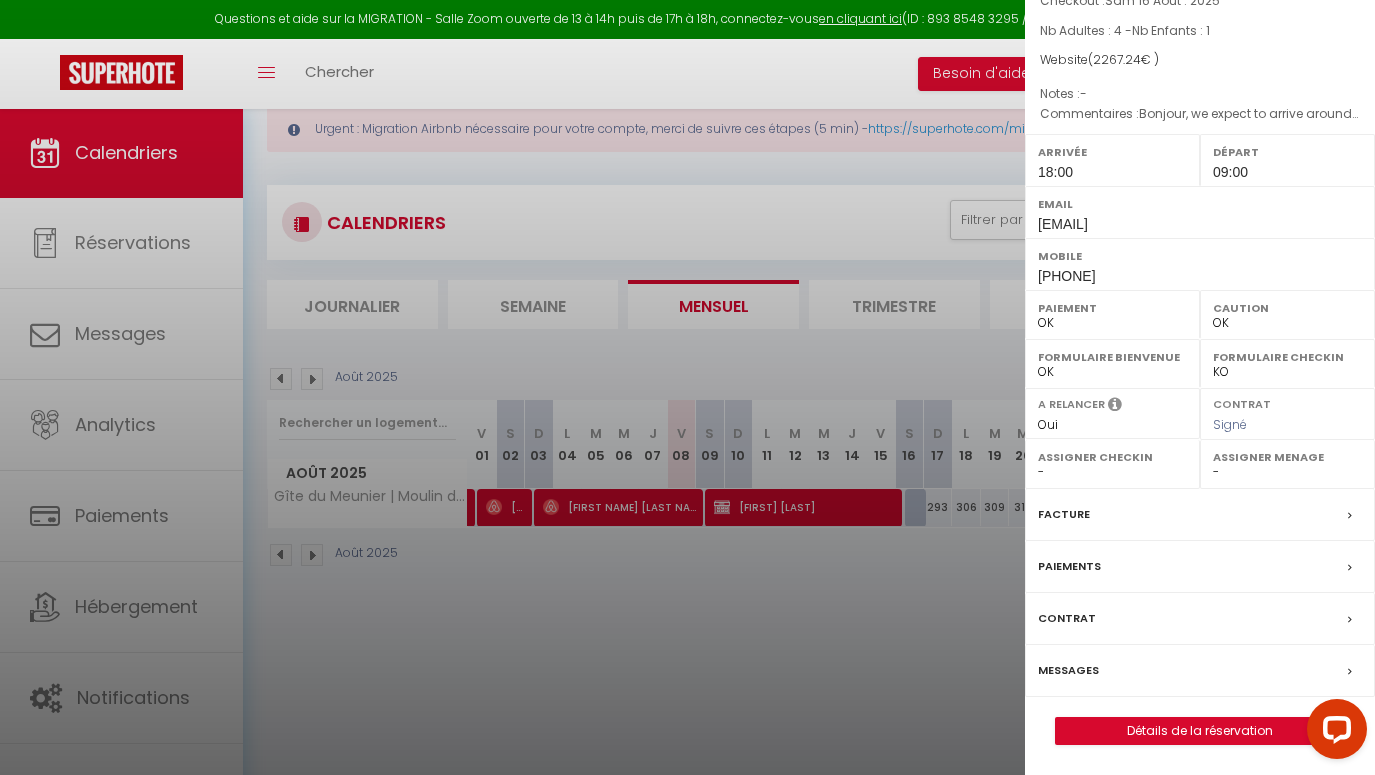 click on "Messages" at bounding box center [1068, 670] 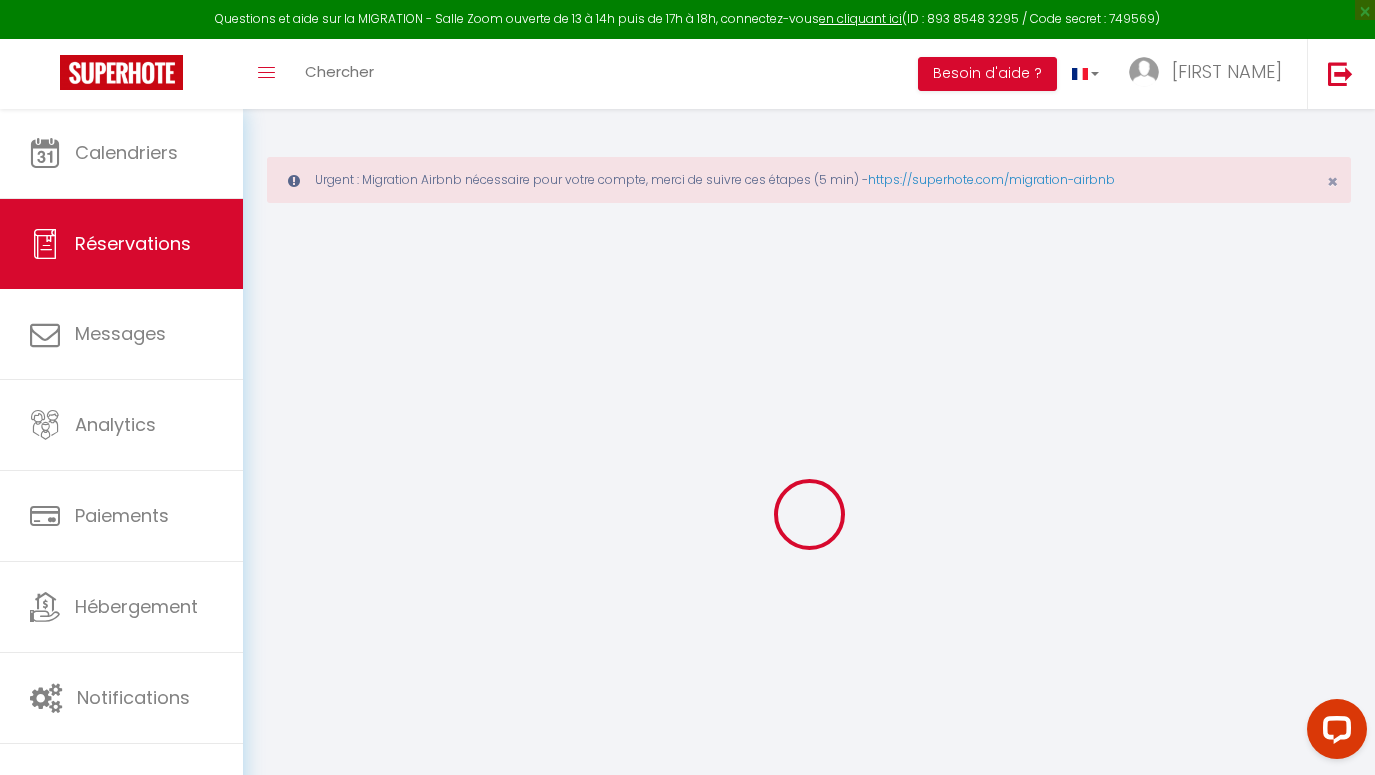 select 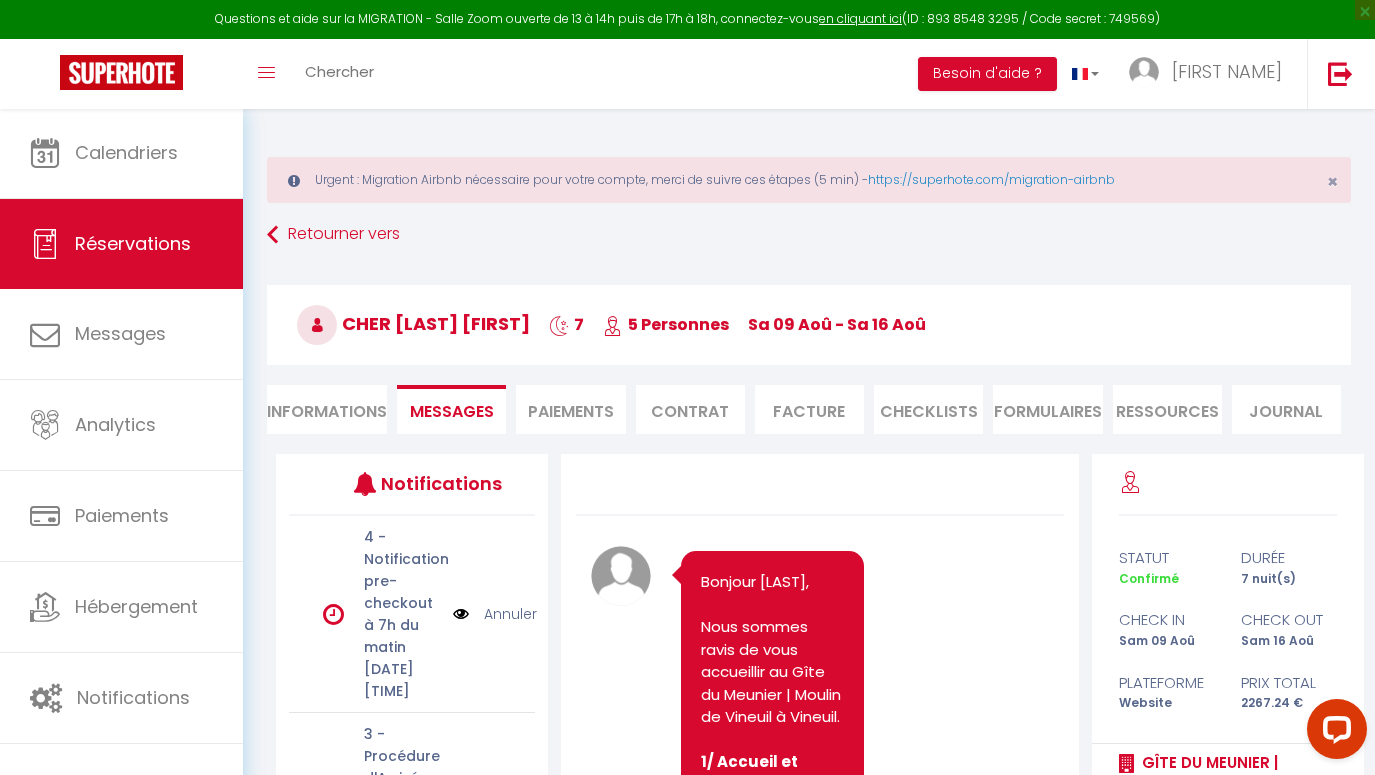 scroll, scrollTop: 7248, scrollLeft: 0, axis: vertical 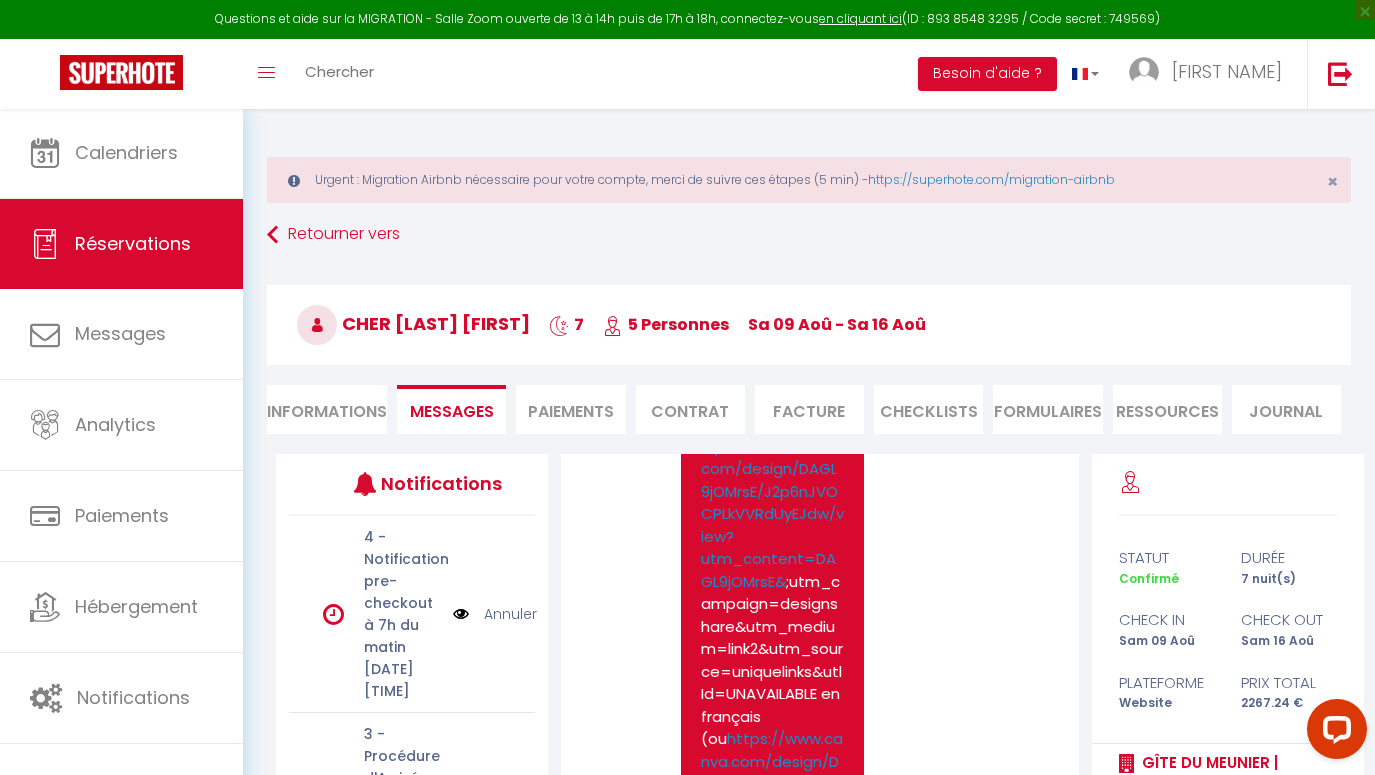 click on "Informations" at bounding box center (327, 409) 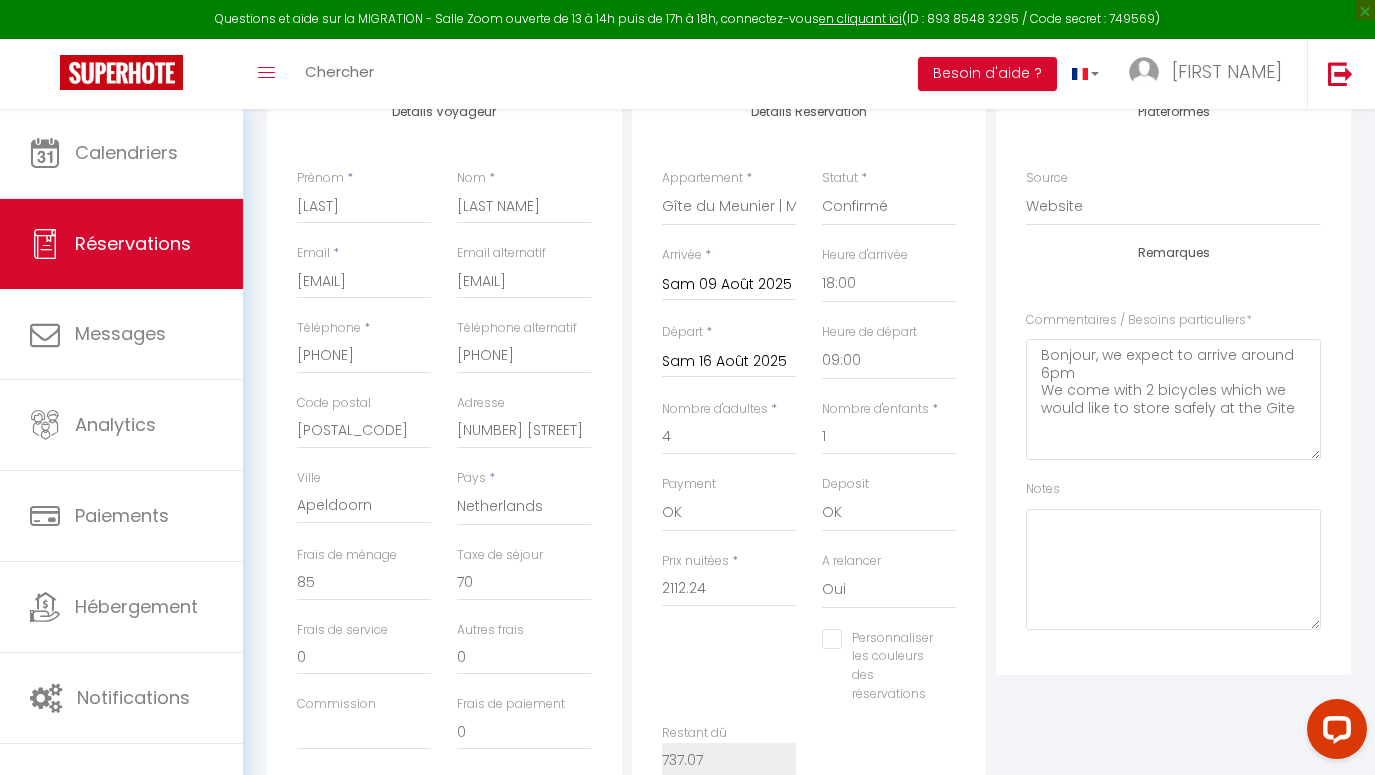 scroll, scrollTop: 378, scrollLeft: 0, axis: vertical 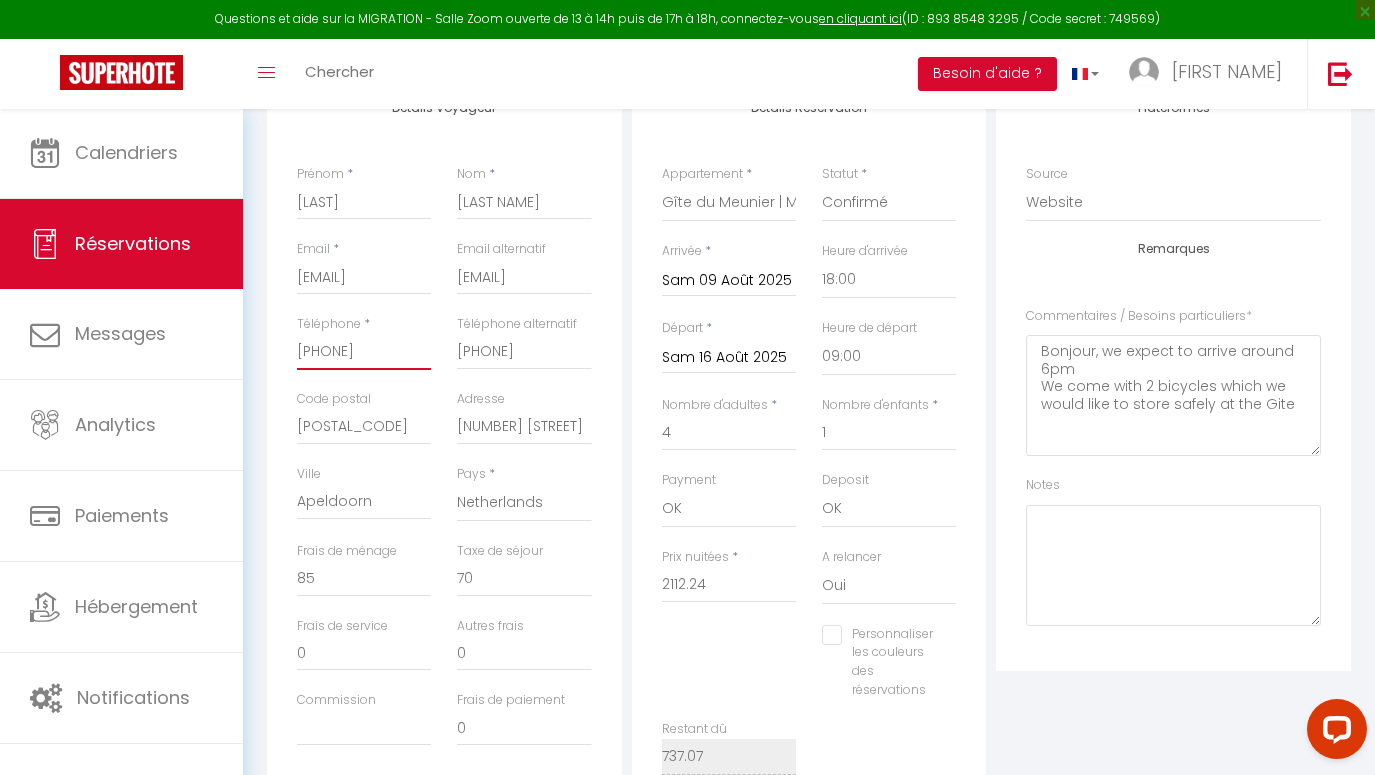 click on "[PHONE]" at bounding box center [364, 352] 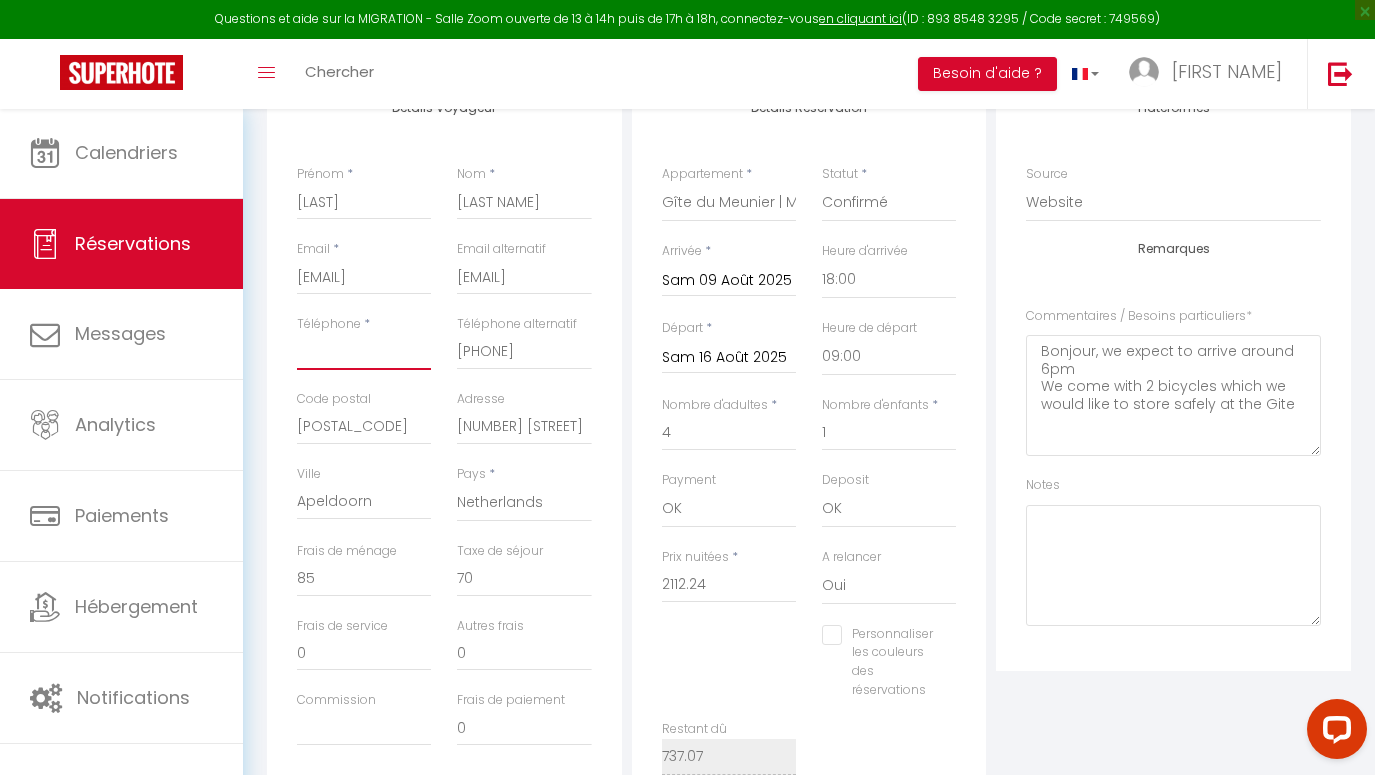 type on "[PHONE]" 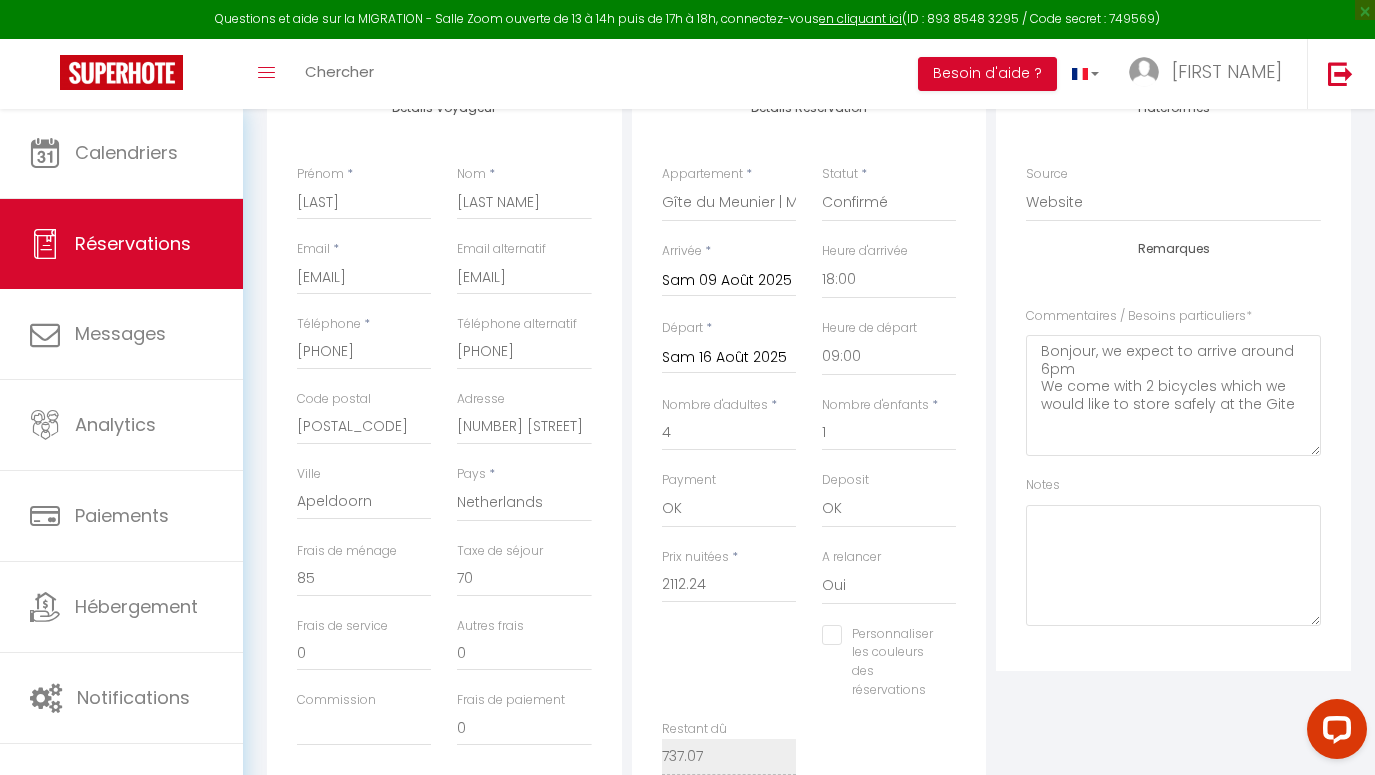 checkbox on "false" 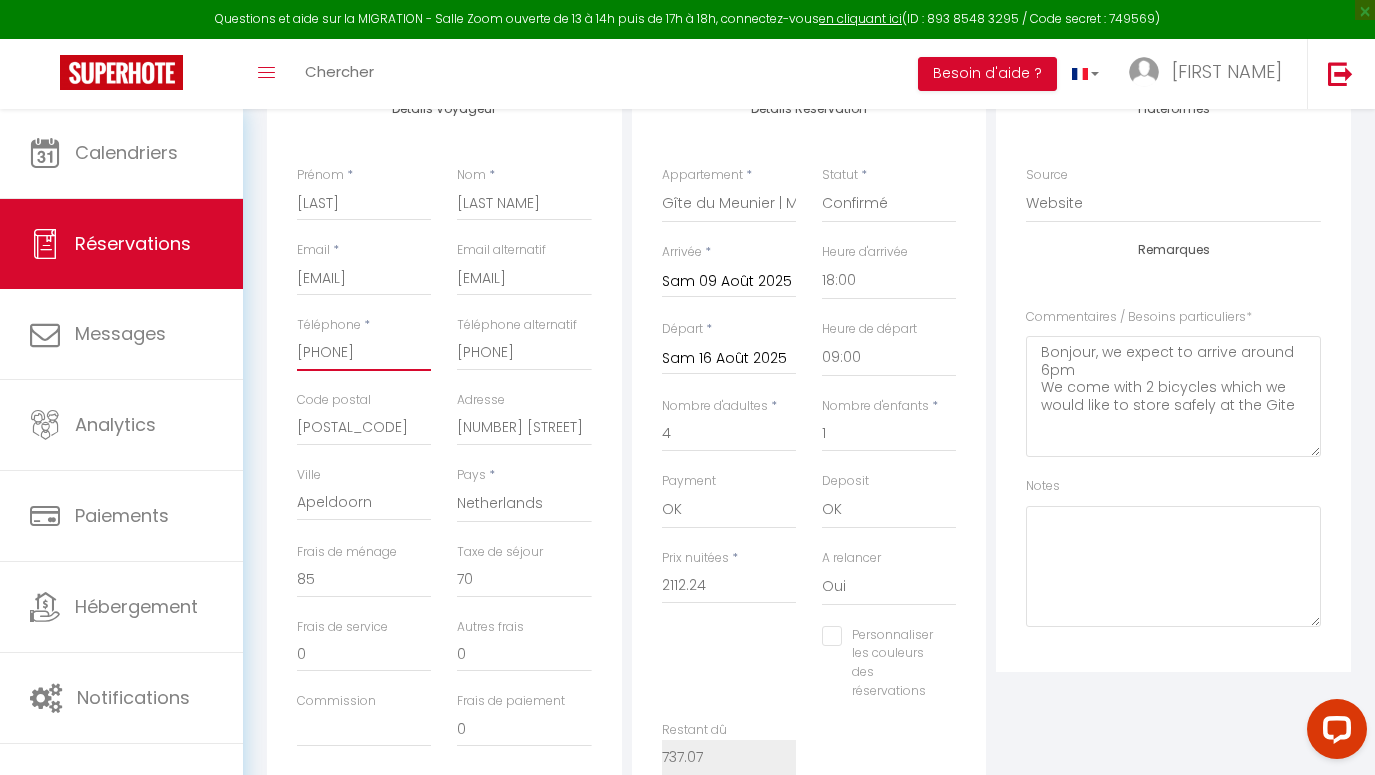 scroll, scrollTop: 348, scrollLeft: 0, axis: vertical 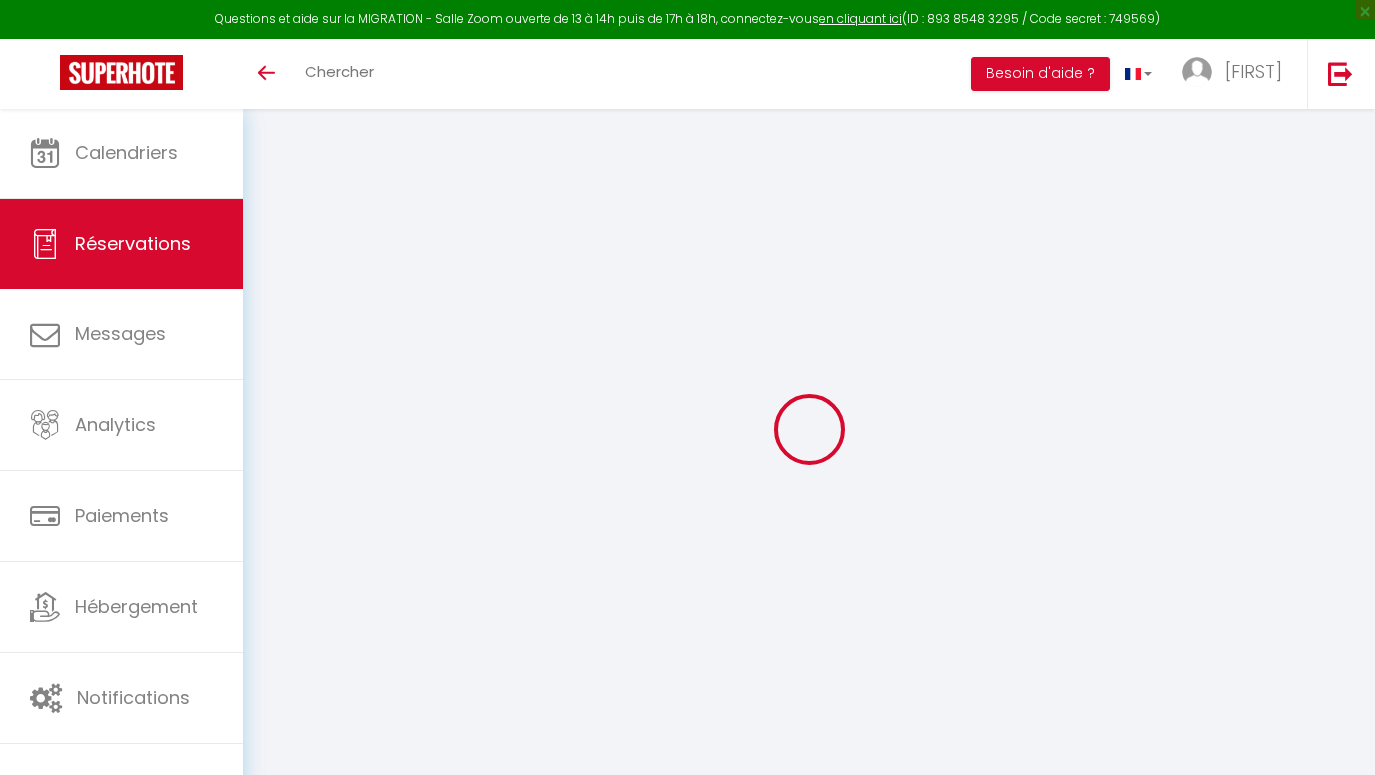 select 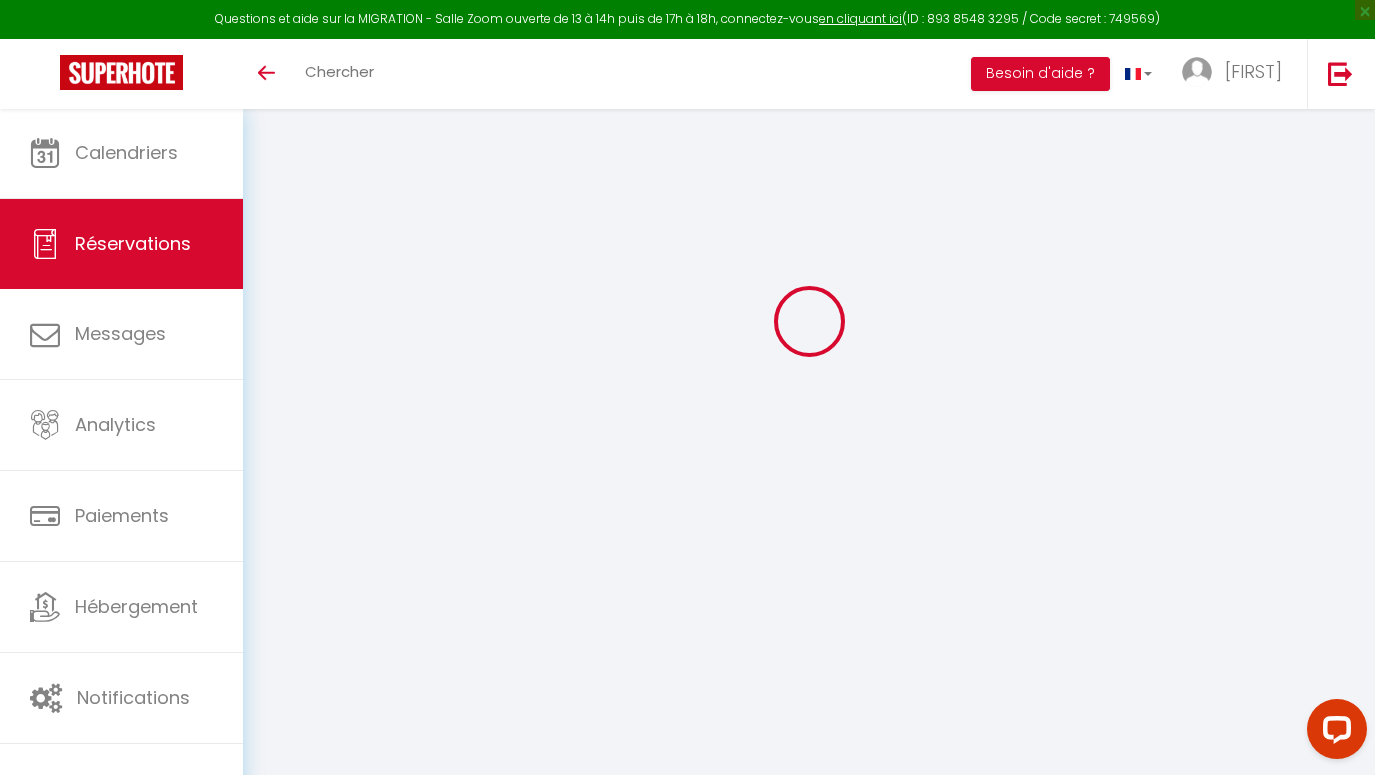 scroll, scrollTop: 0, scrollLeft: 0, axis: both 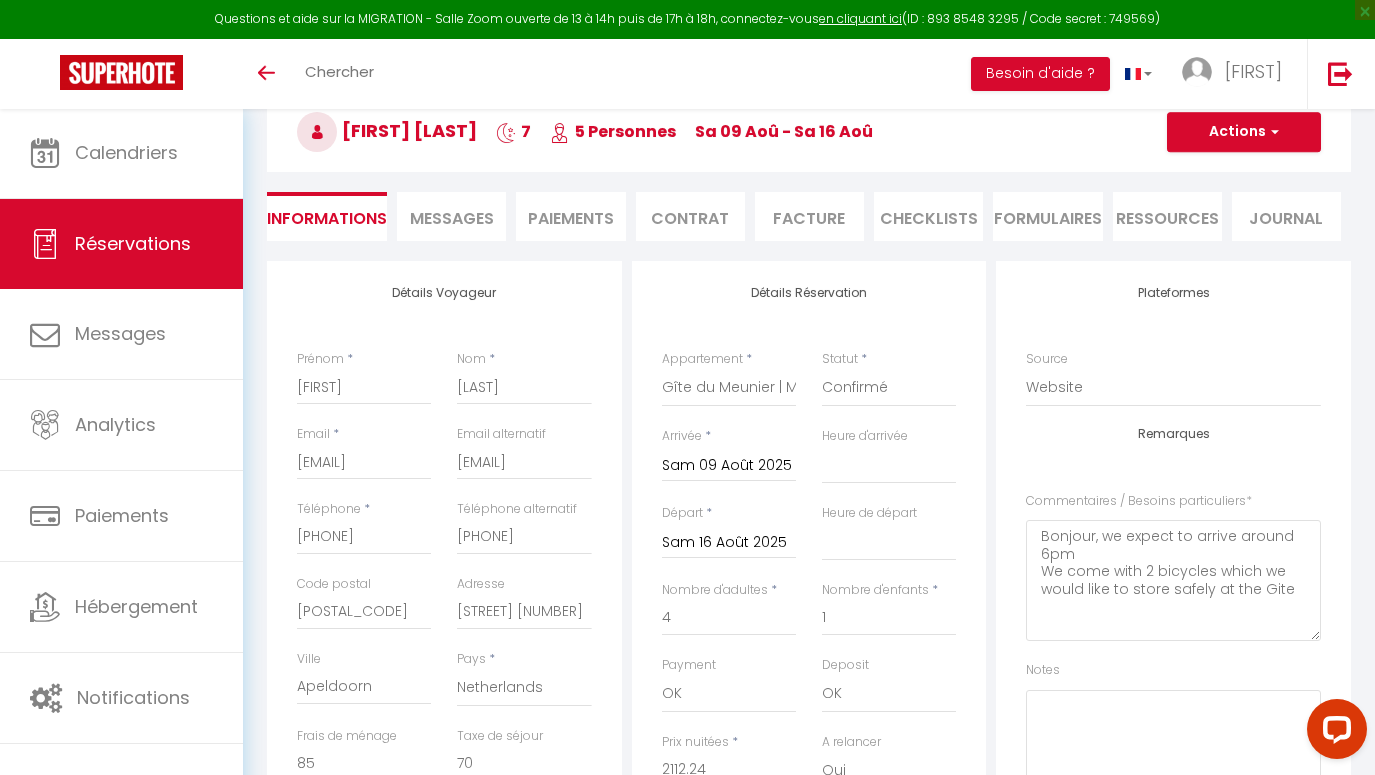 checkbox on "false" 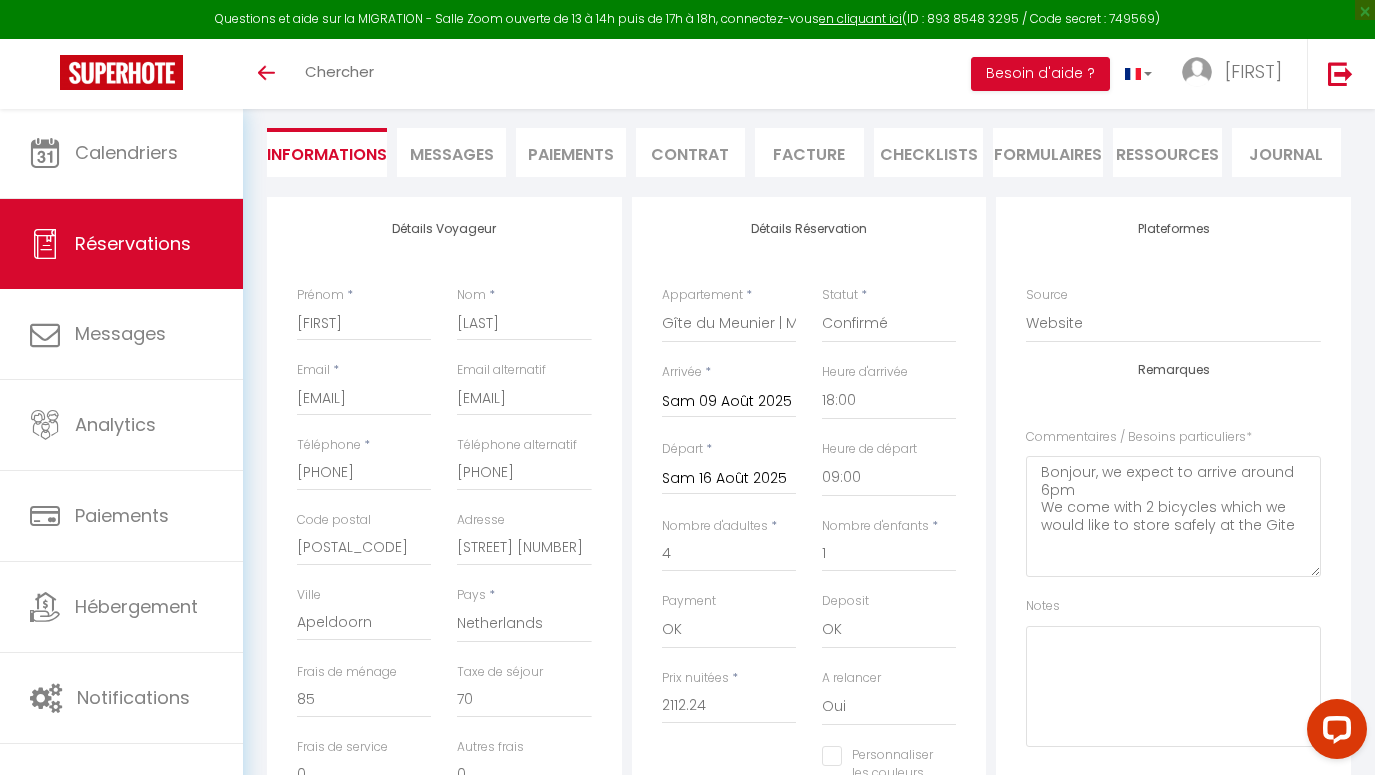 scroll, scrollTop: 178, scrollLeft: 0, axis: vertical 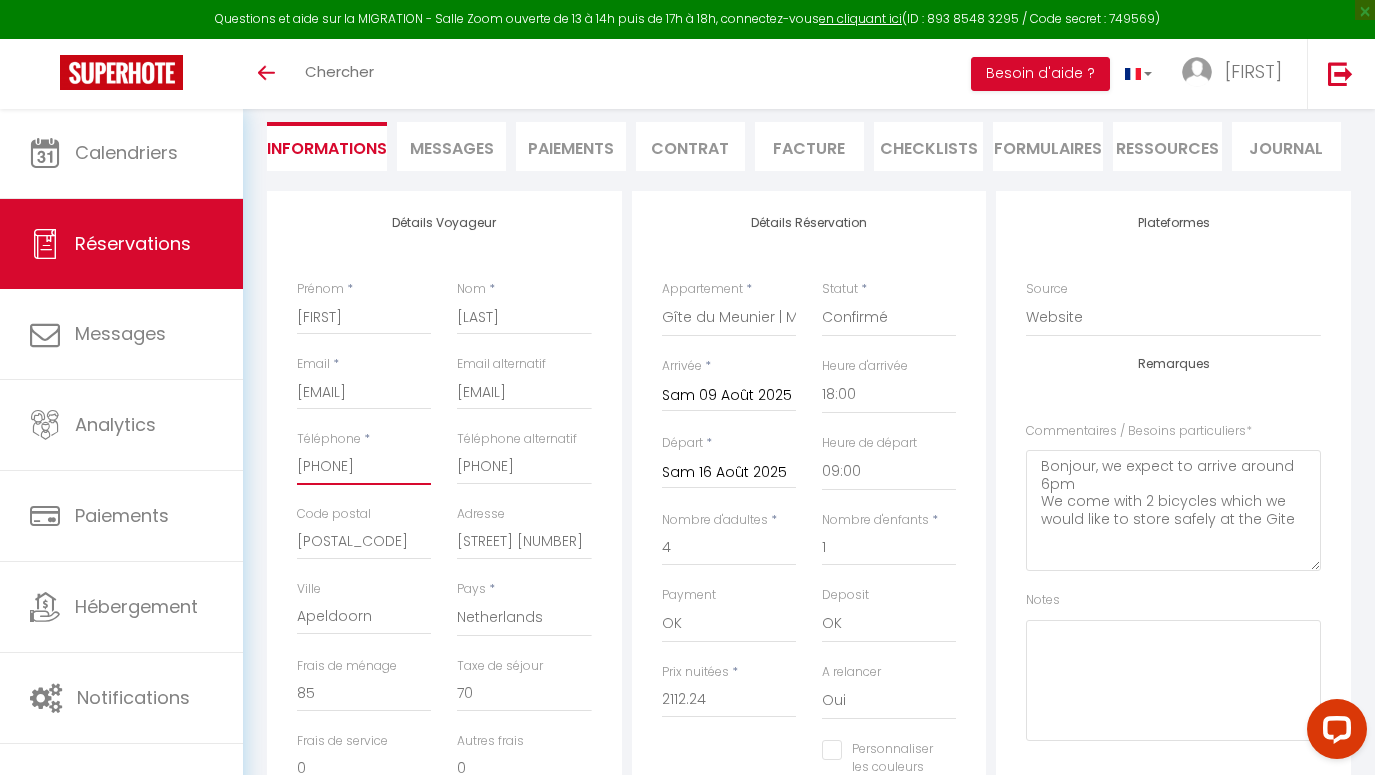 click on "[PHONE]" at bounding box center (364, 467) 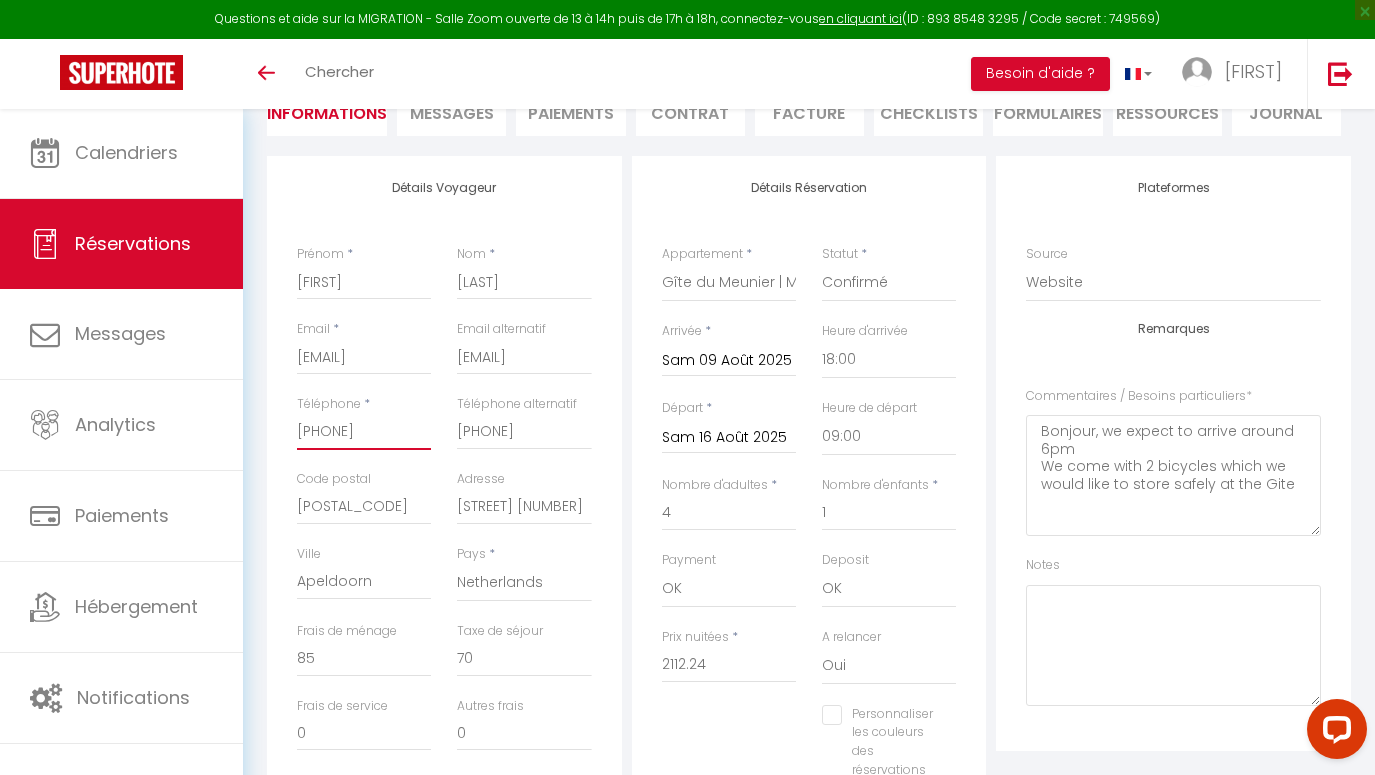scroll, scrollTop: 222, scrollLeft: 0, axis: vertical 